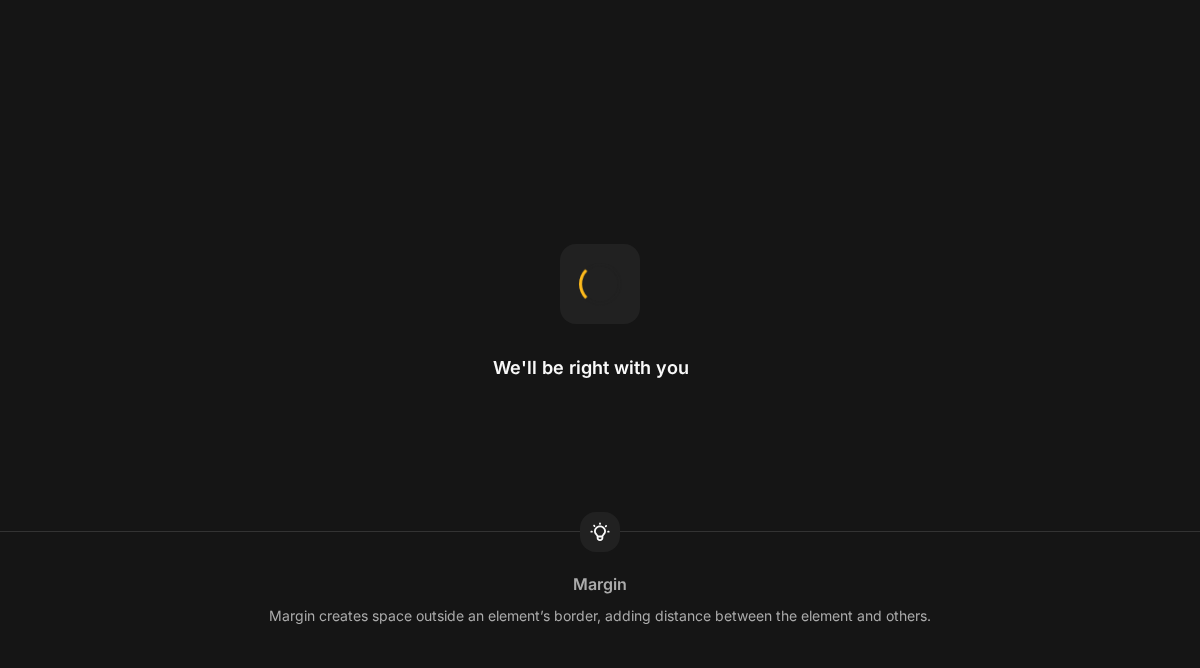 scroll, scrollTop: 0, scrollLeft: 0, axis: both 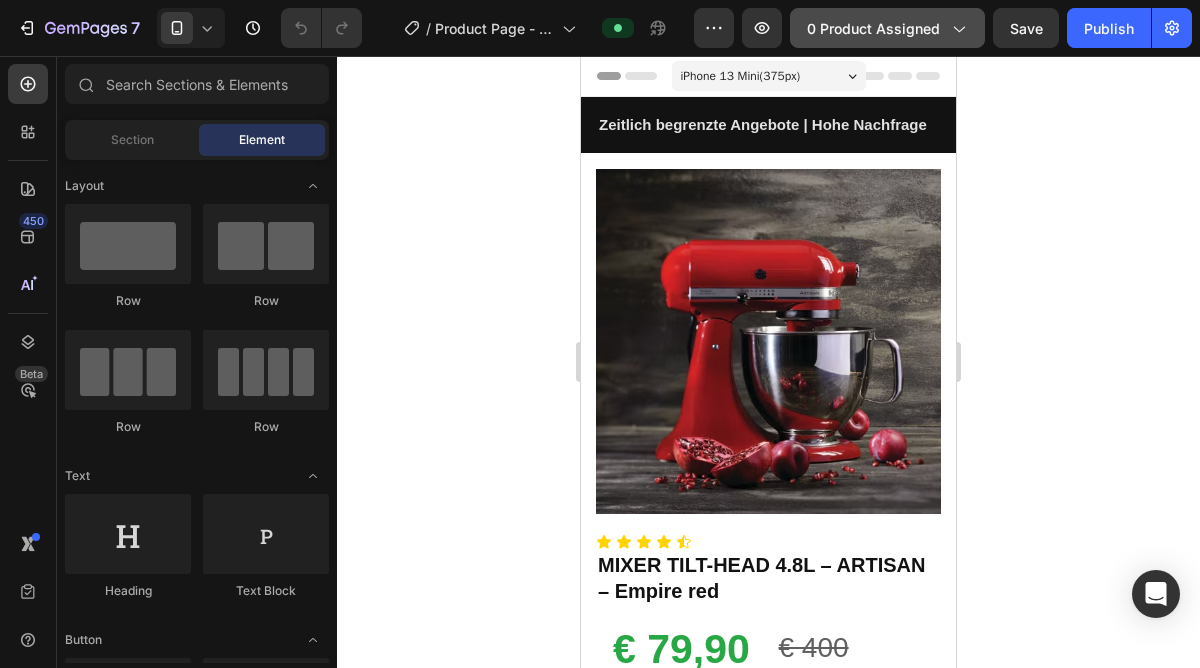 click on "0 product assigned" 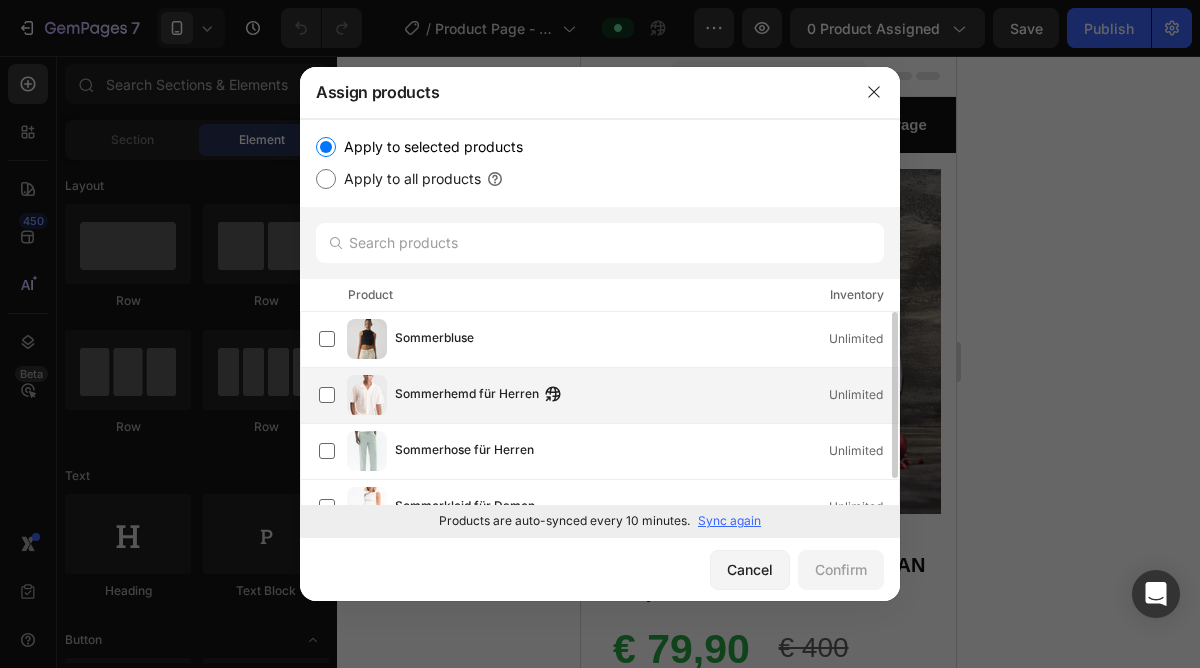 scroll, scrollTop: 0, scrollLeft: 0, axis: both 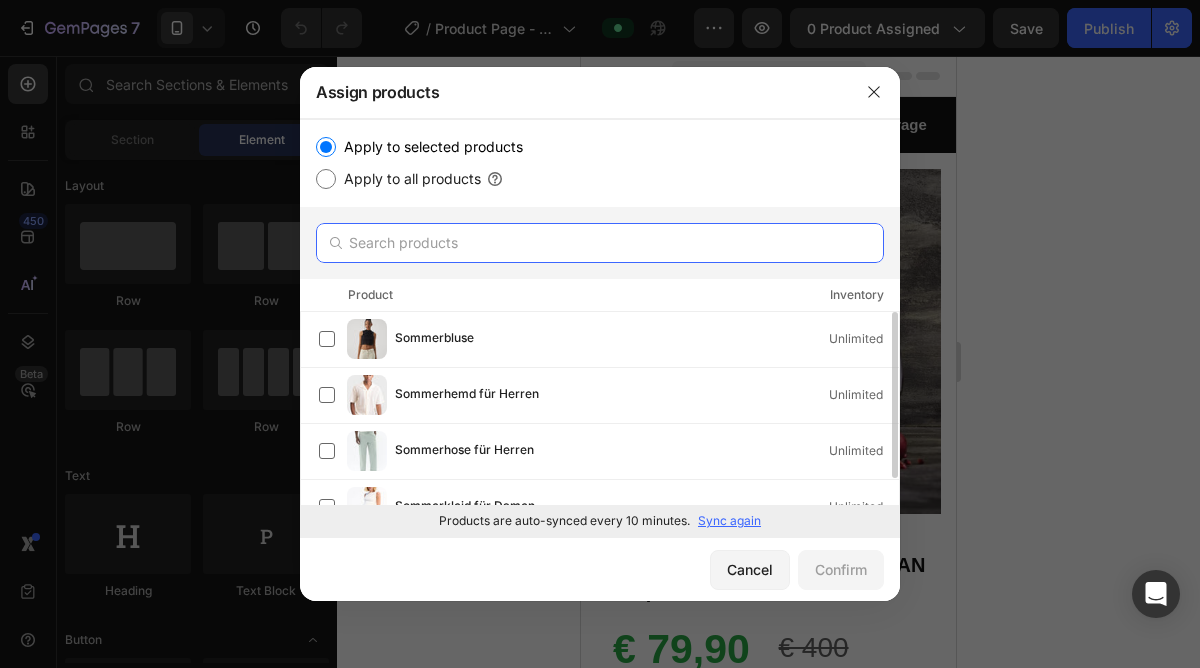 click at bounding box center (600, 243) 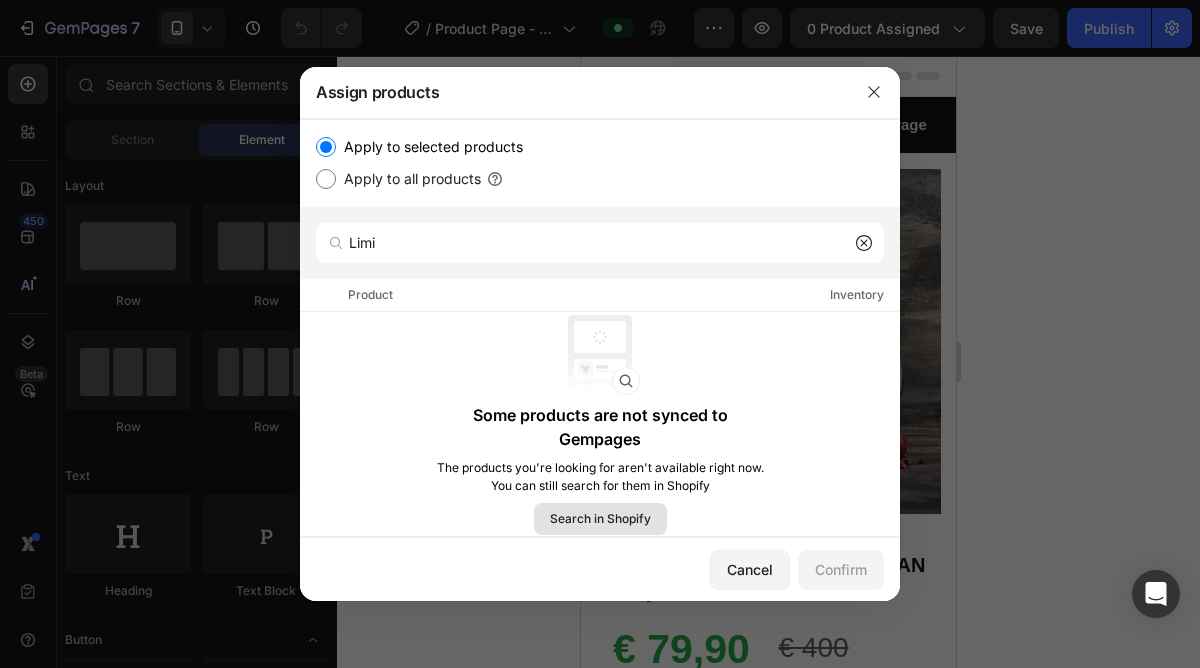 click on "Search in Shopify" at bounding box center [600, 519] 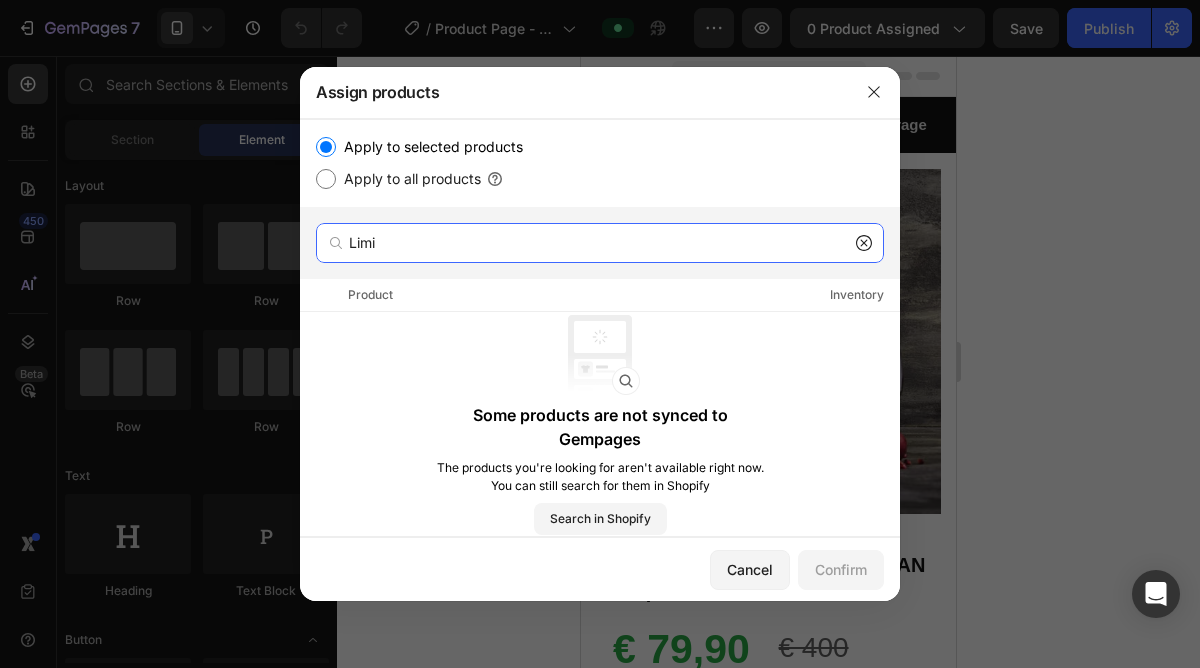 click on "Limi" at bounding box center [600, 243] 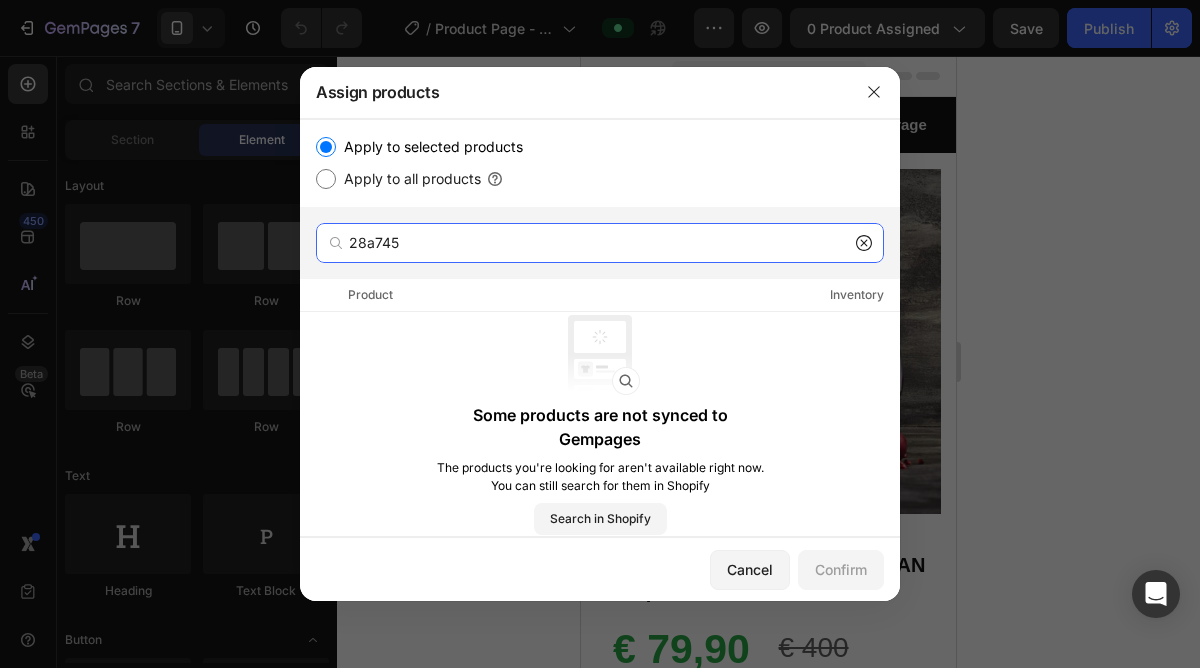 click on "28a745" at bounding box center [600, 243] 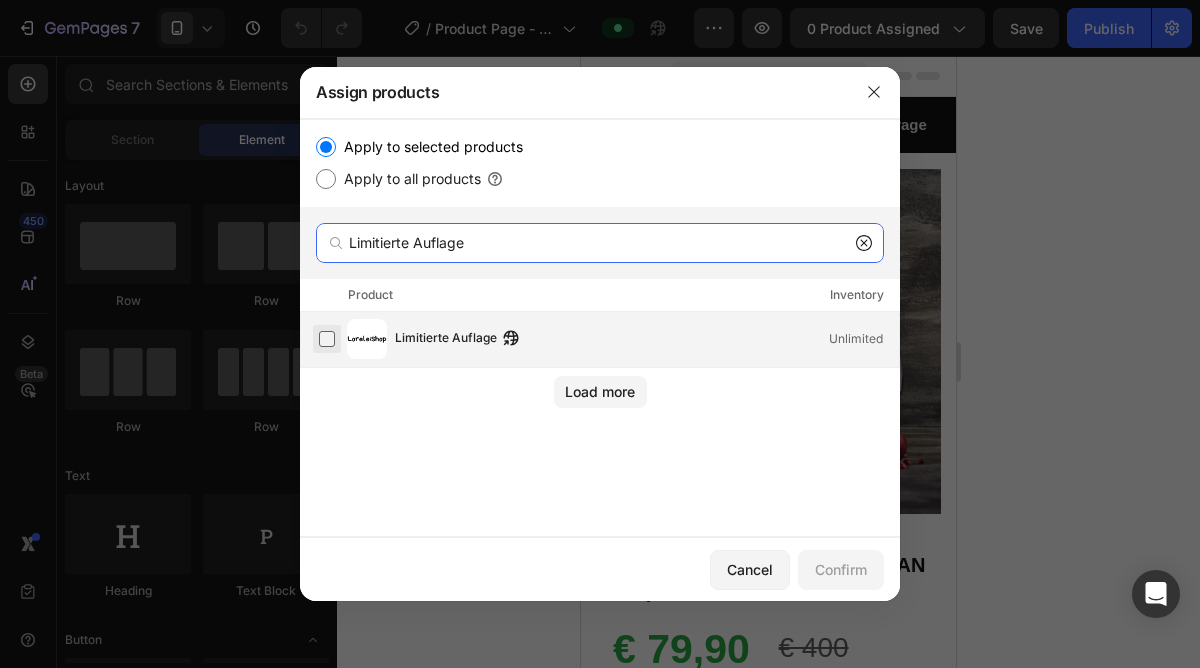 type on "Limitierte Auflage" 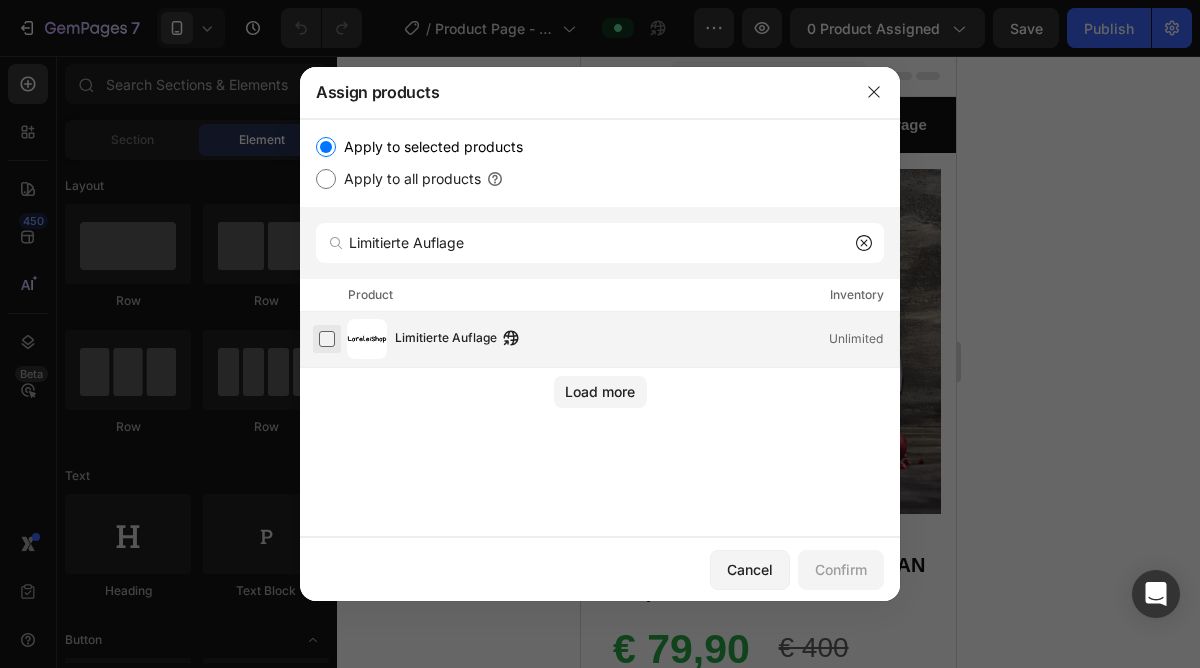 click at bounding box center [327, 339] 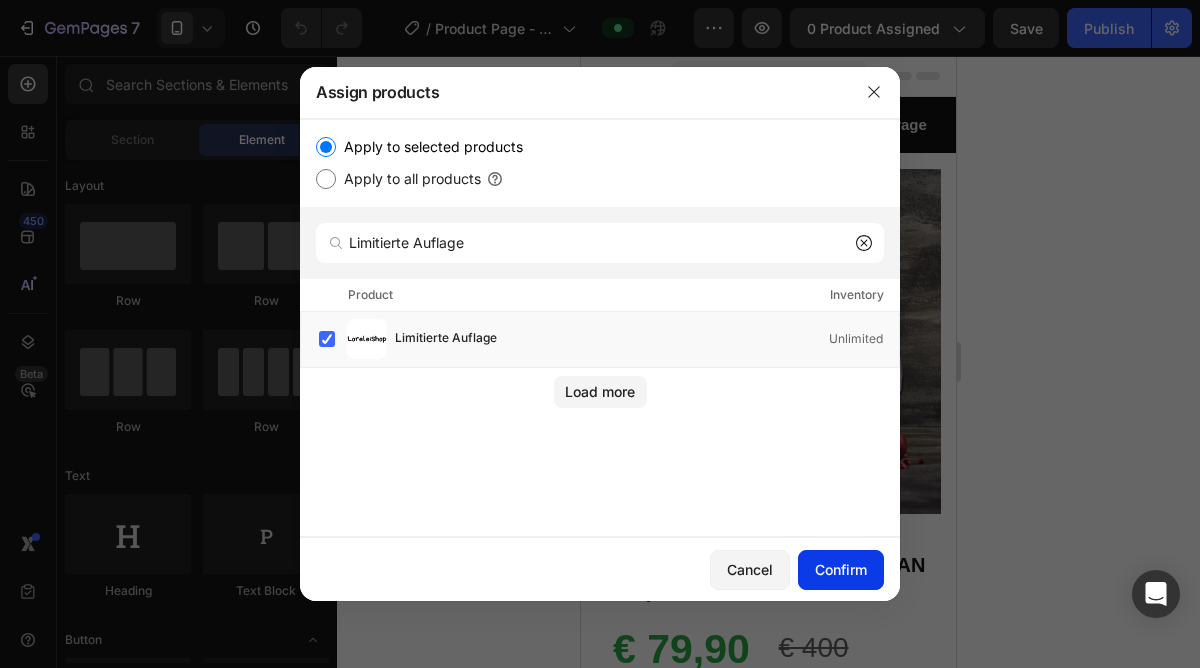 click on "Confirm" 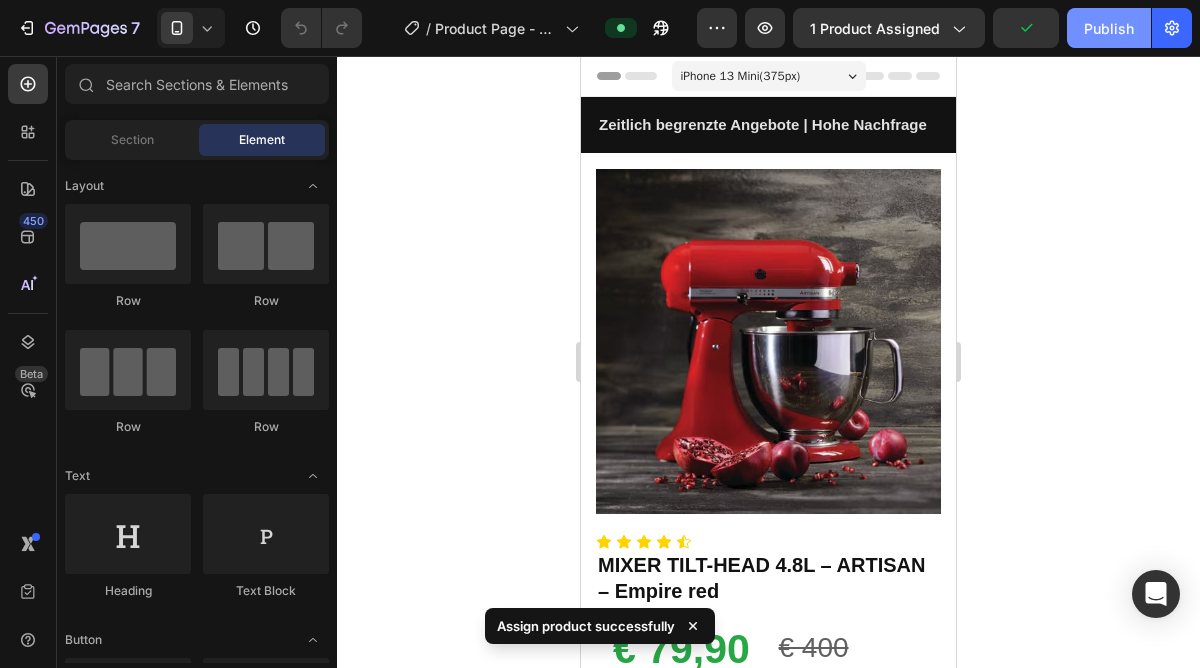 click on "Publish" 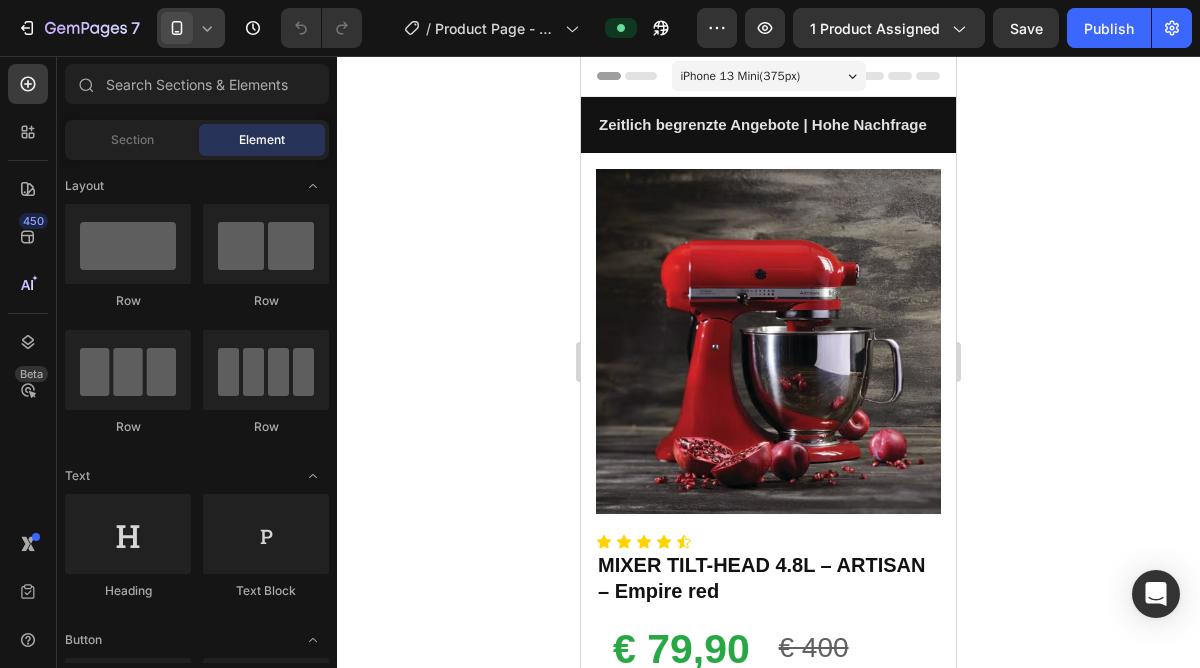 click 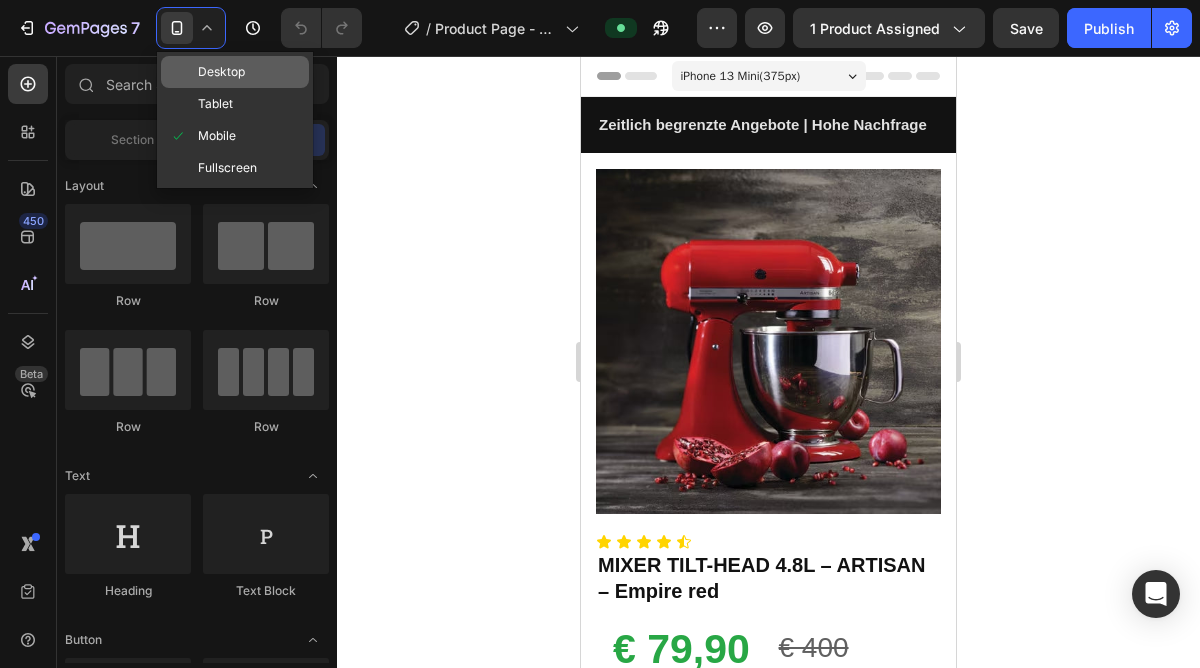 click on "Desktop" at bounding box center [221, 72] 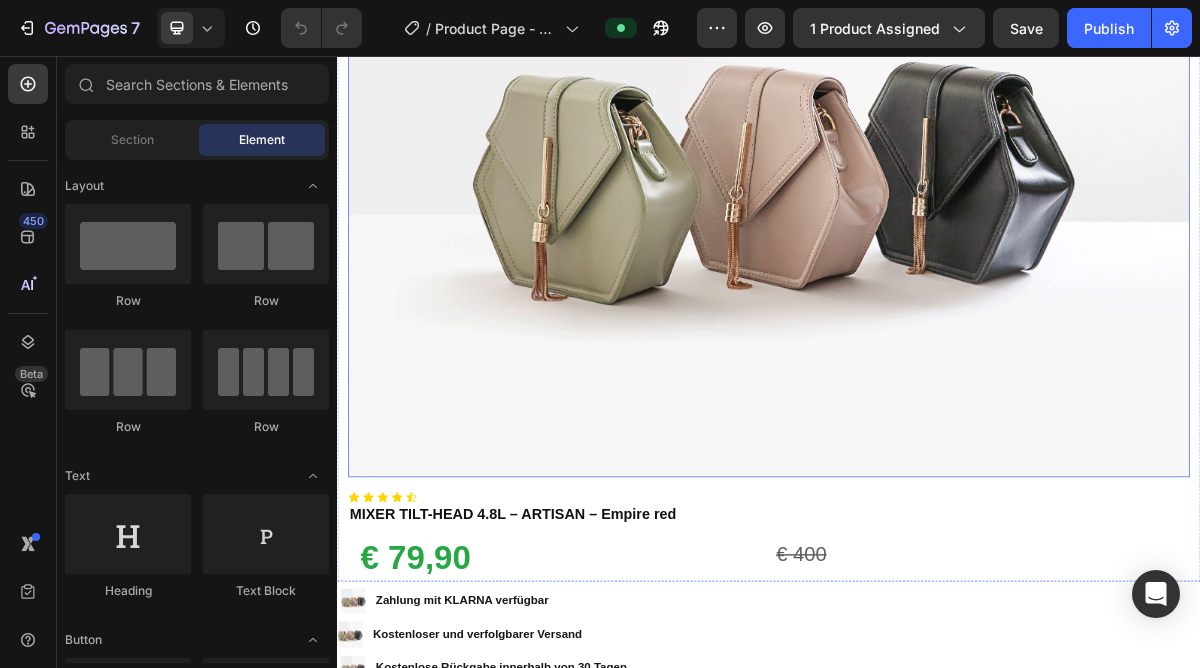 scroll, scrollTop: 392, scrollLeft: 0, axis: vertical 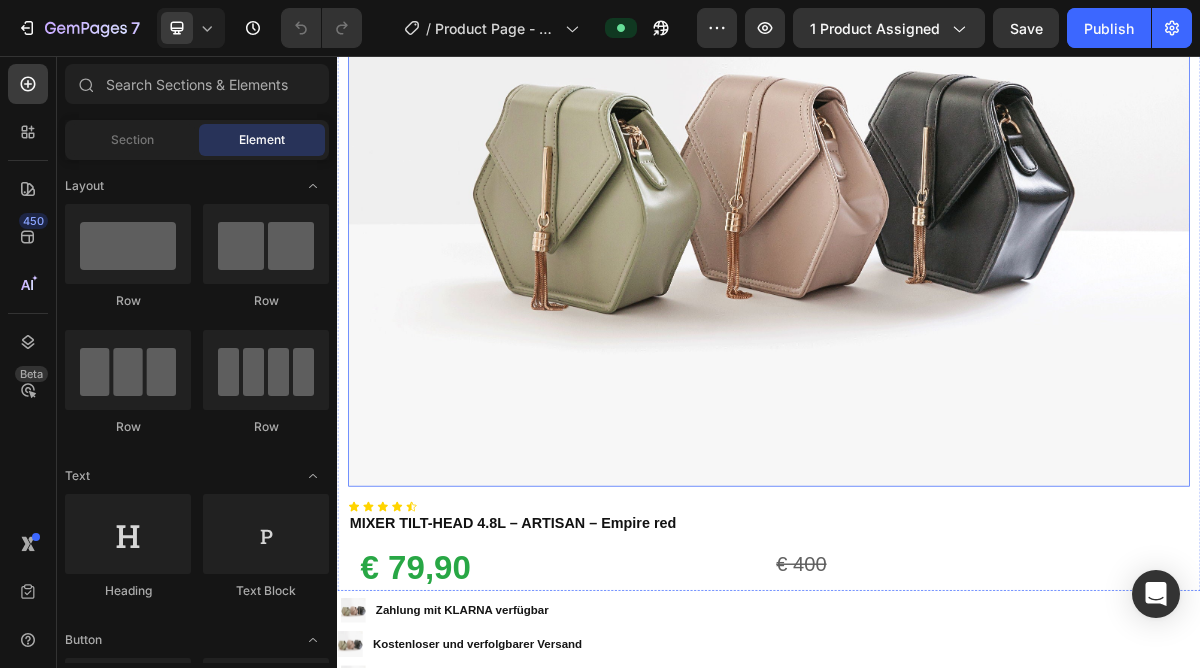 click at bounding box center (937, 216) 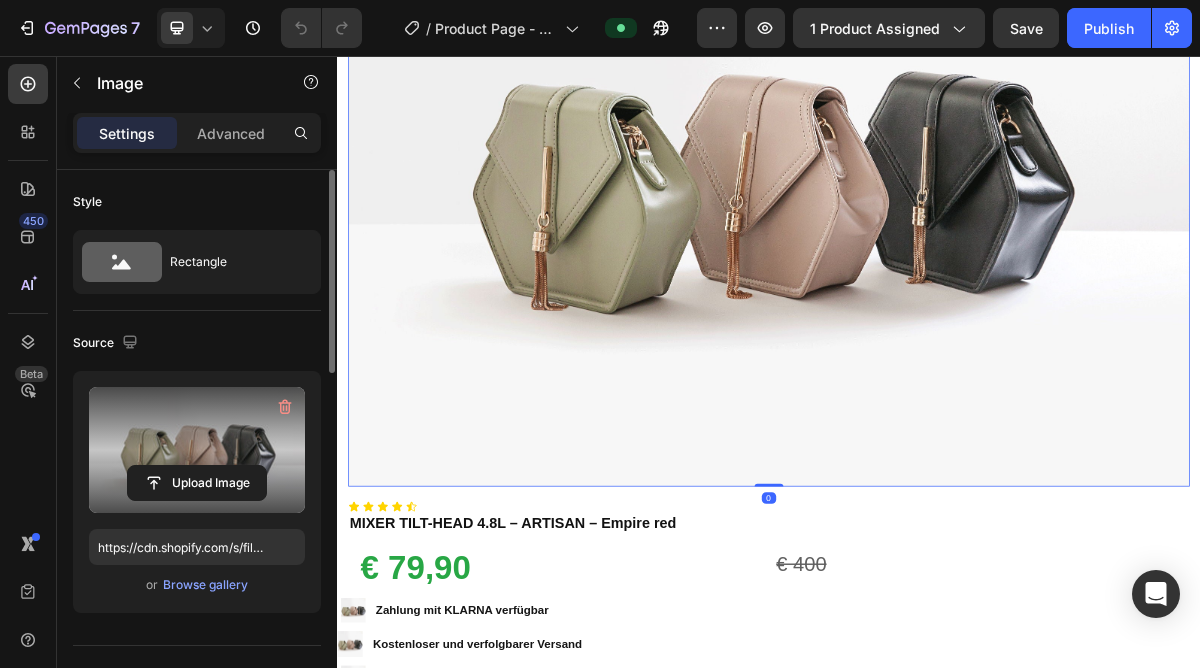 click at bounding box center [197, 450] 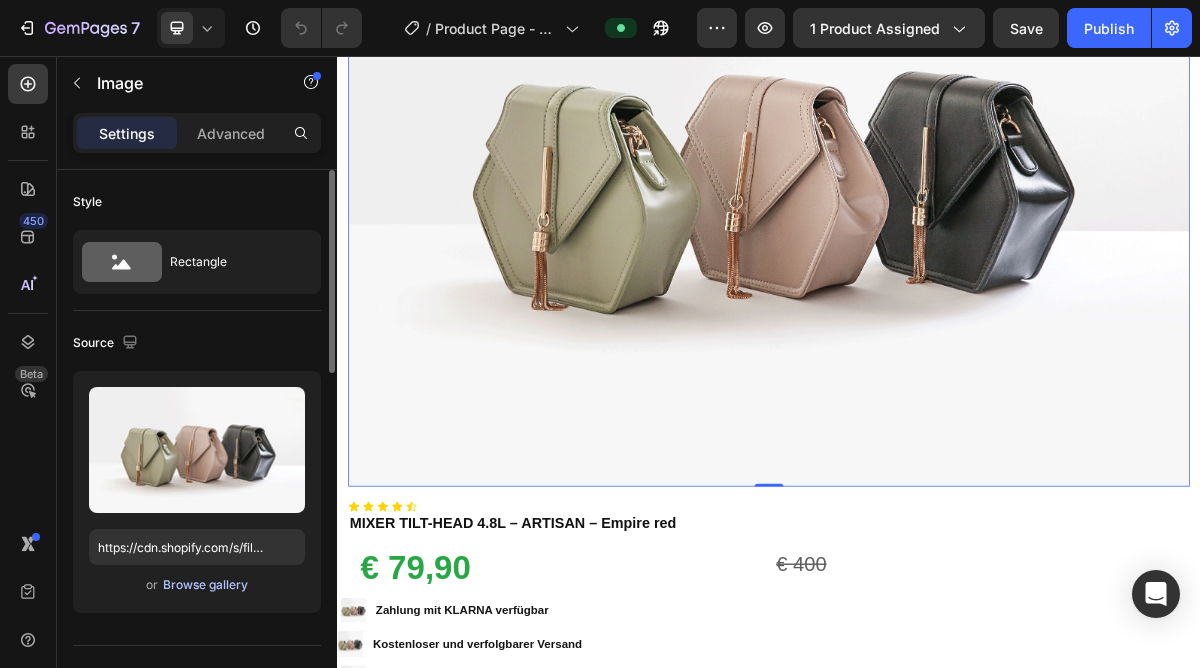 click on "Browse gallery" at bounding box center (205, 585) 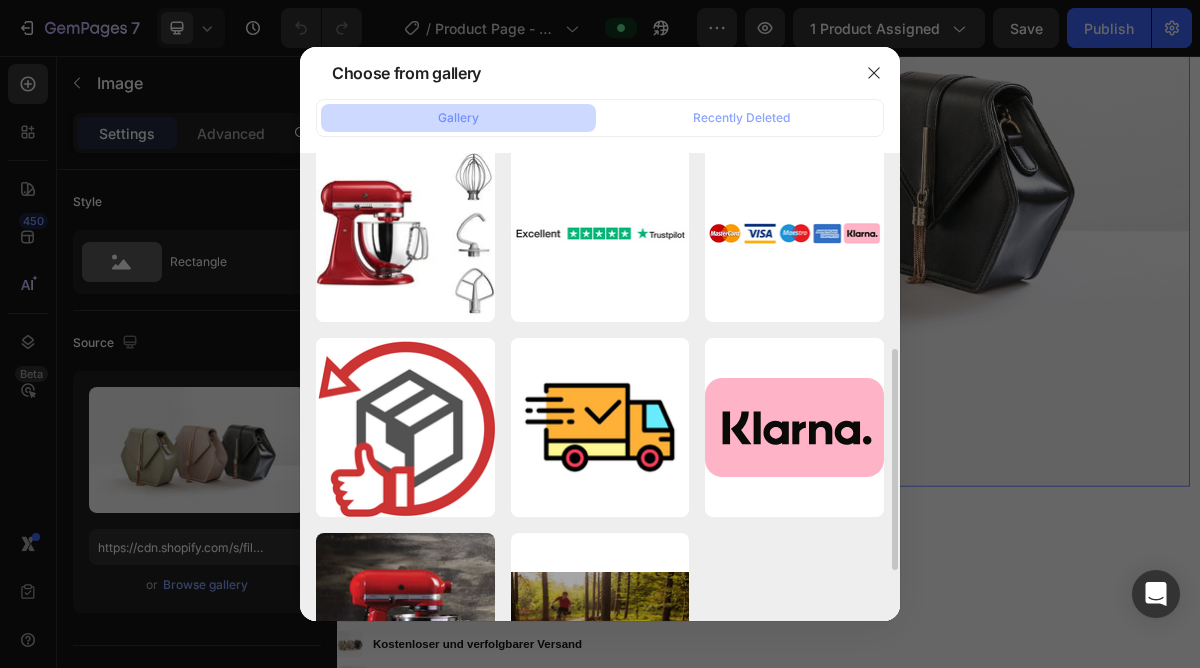 scroll, scrollTop: 522, scrollLeft: 0, axis: vertical 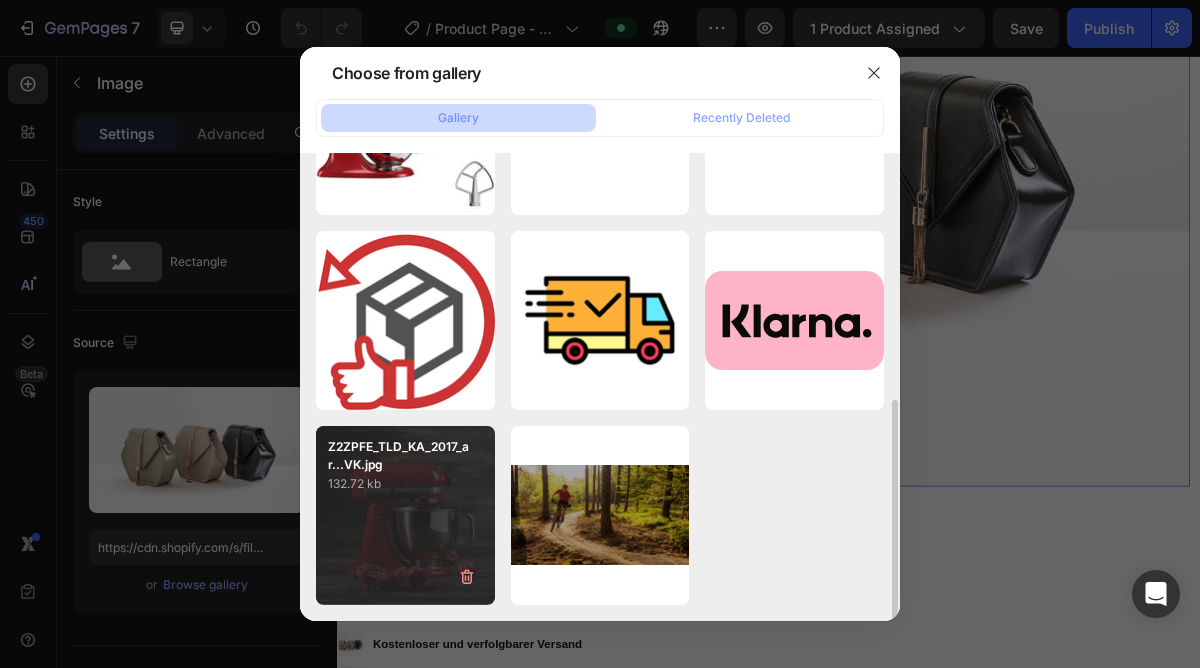 click on "132.72 kb" at bounding box center (405, 484) 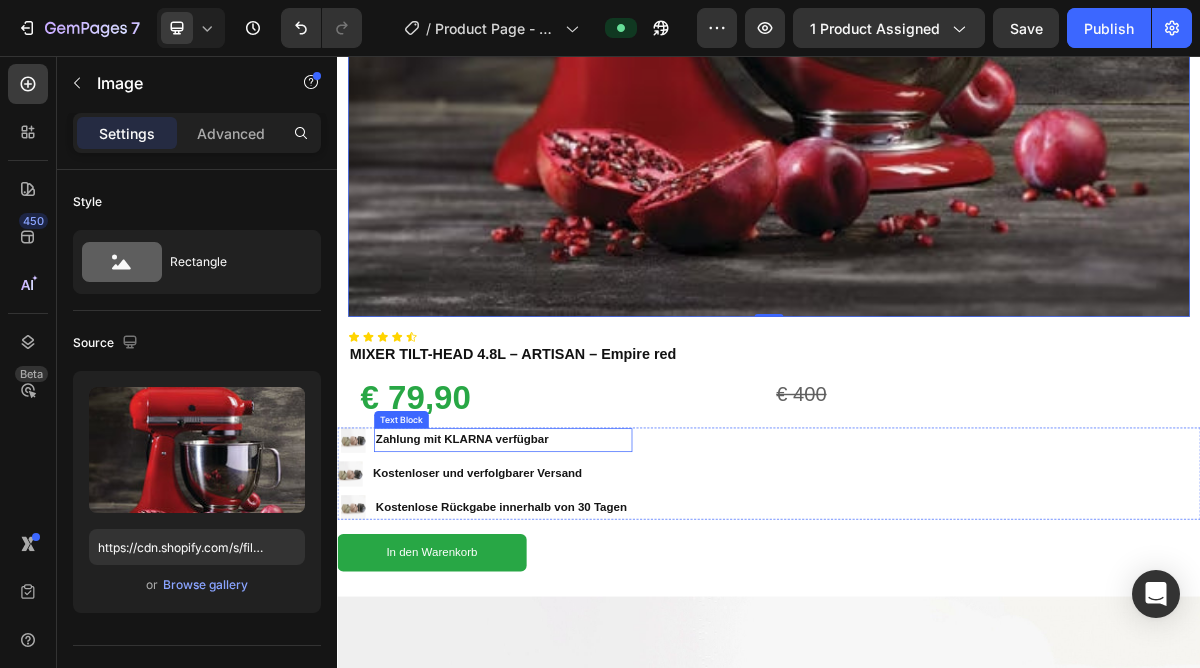 scroll, scrollTop: 960, scrollLeft: 0, axis: vertical 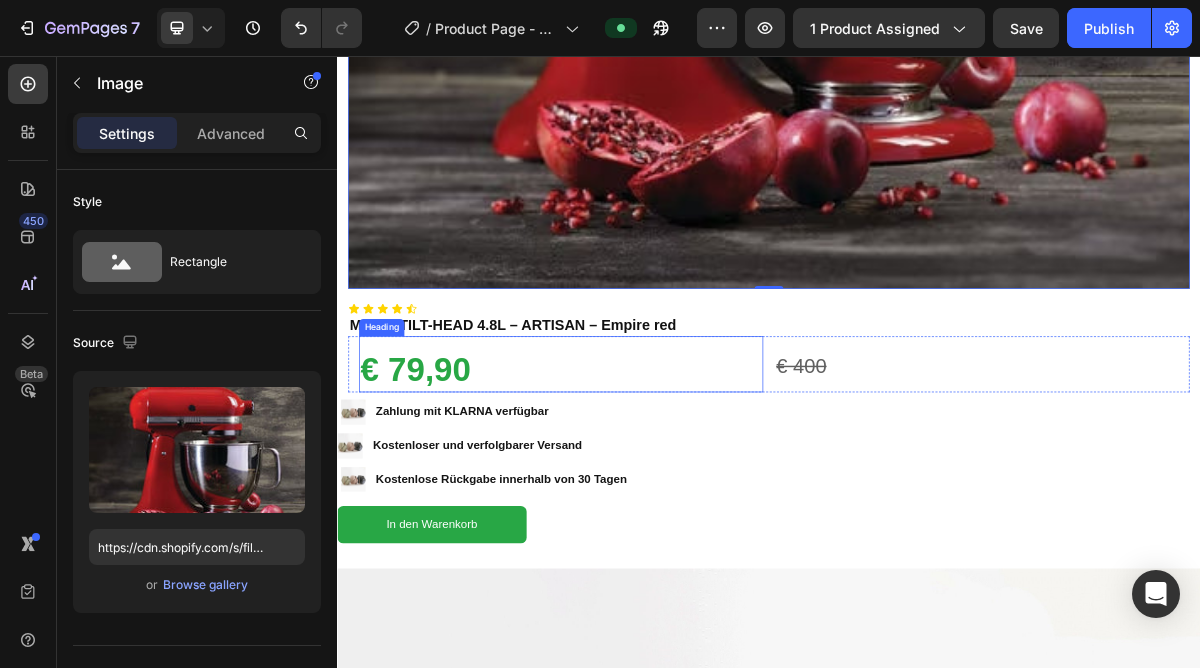 click on "€ 79,90" at bounding box center (648, 492) 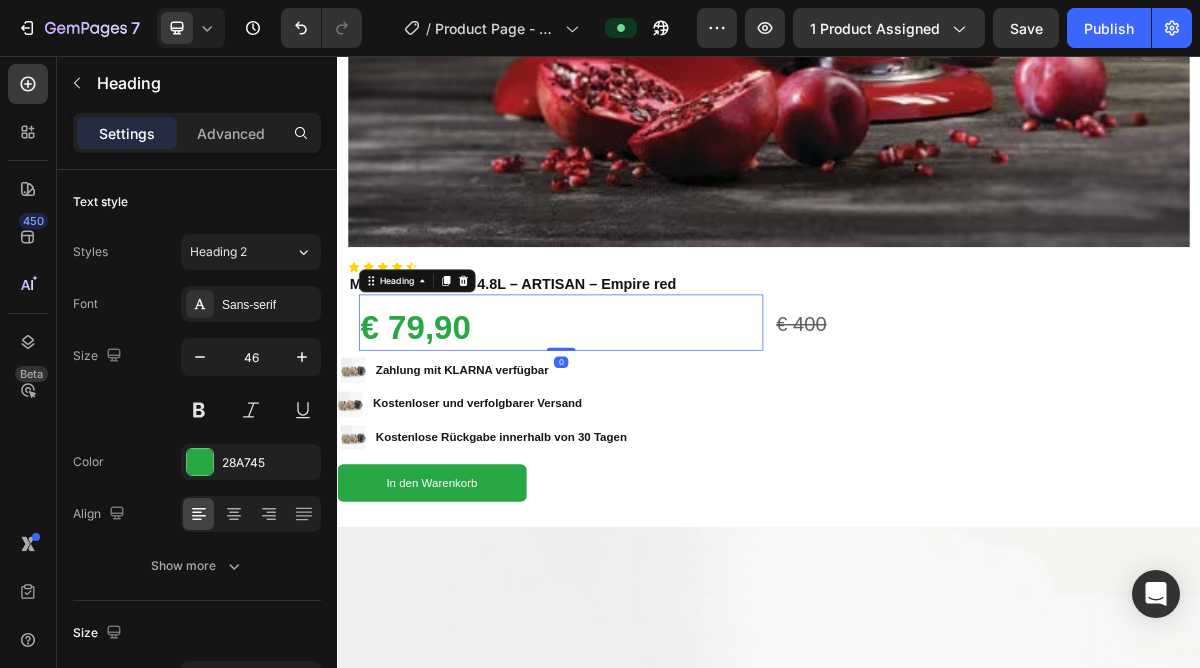 scroll, scrollTop: 1049, scrollLeft: 0, axis: vertical 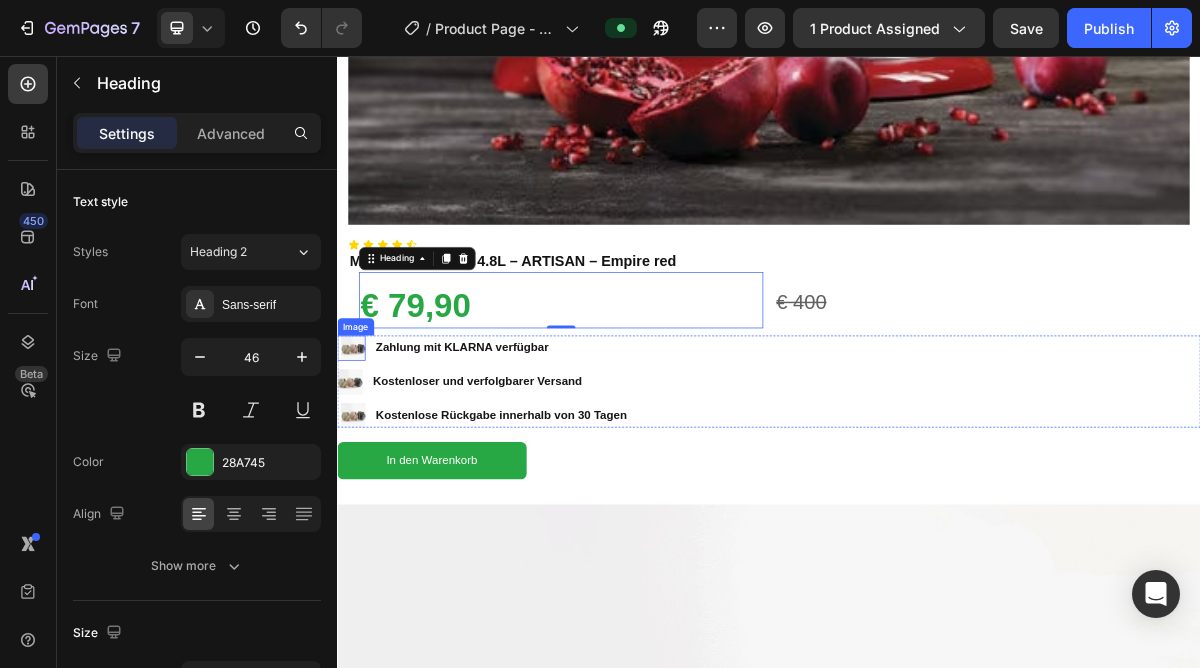 click at bounding box center [359, 461] 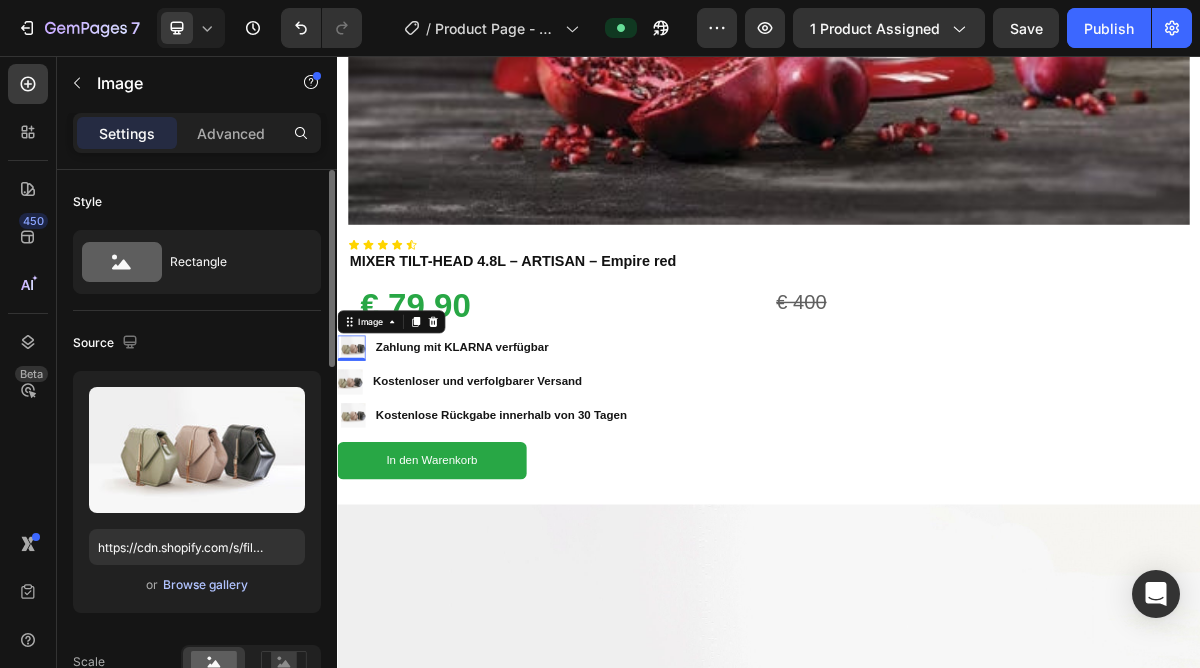 click on "Browse gallery" at bounding box center (205, 585) 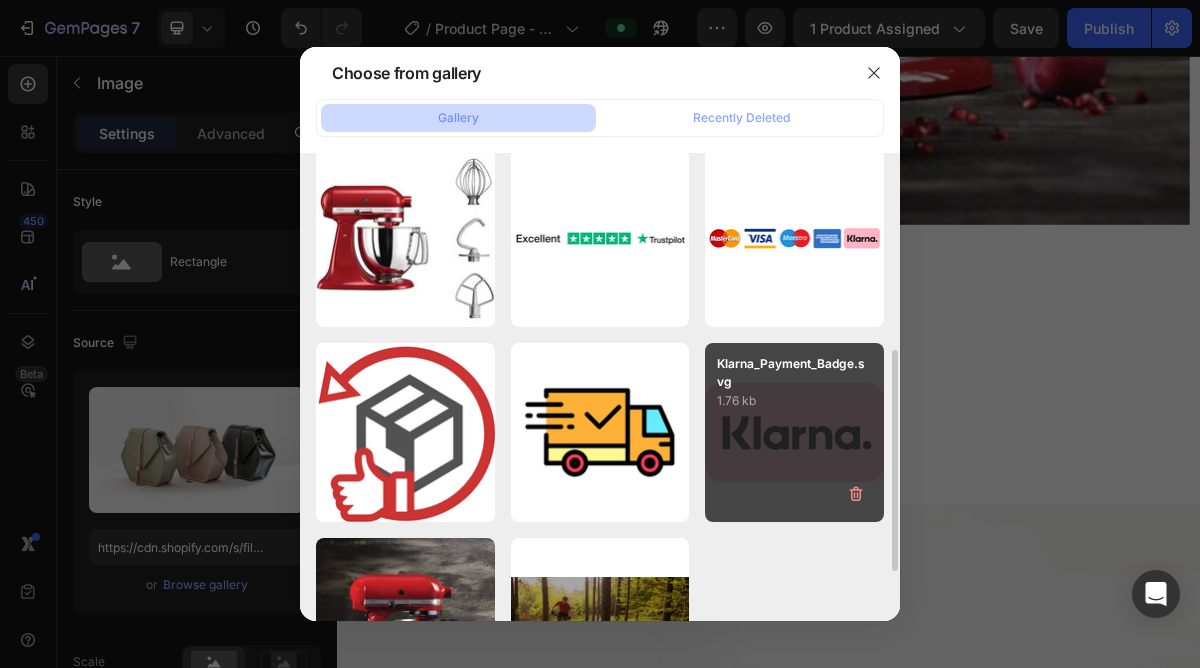 scroll, scrollTop: 419, scrollLeft: 0, axis: vertical 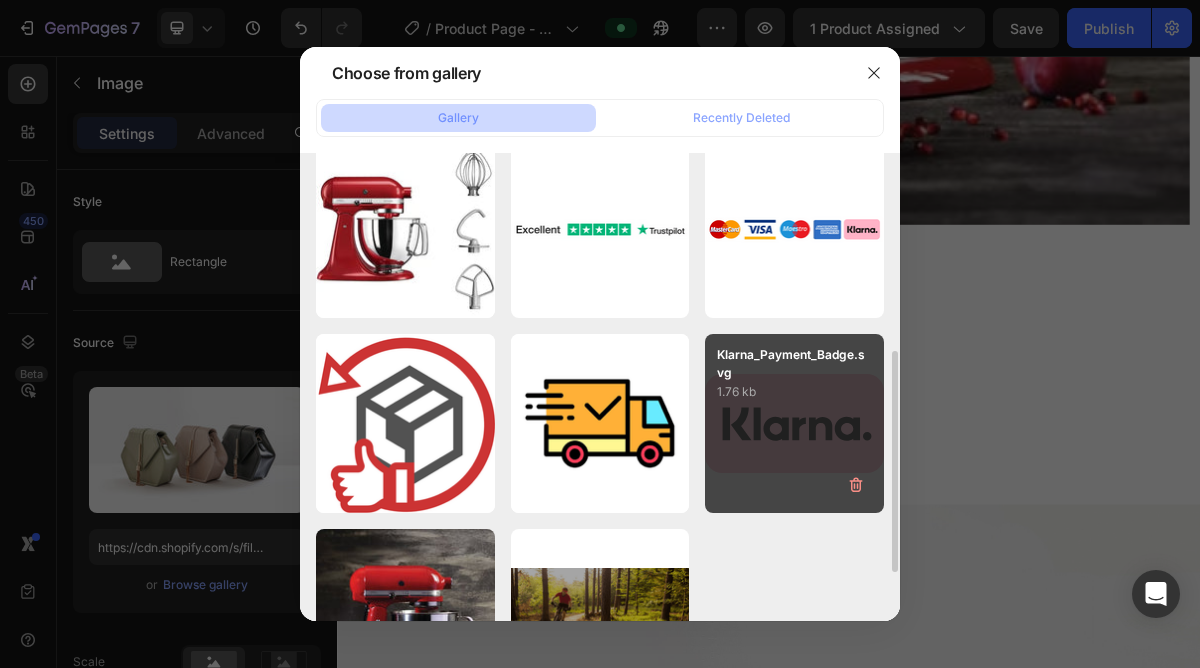 click on "Klarna_Payment_Badge.svg 1.76 kb" at bounding box center [794, 423] 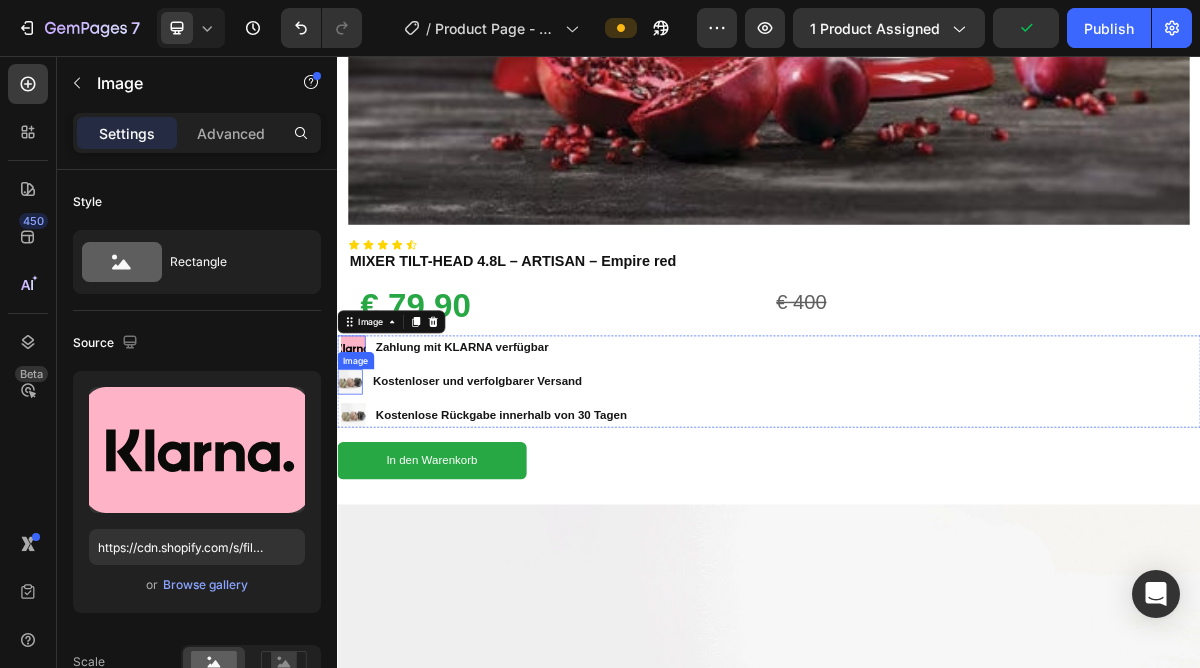 click at bounding box center (354, 508) 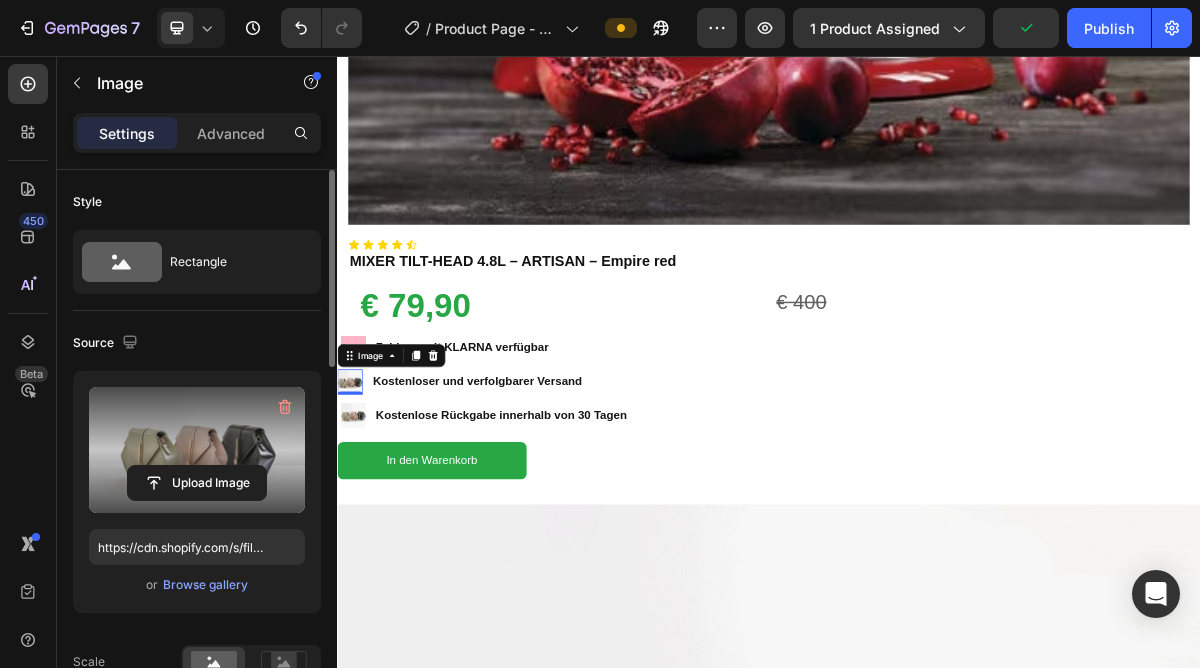 click at bounding box center [197, 450] 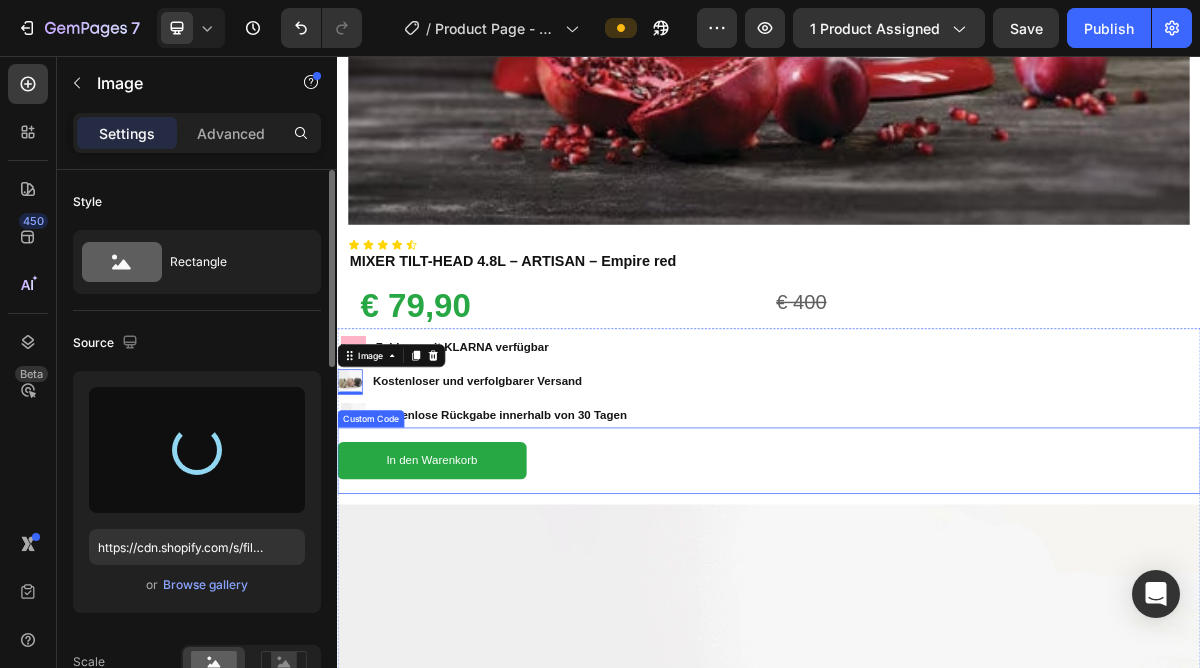 type on "https://cdn.shopify.com/s/files/1/0934/4539/0720/files/gempages_578050395968897724-19216def-33f2-4a1e-8922-9774ce2ca9b9.png" 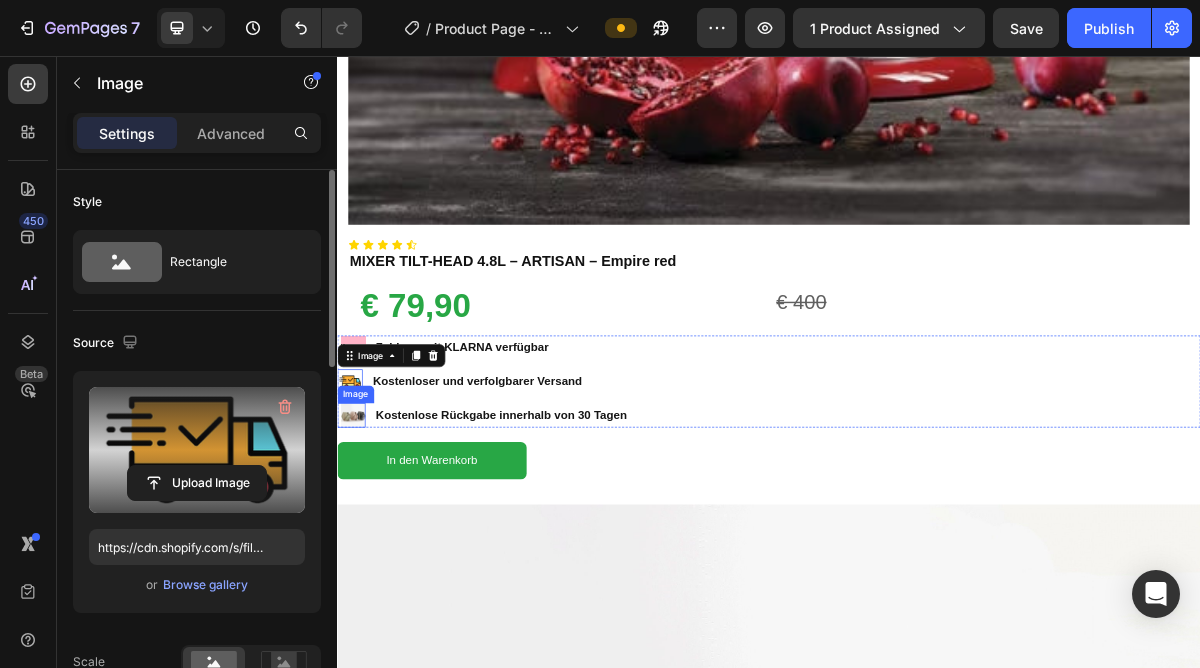 click at bounding box center [359, 555] 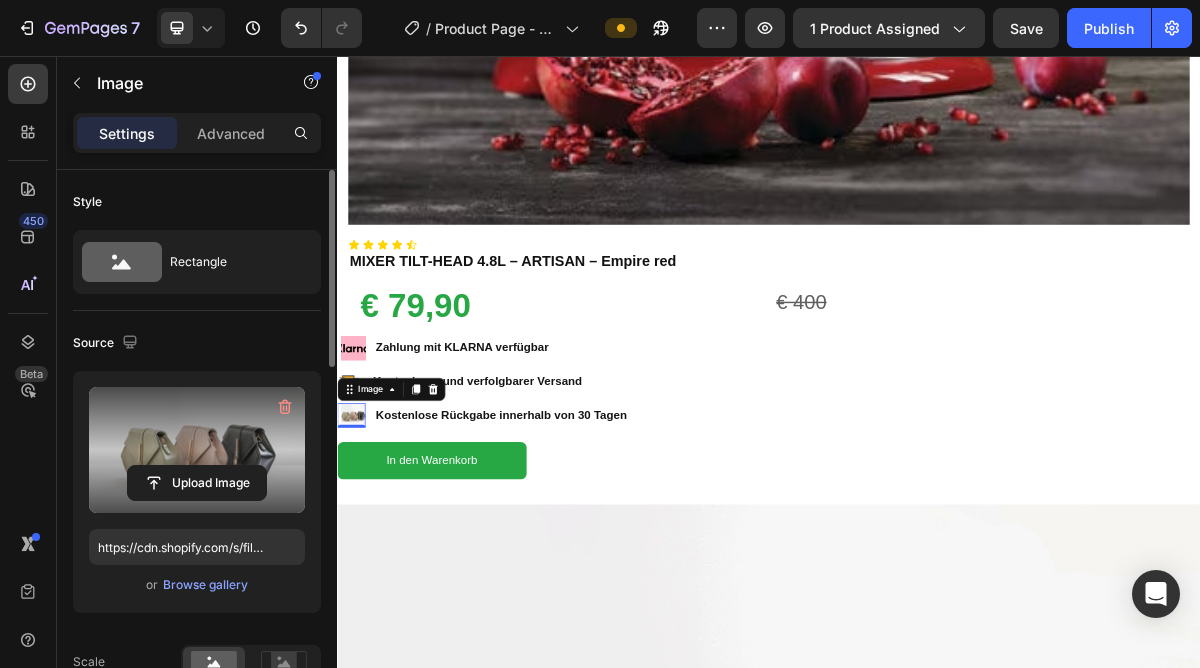 click at bounding box center [197, 450] 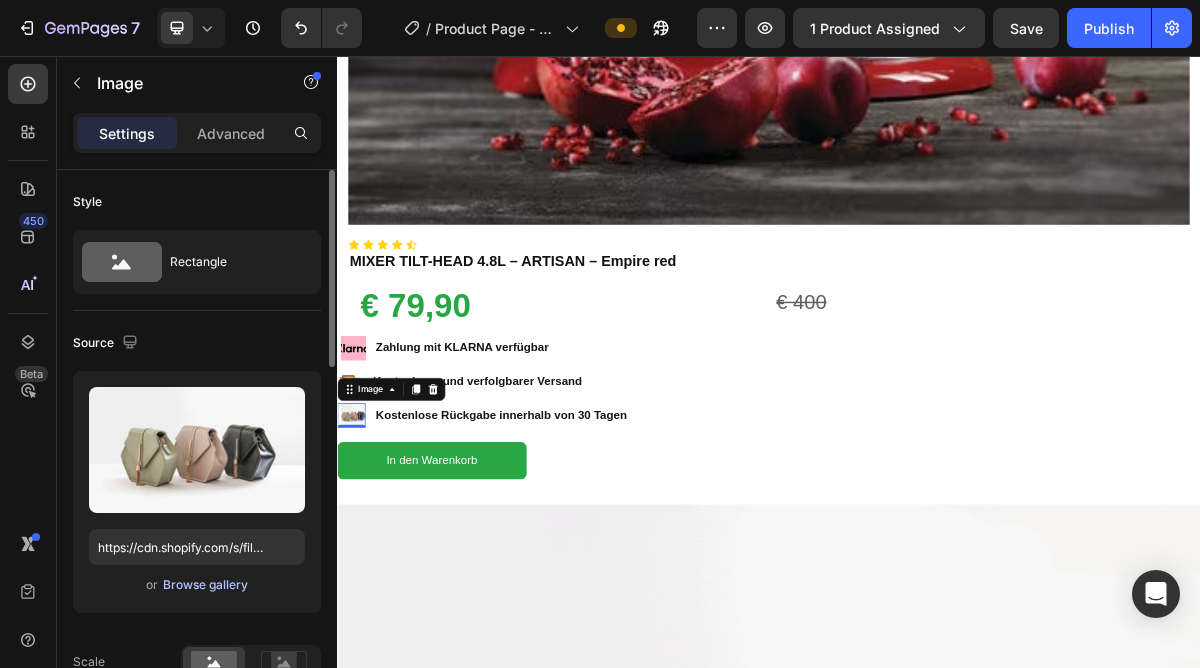 click on "Browse gallery" at bounding box center [205, 585] 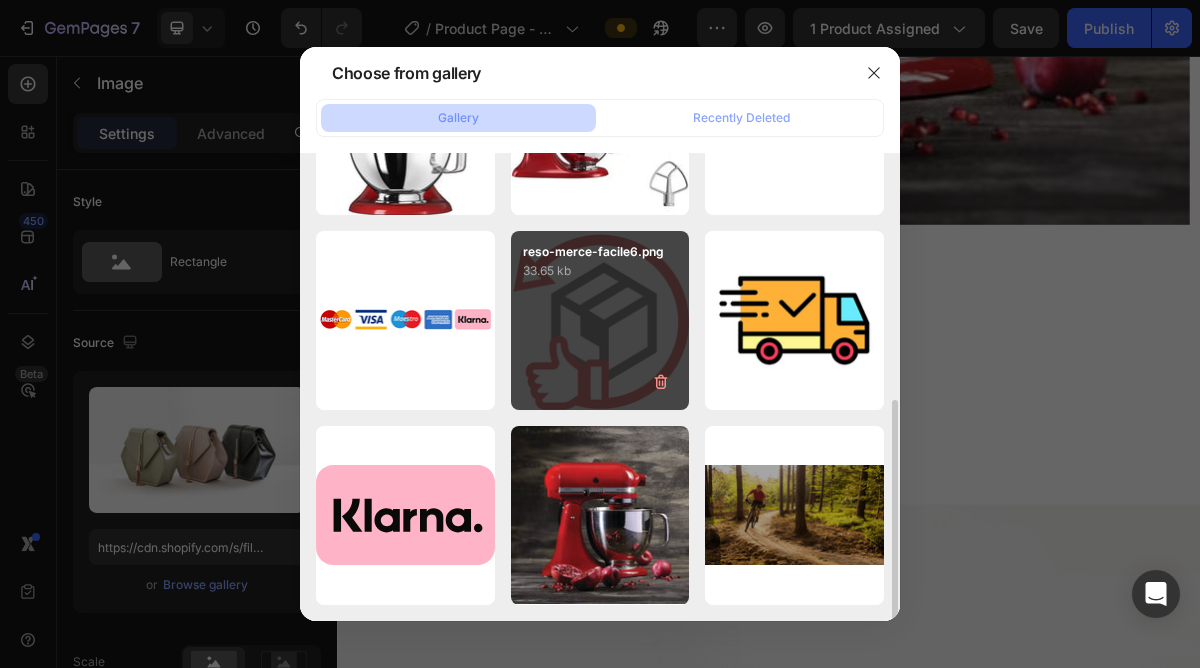 scroll, scrollTop: 521, scrollLeft: 0, axis: vertical 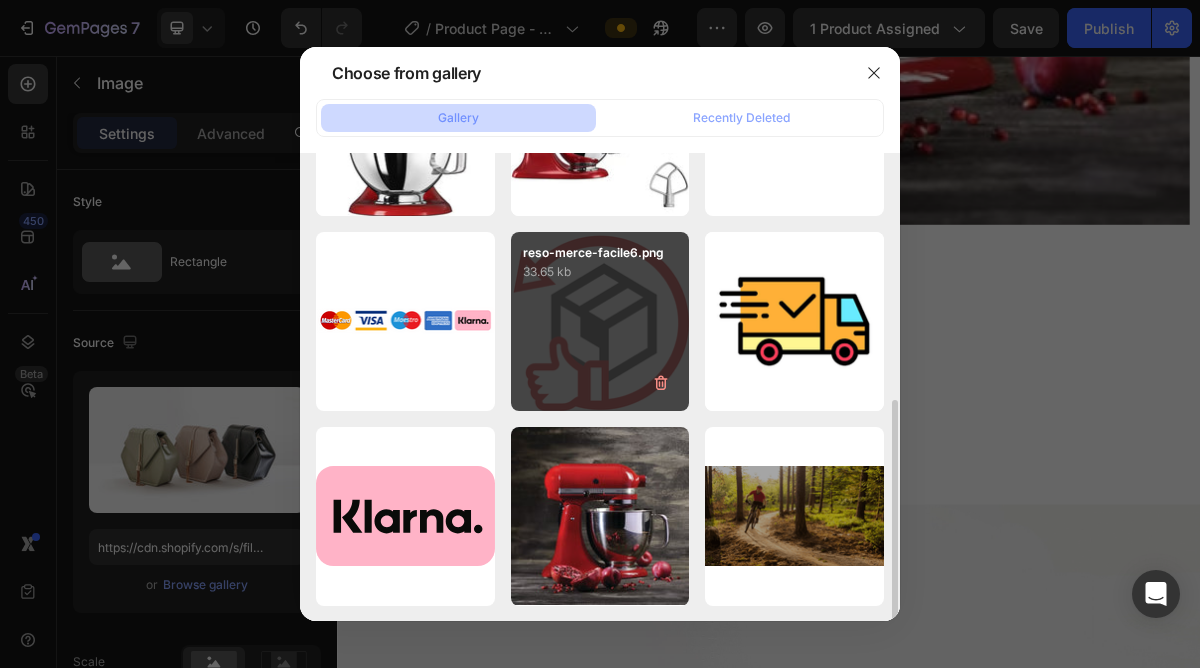 click on "reso-merce-facile6.png 33.65 kb" at bounding box center (600, 321) 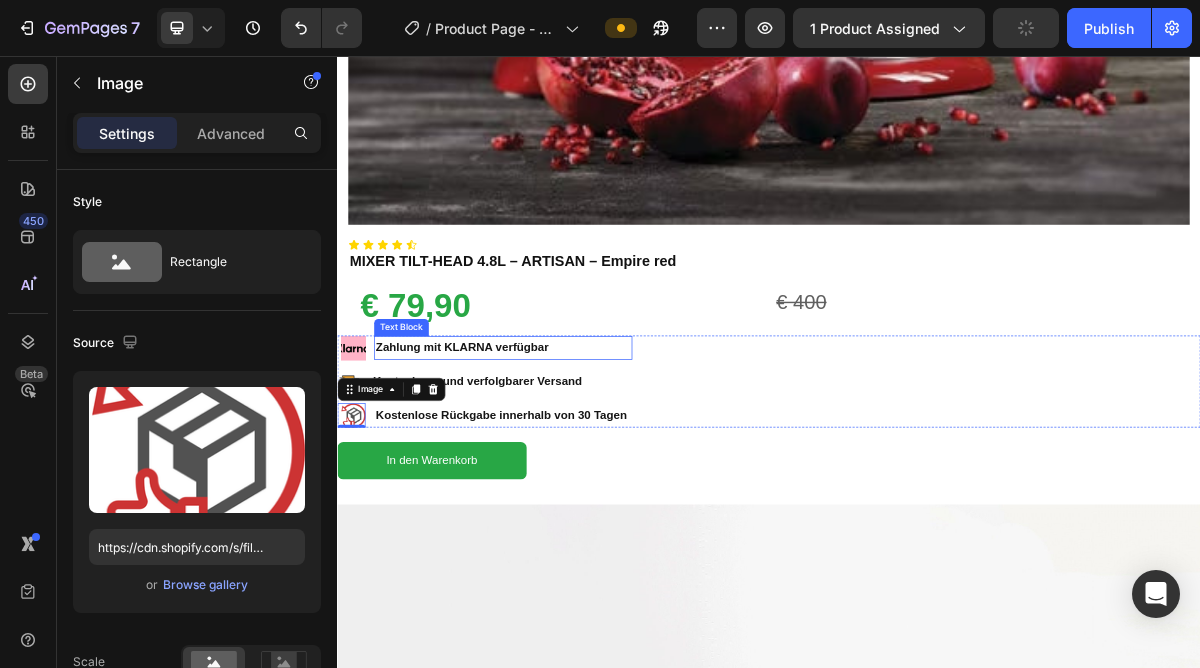 click on "Zahlung mit KLARNA verfügbar" at bounding box center [567, 461] 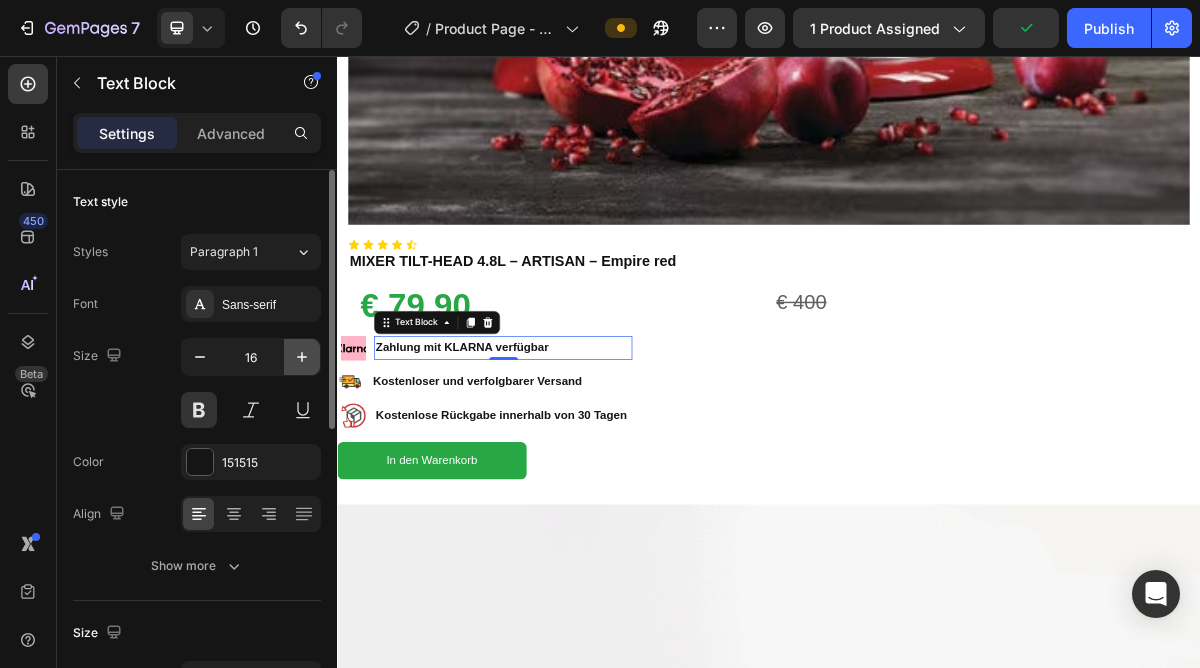 click 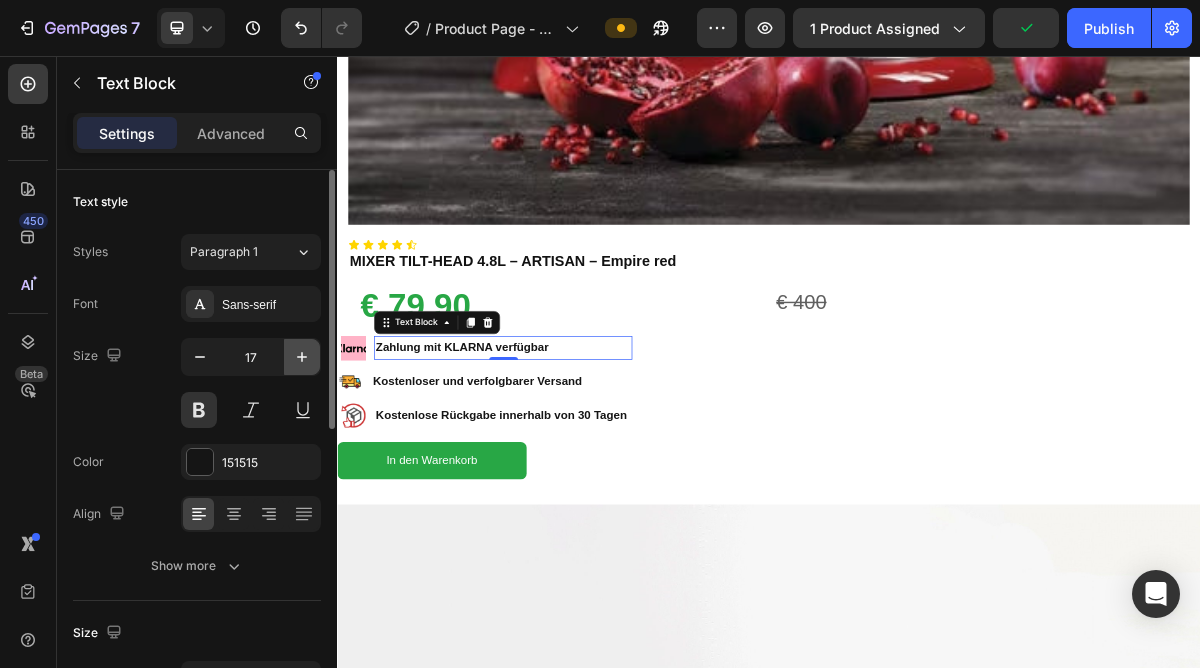 click 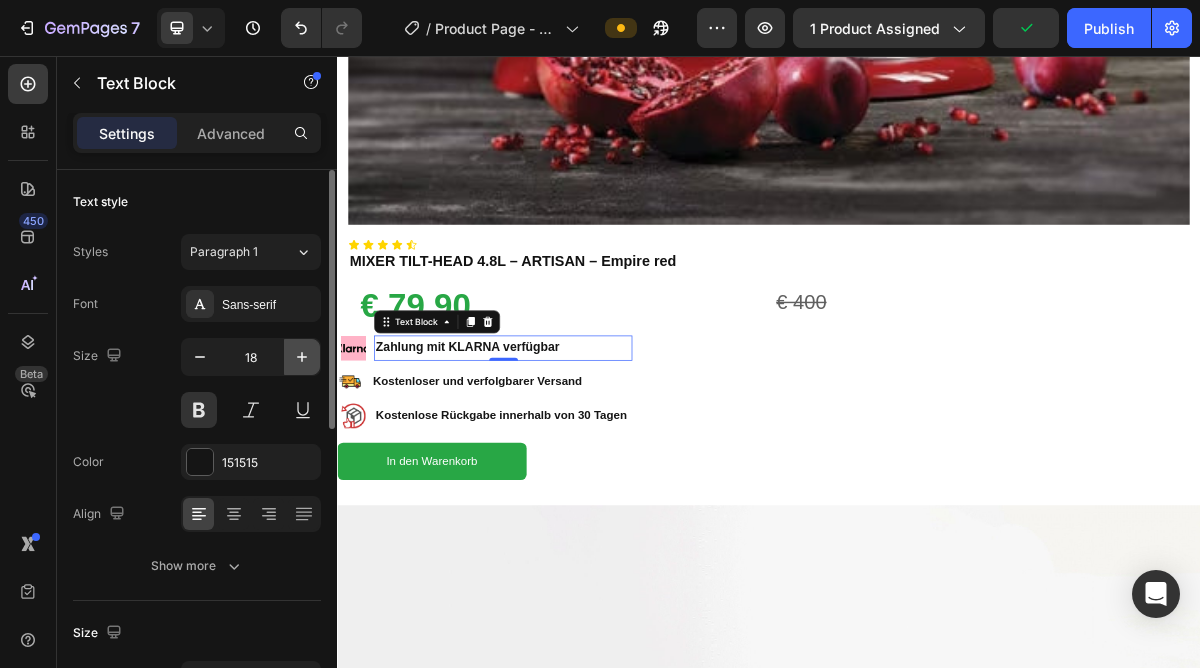 click 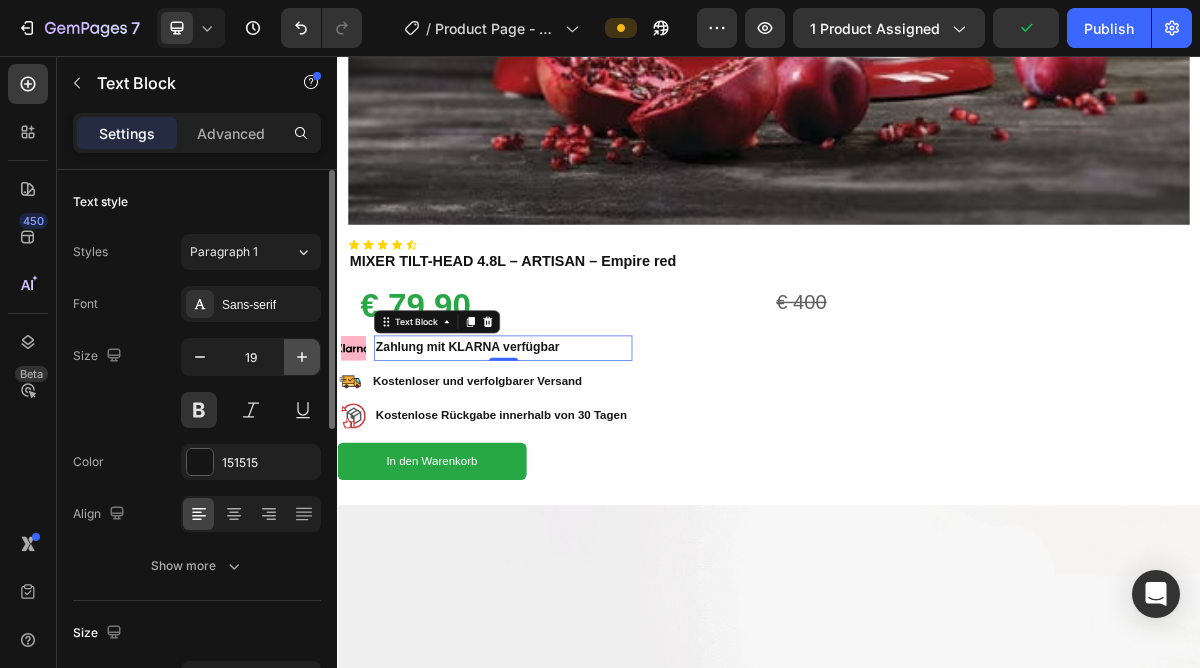 click 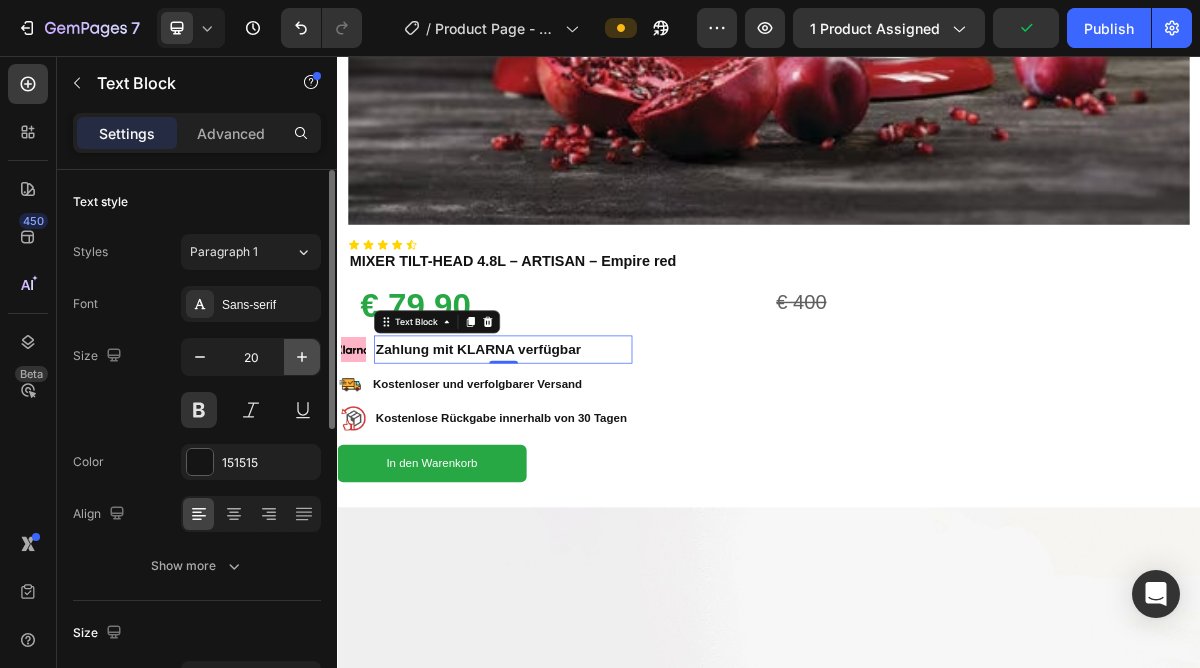 click 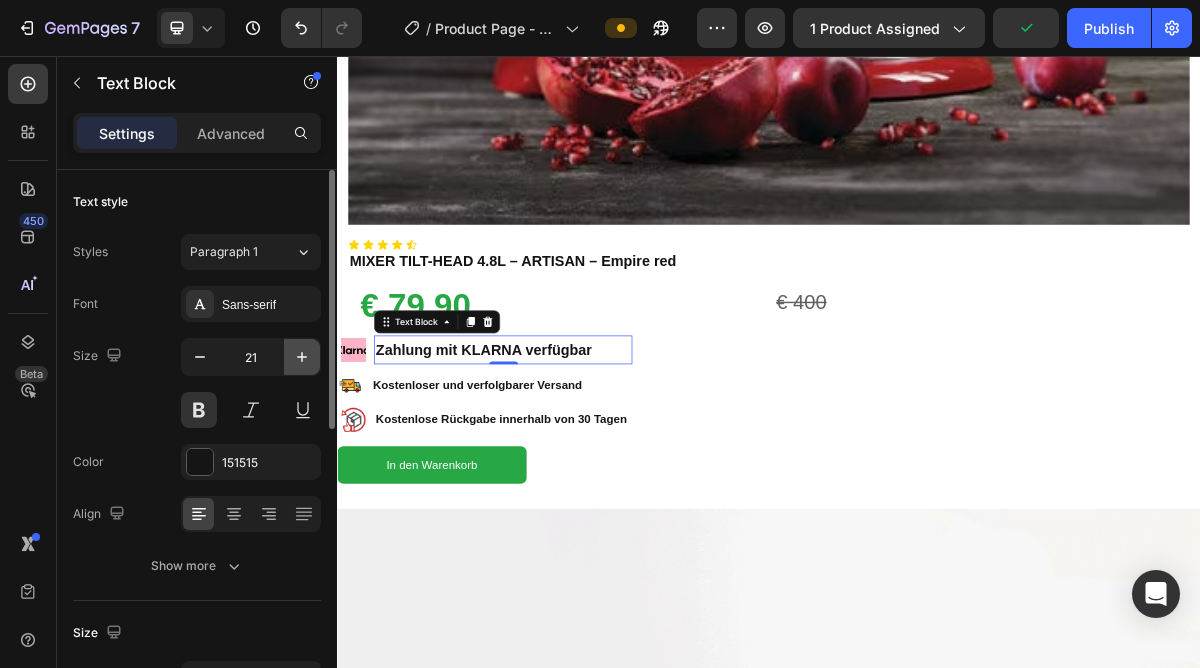 click 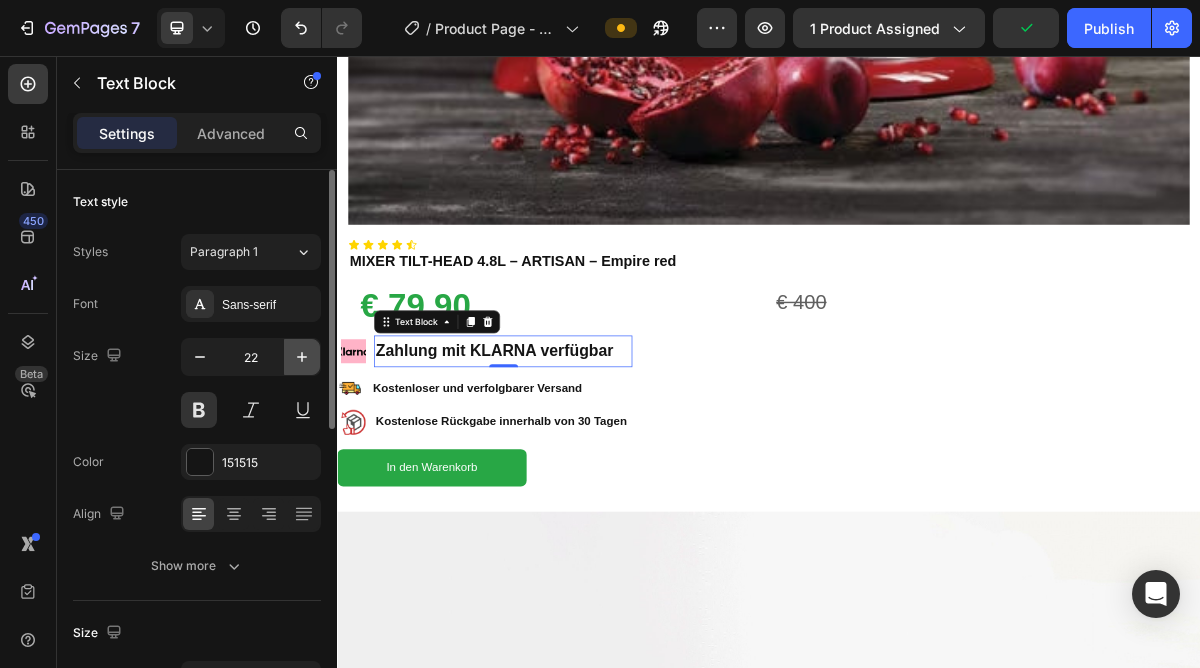 click 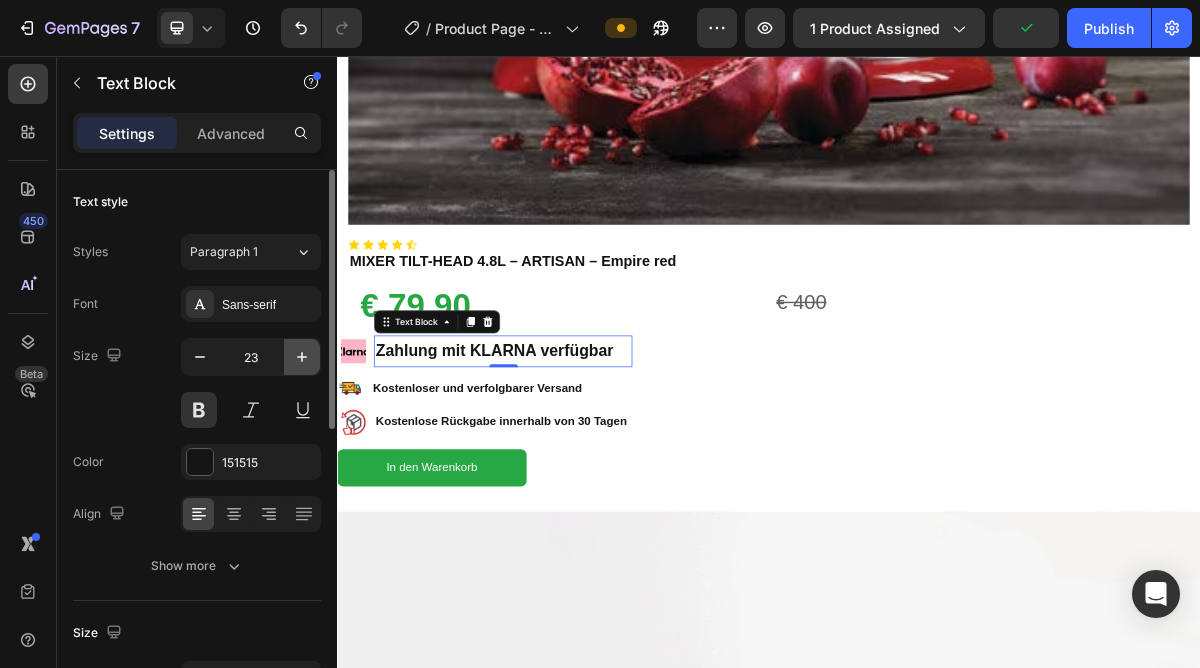 click 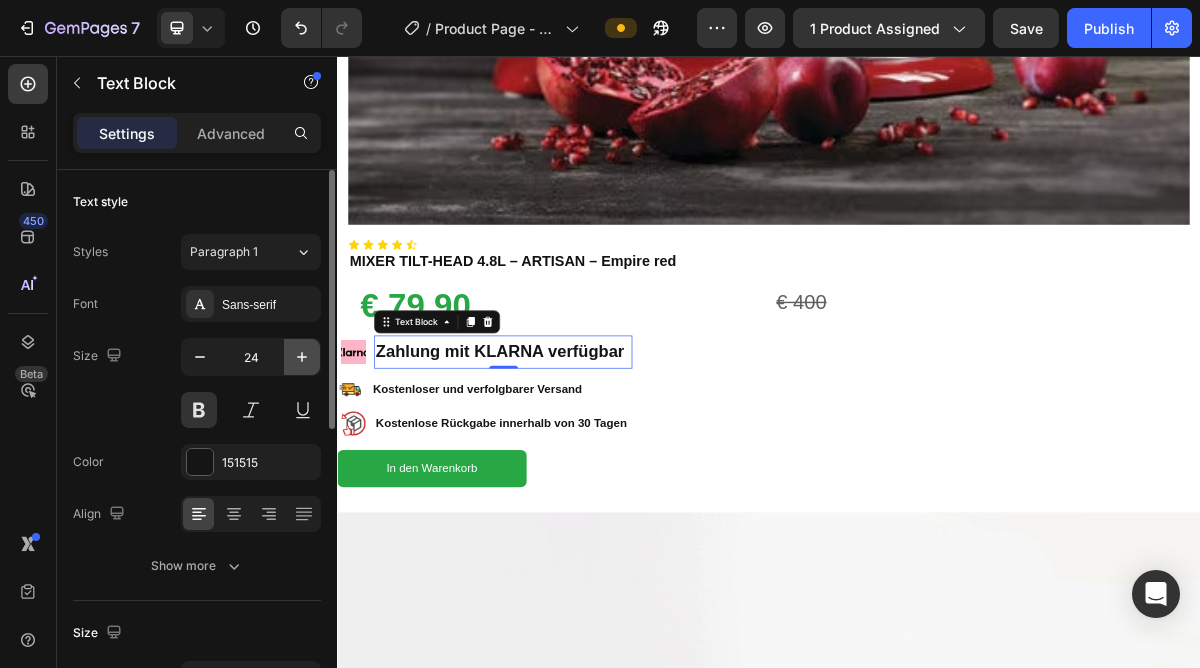 click 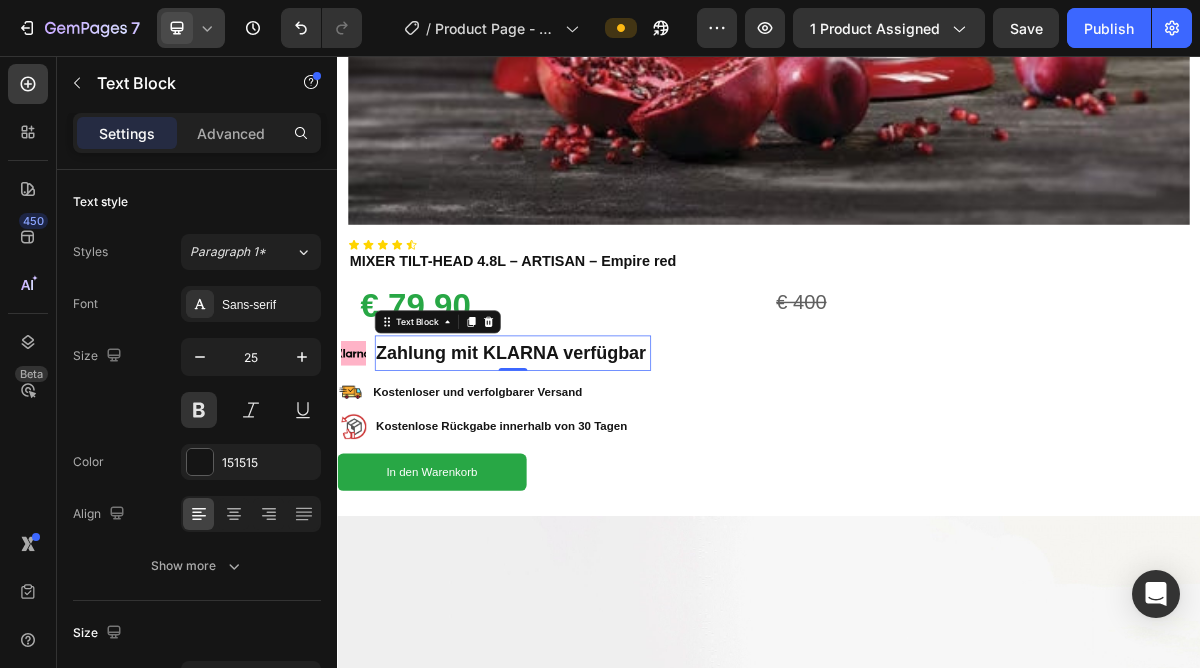 click at bounding box center [177, 28] 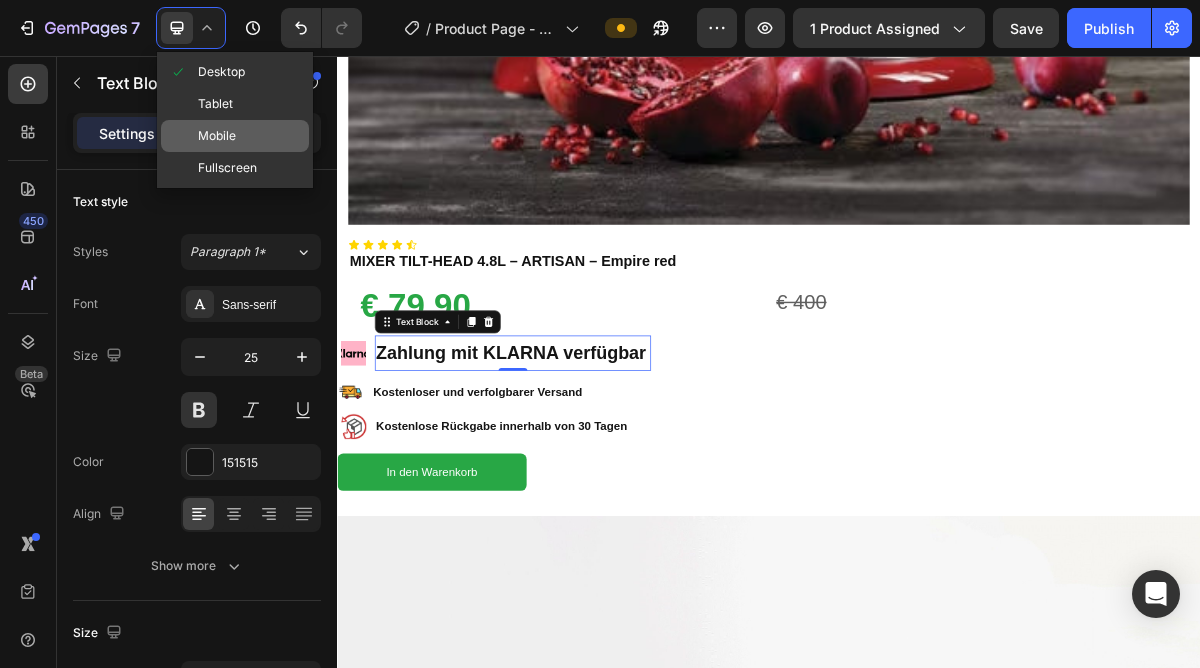 click on "Mobile" at bounding box center (217, 136) 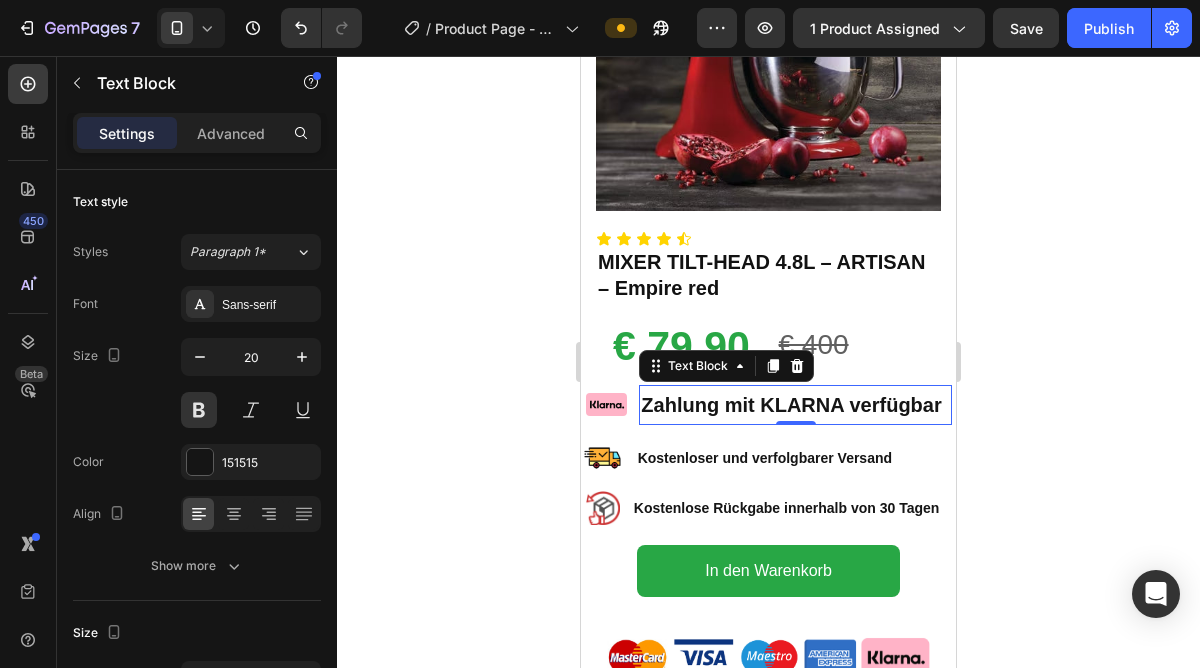scroll, scrollTop: 324, scrollLeft: 0, axis: vertical 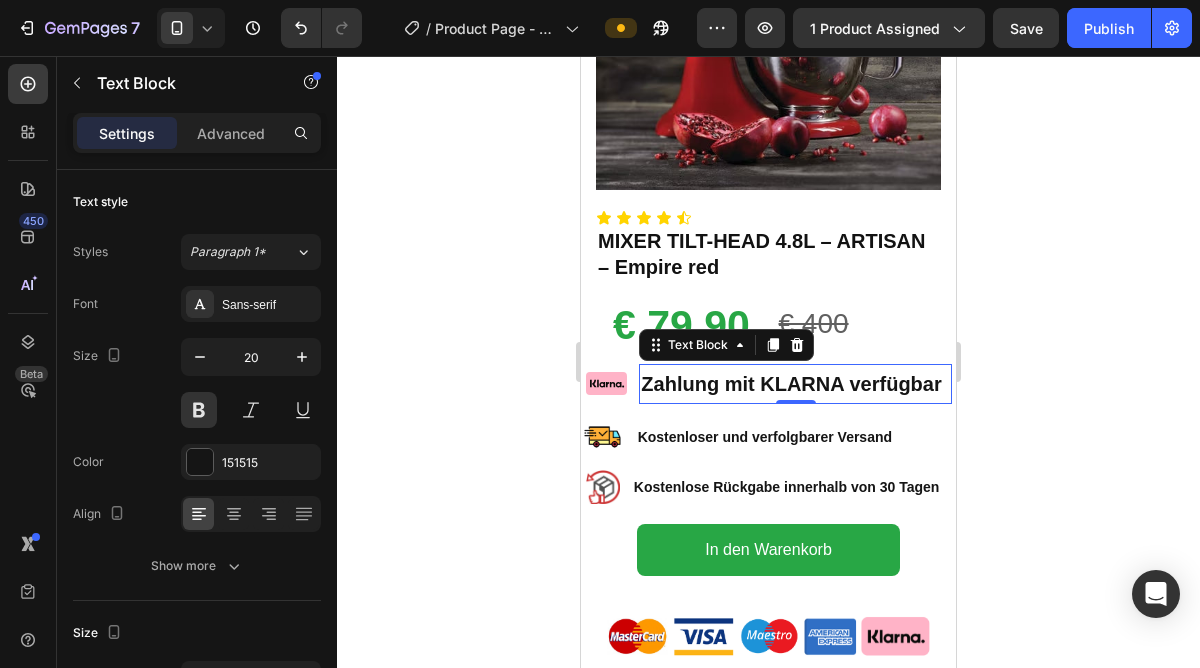 click on "Zahlung mit KLARNA verfügbar" at bounding box center [795, 384] 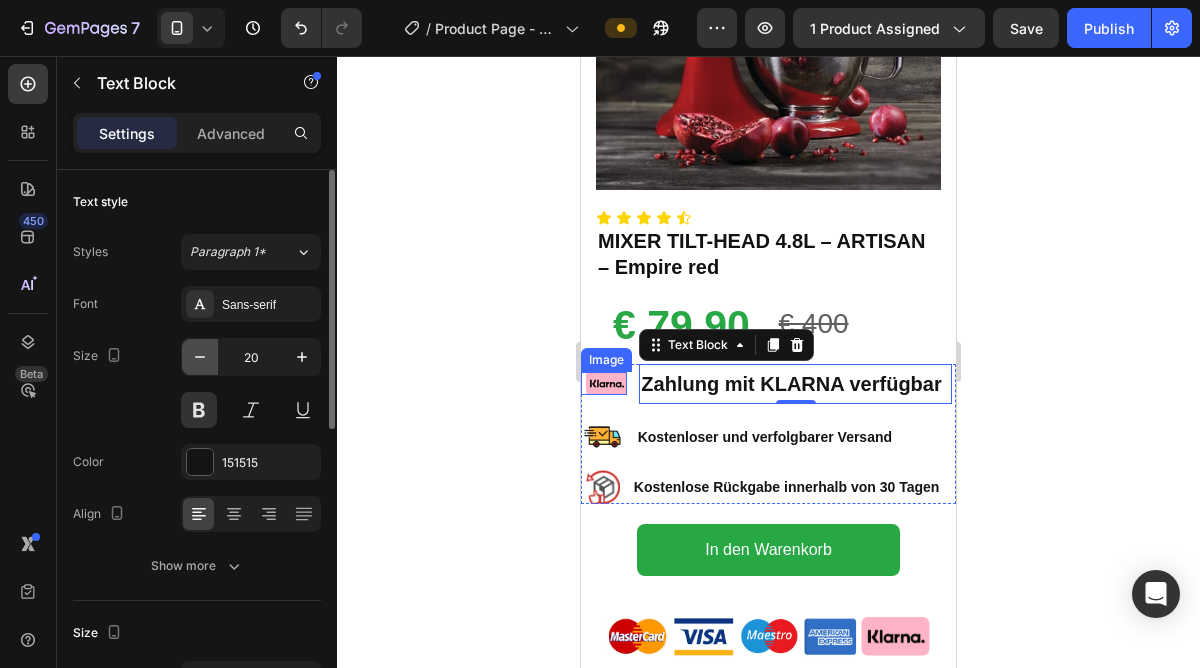 click 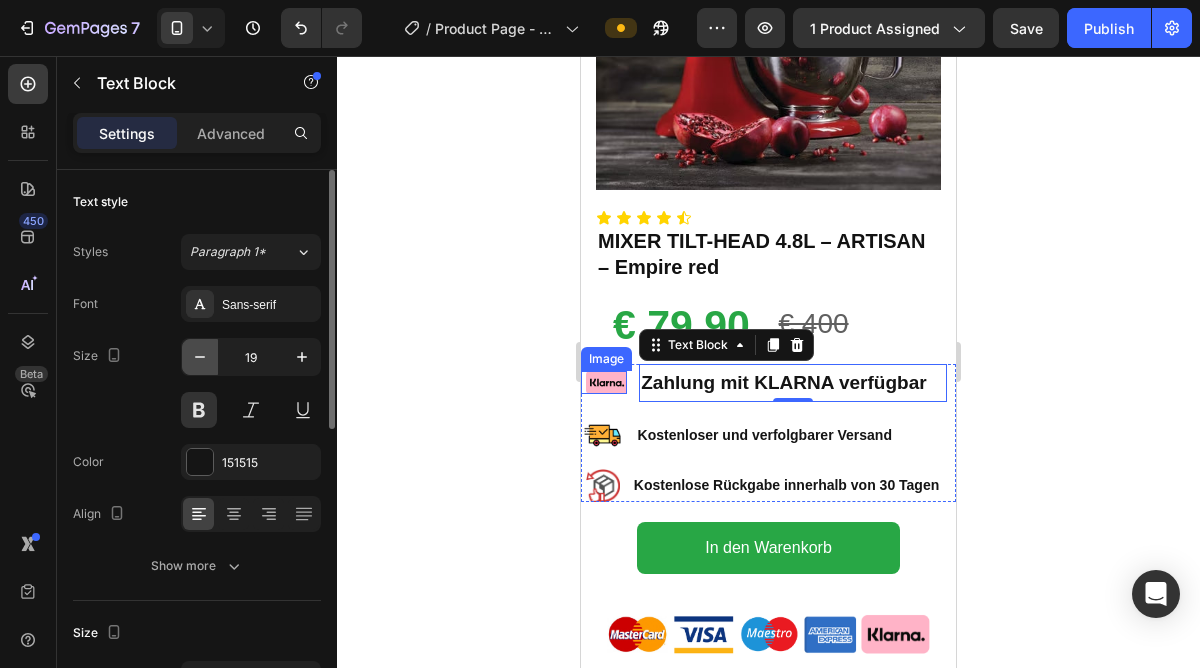 click 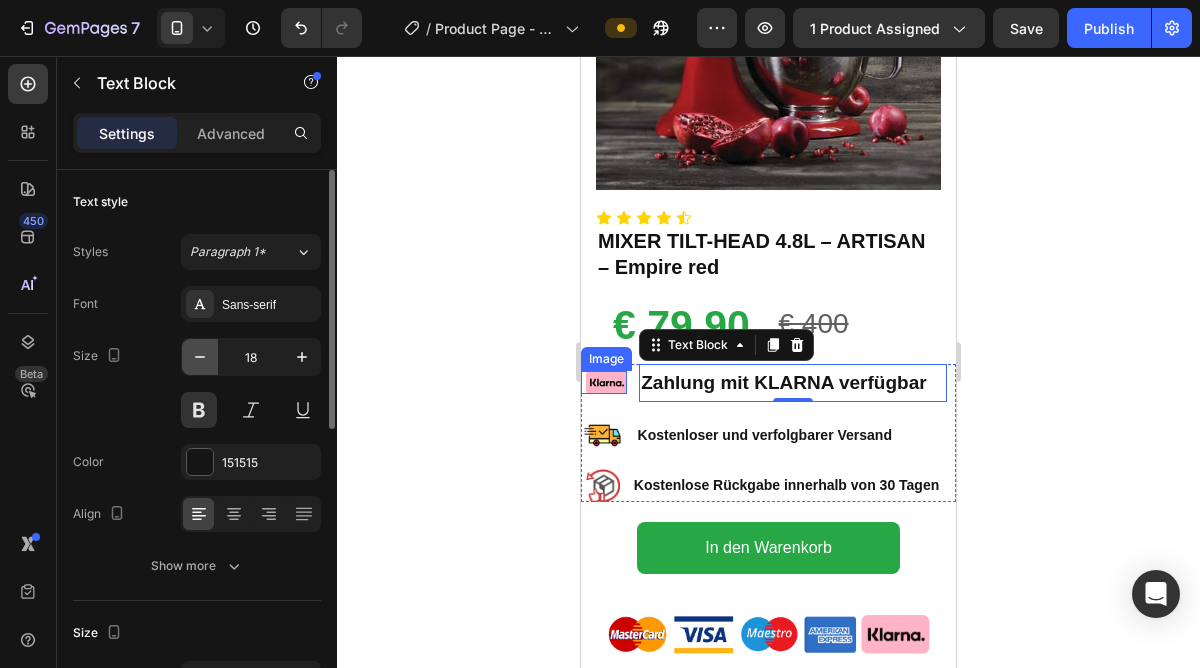 click 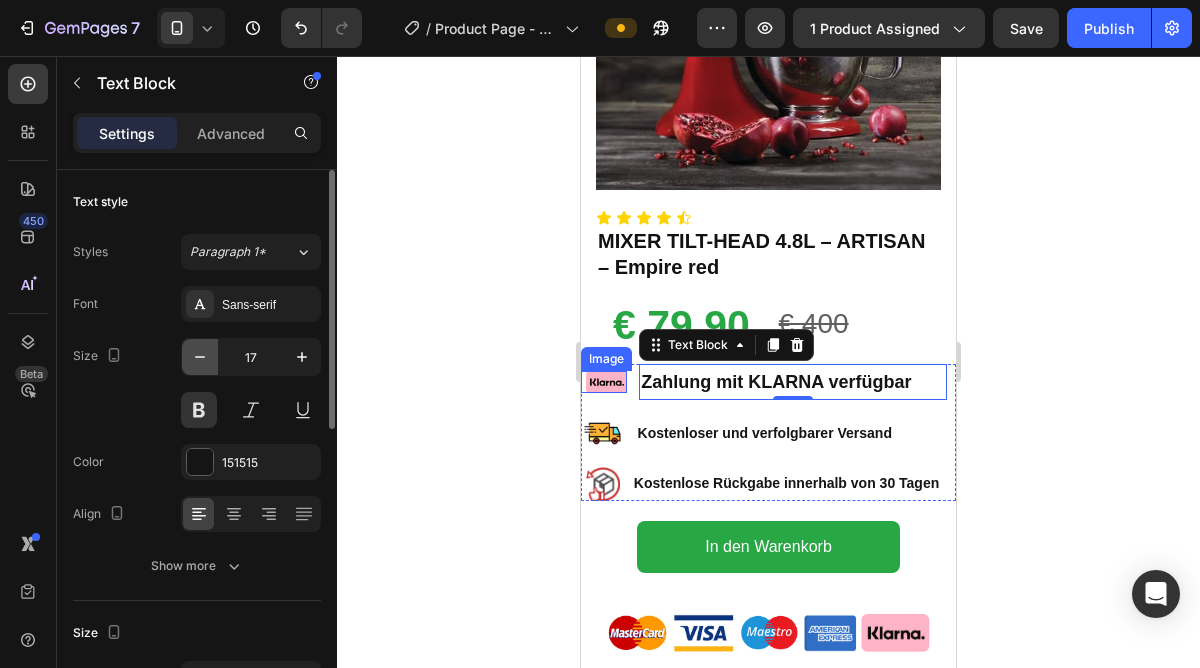 click 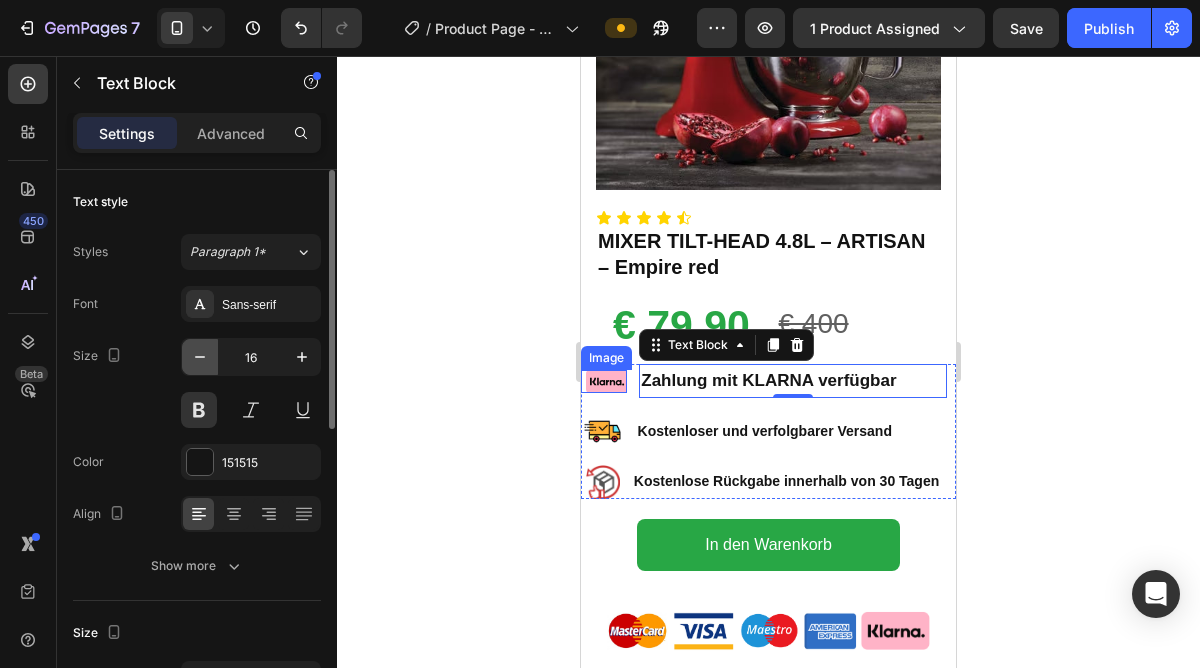 click 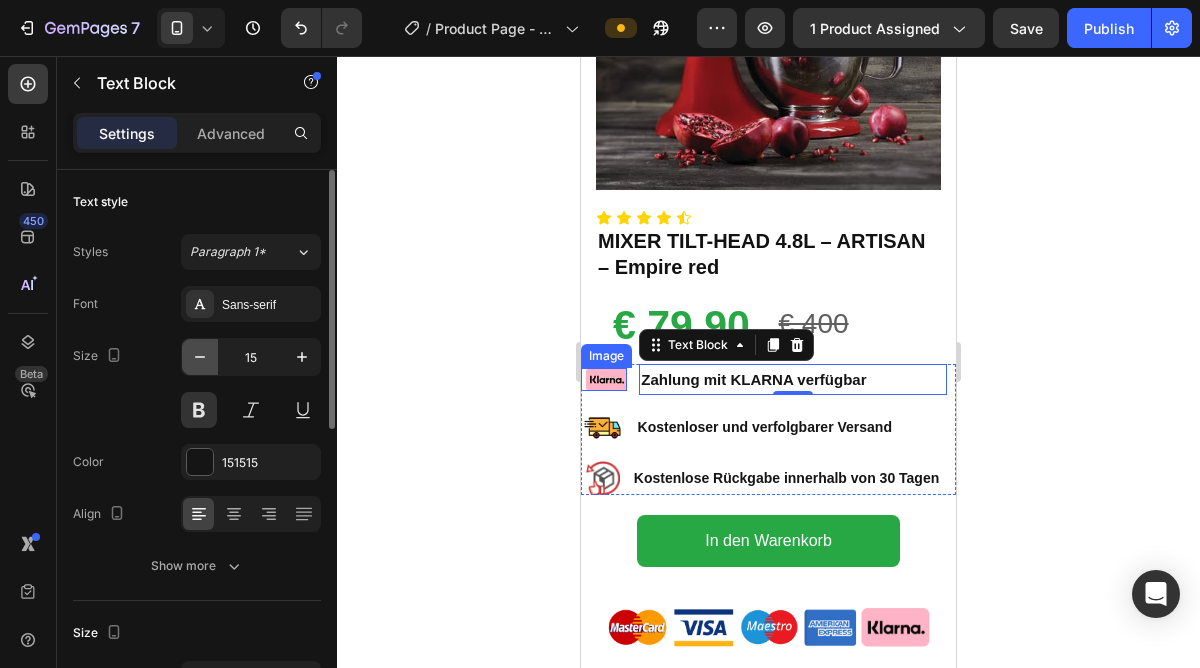click 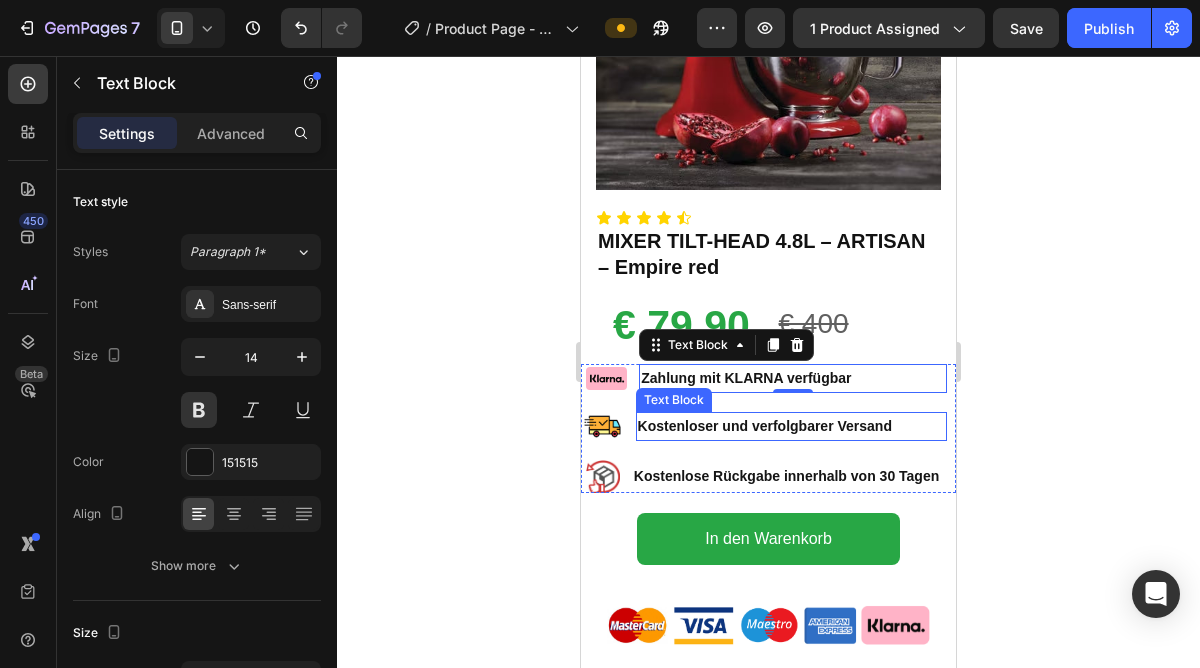 click on "Kostenloser und verfolgbarer Versand" at bounding box center [792, 426] 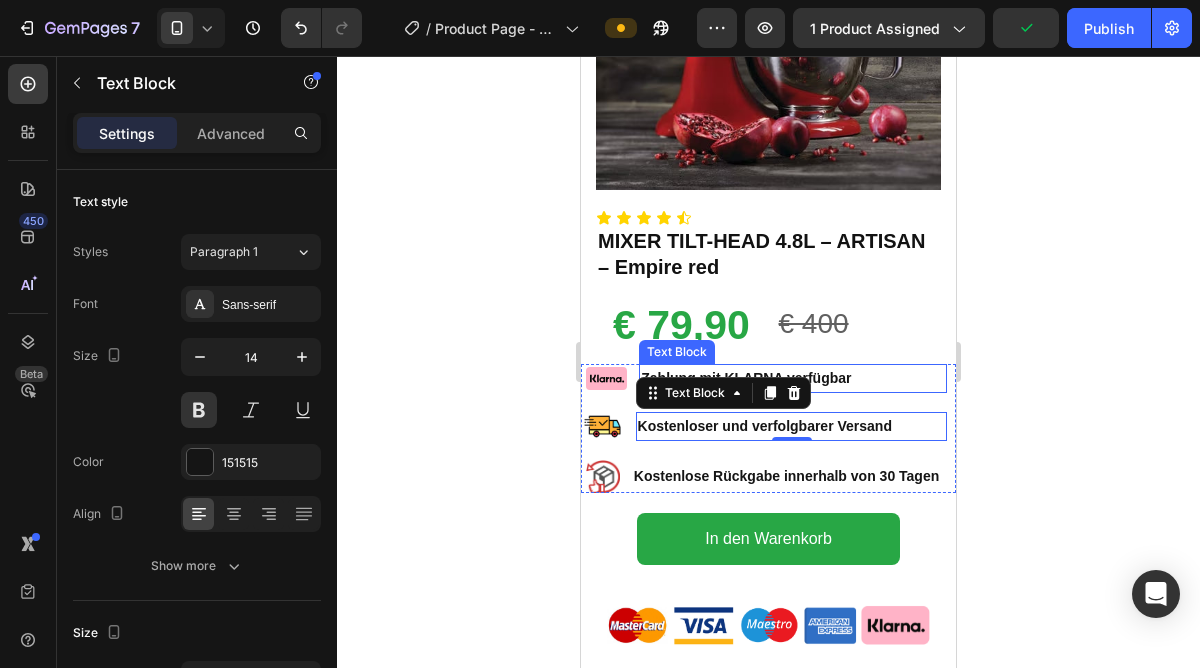 click on "Zahlung mit KLARNA verfügbar" at bounding box center (793, 378) 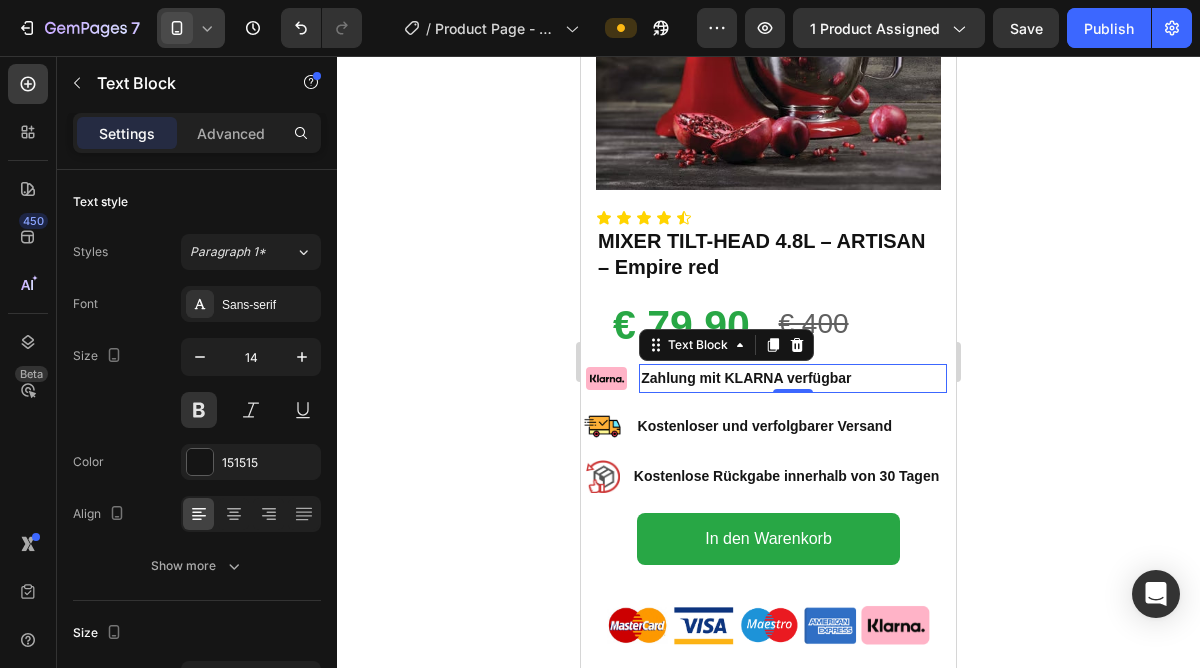 click 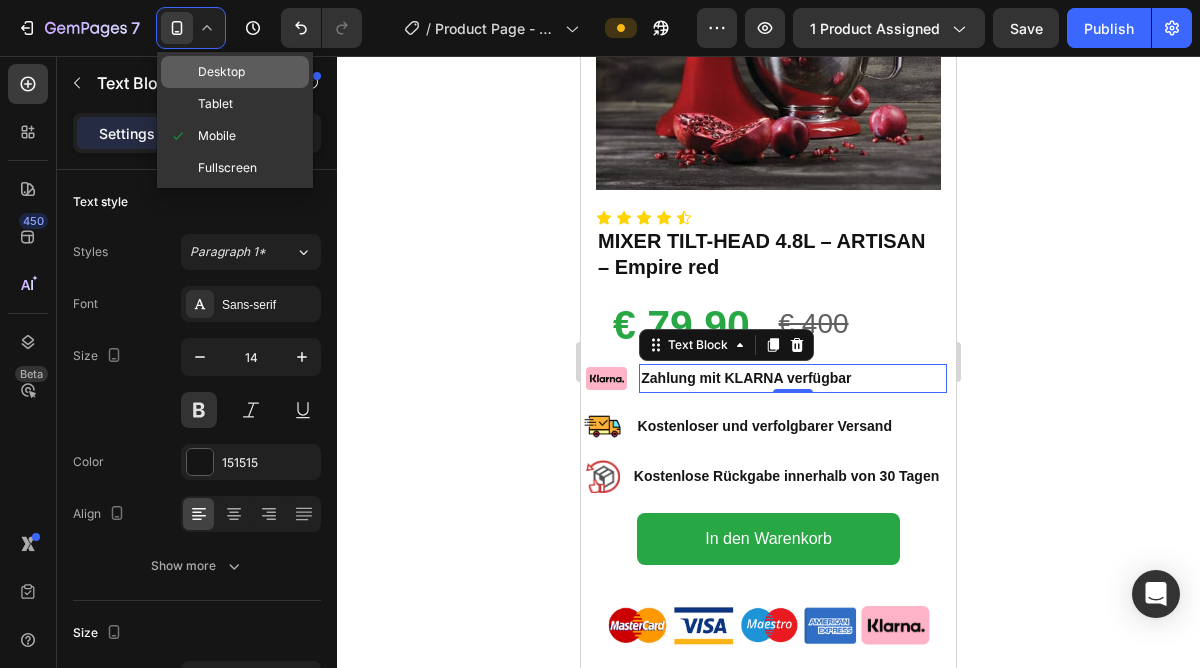 click on "Desktop" at bounding box center (221, 72) 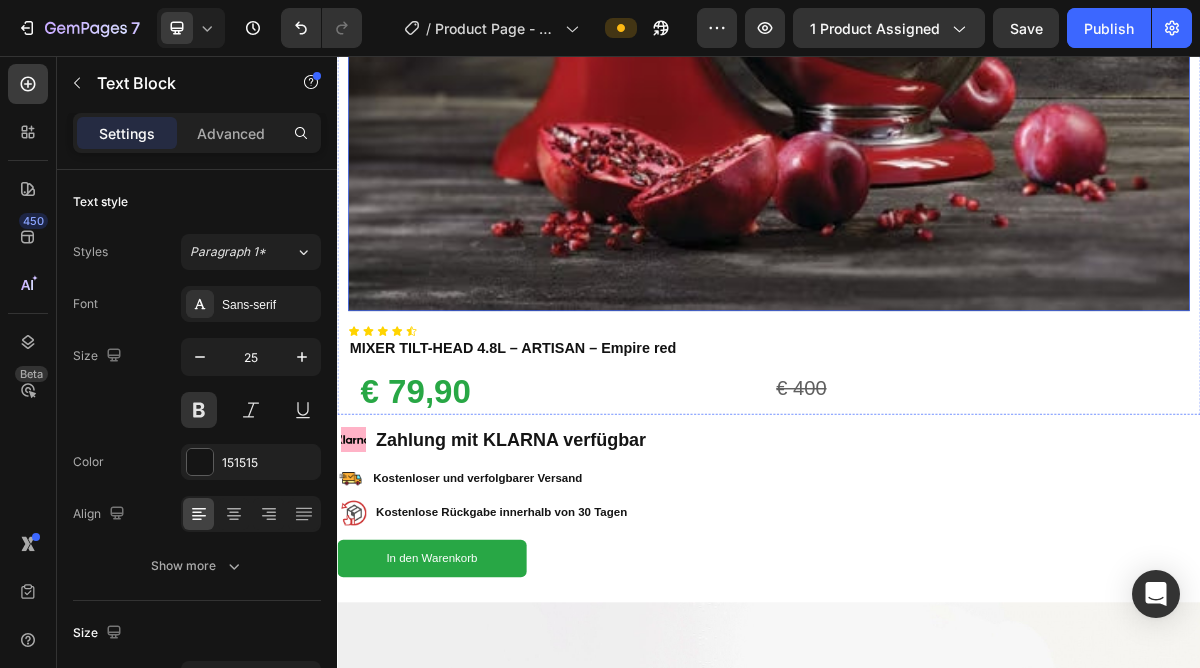 scroll, scrollTop: 930, scrollLeft: 0, axis: vertical 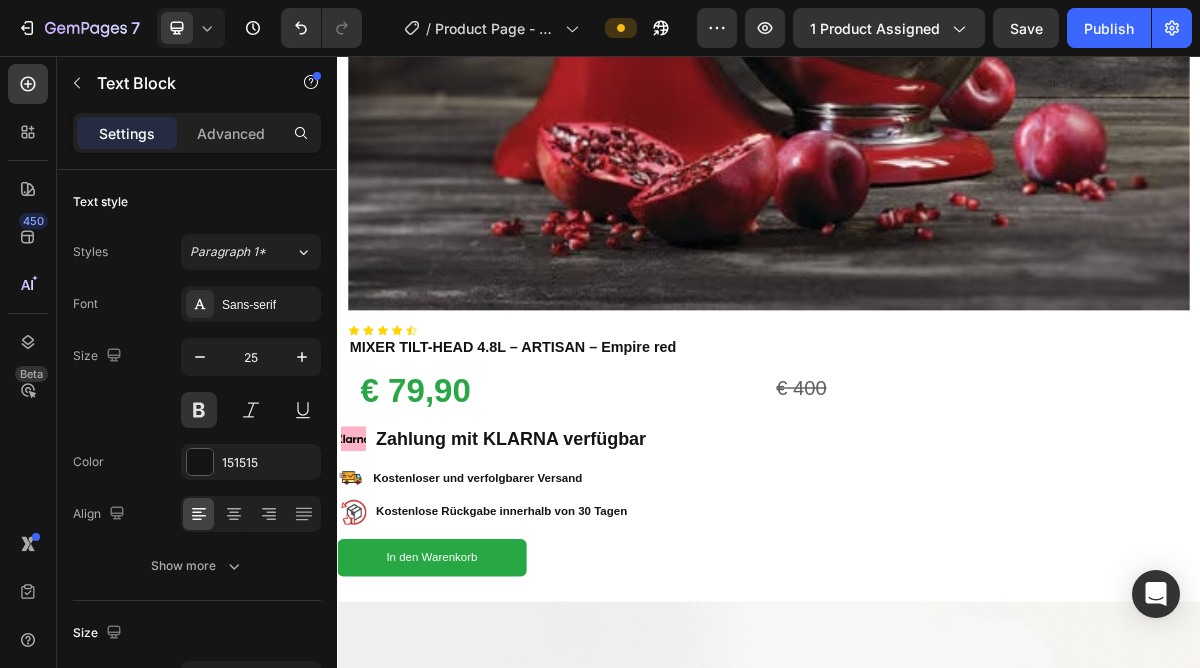 click on "Zahlung mit KLARNA verfügbar" at bounding box center [581, 587] 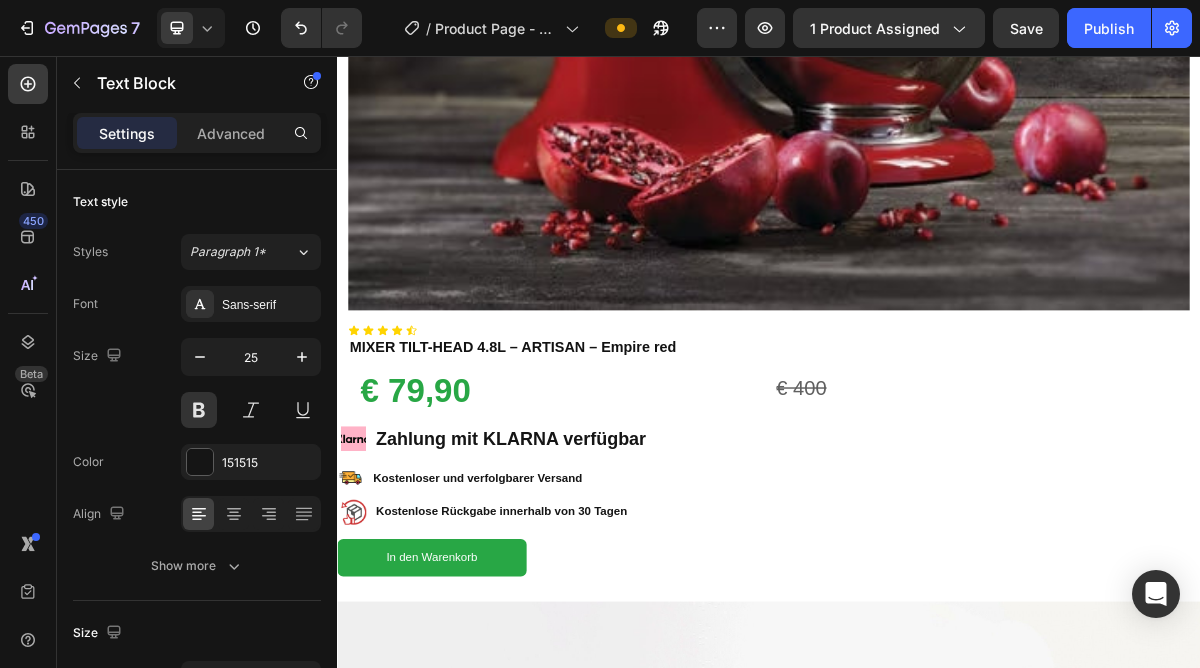 click on "Zahlung mit KLARNA verfügbar" at bounding box center (581, 587) 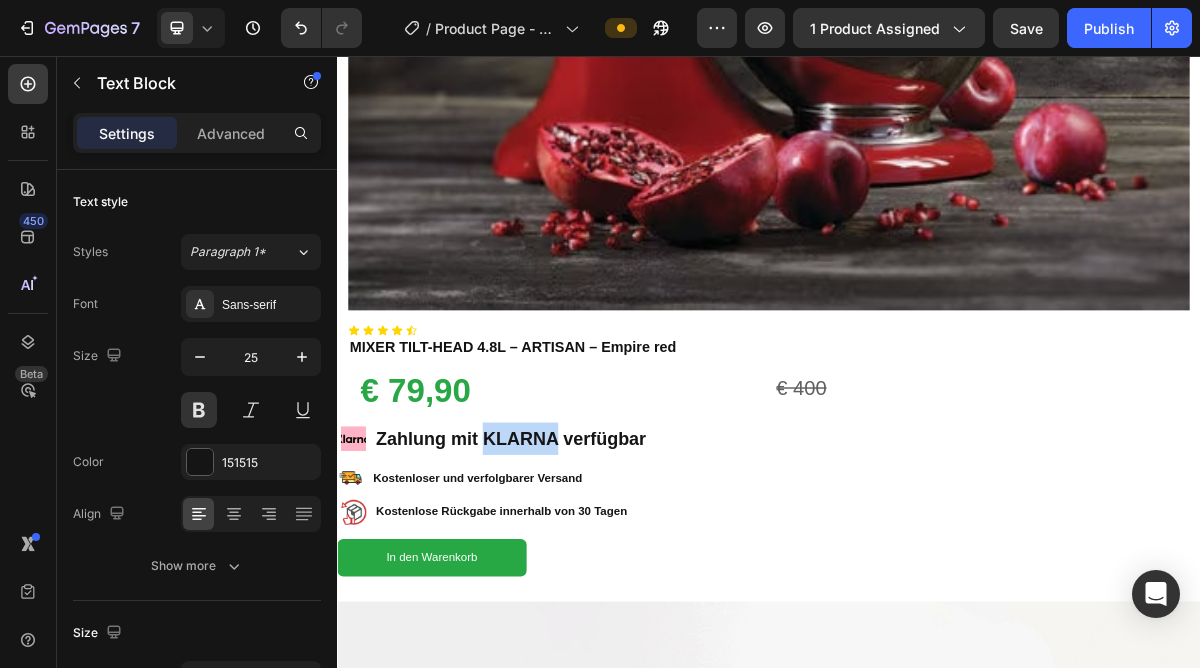 click on "Zahlung mit KLARNA verfügbar" at bounding box center (581, 587) 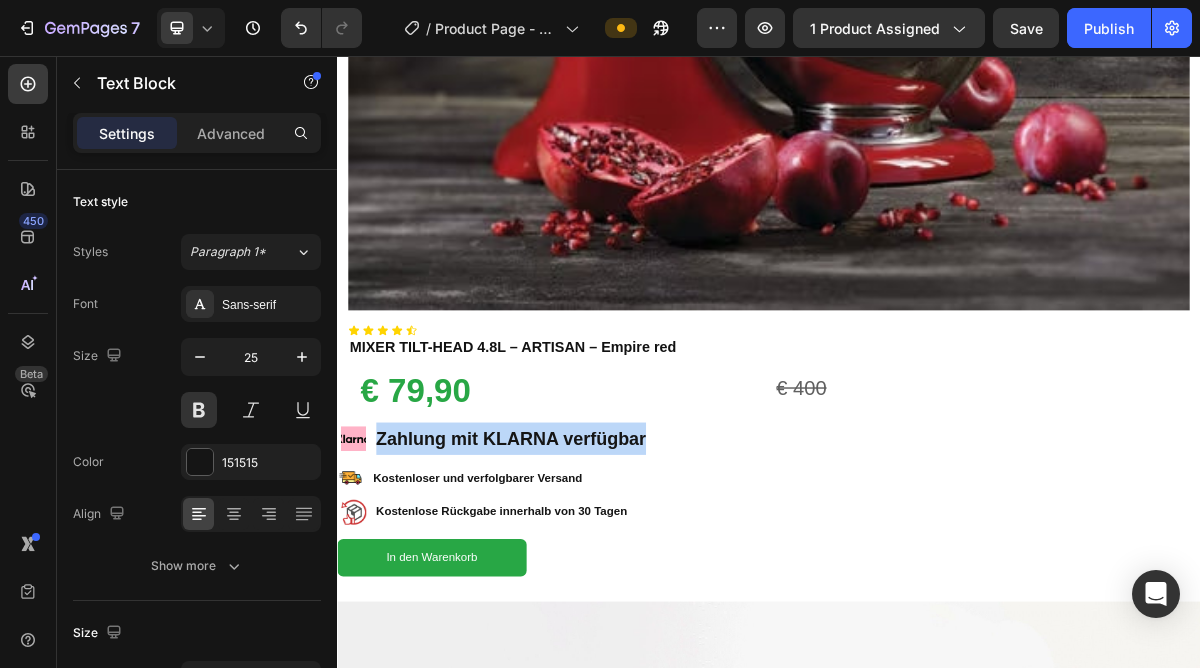 click on "Zahlung mit KLARNA verfügbar" at bounding box center (581, 587) 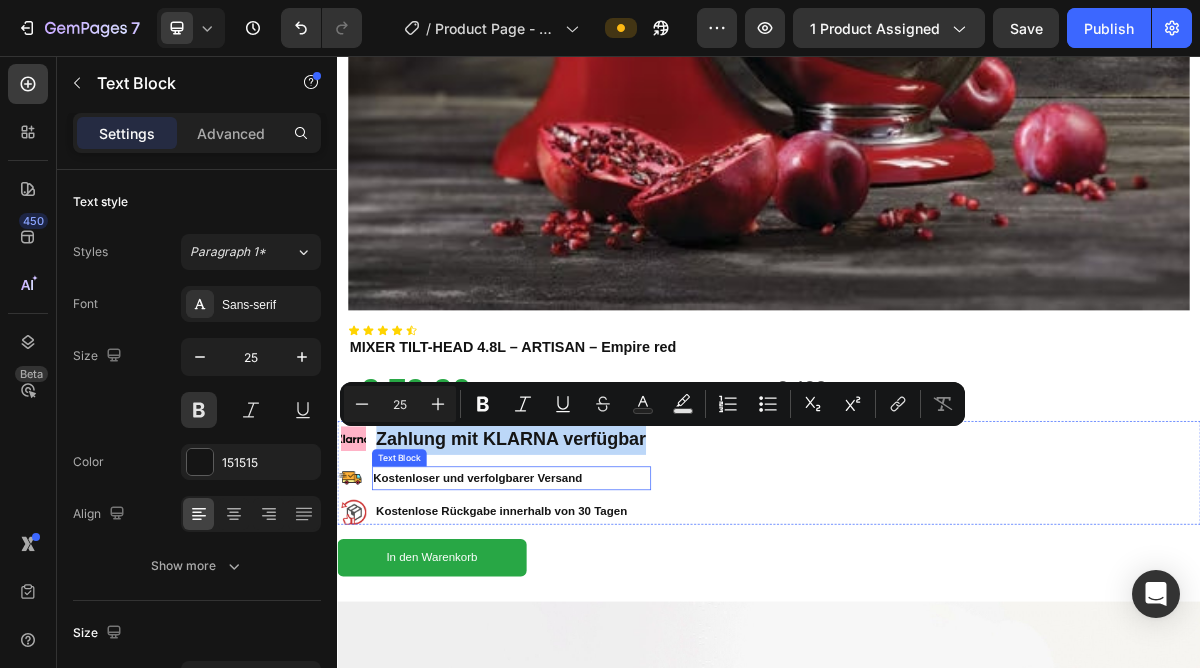 click on "Kostenloser und verfolgbarer Versand" at bounding box center [579, 642] 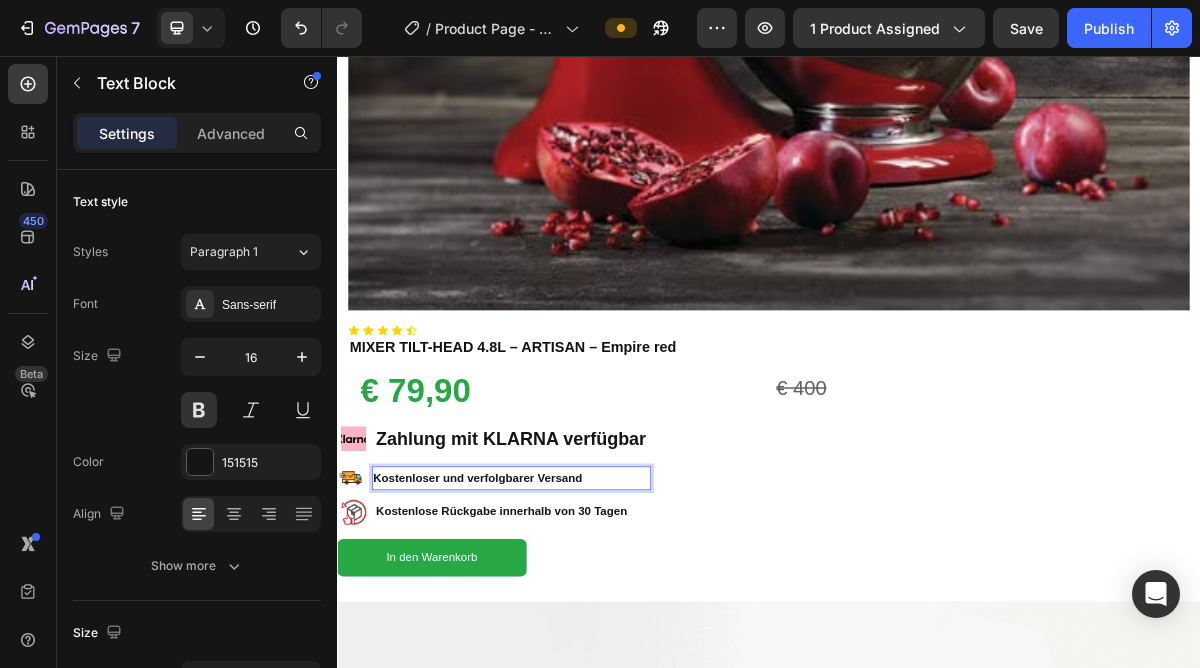 click on "Kostenloser und verfolgbarer Versand" at bounding box center (579, 642) 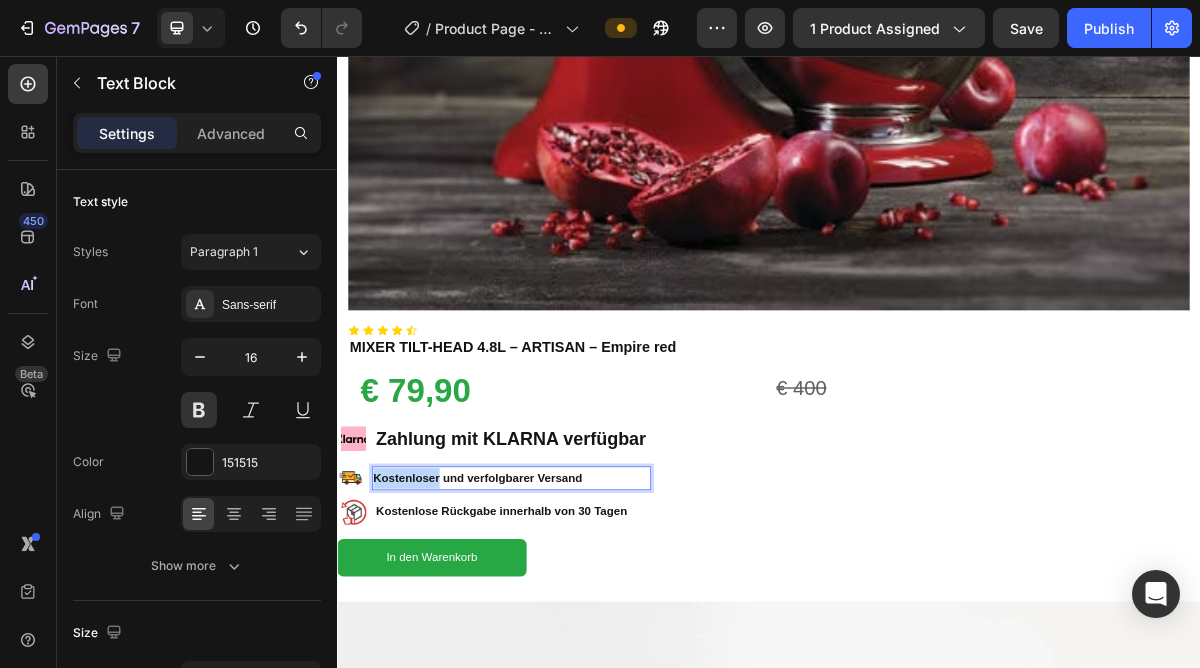 click on "Kostenloser und verfolgbarer Versand" at bounding box center (579, 642) 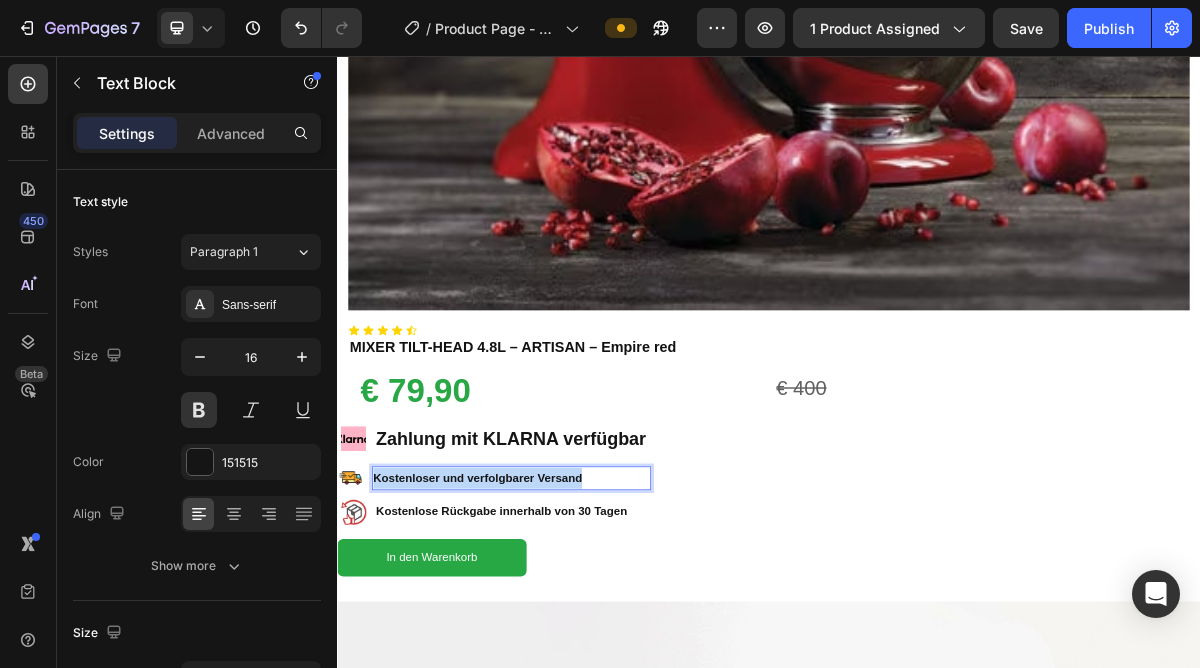 click on "Kostenloser und verfolgbarer Versand" at bounding box center [579, 642] 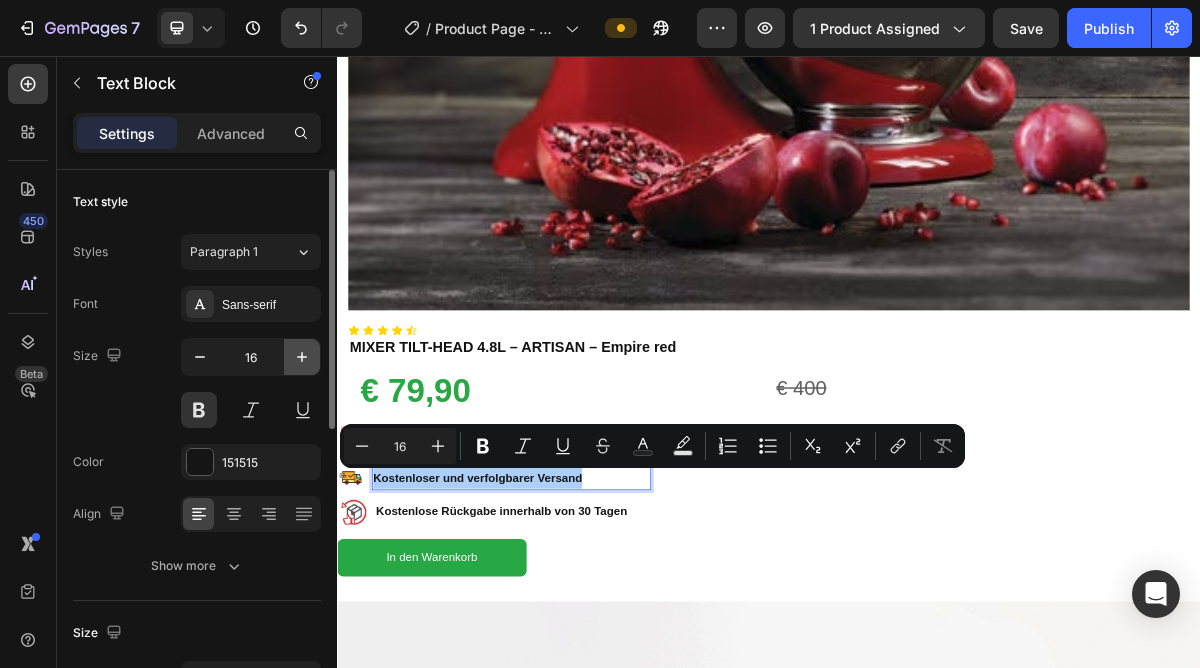 click 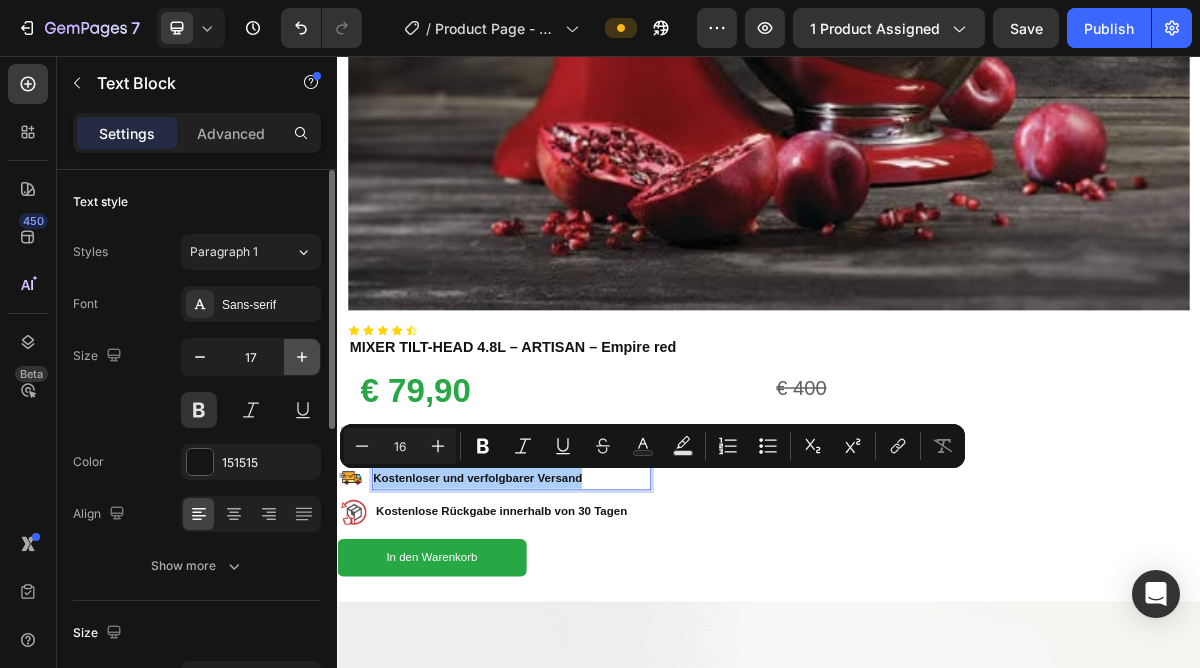 click 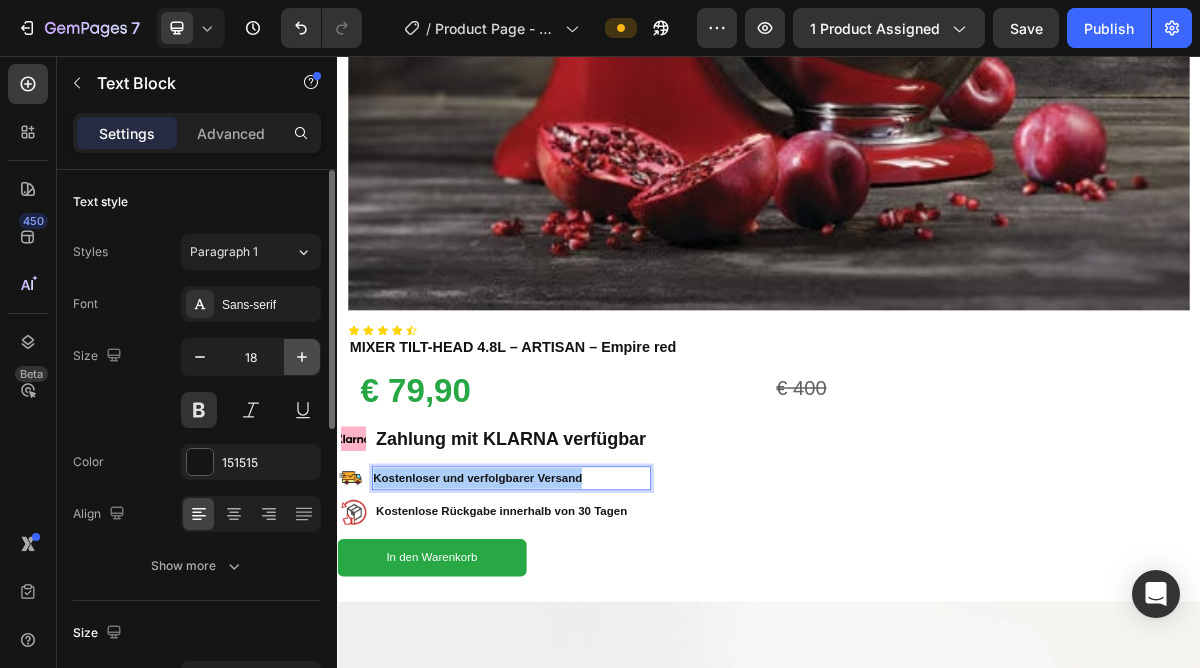 click 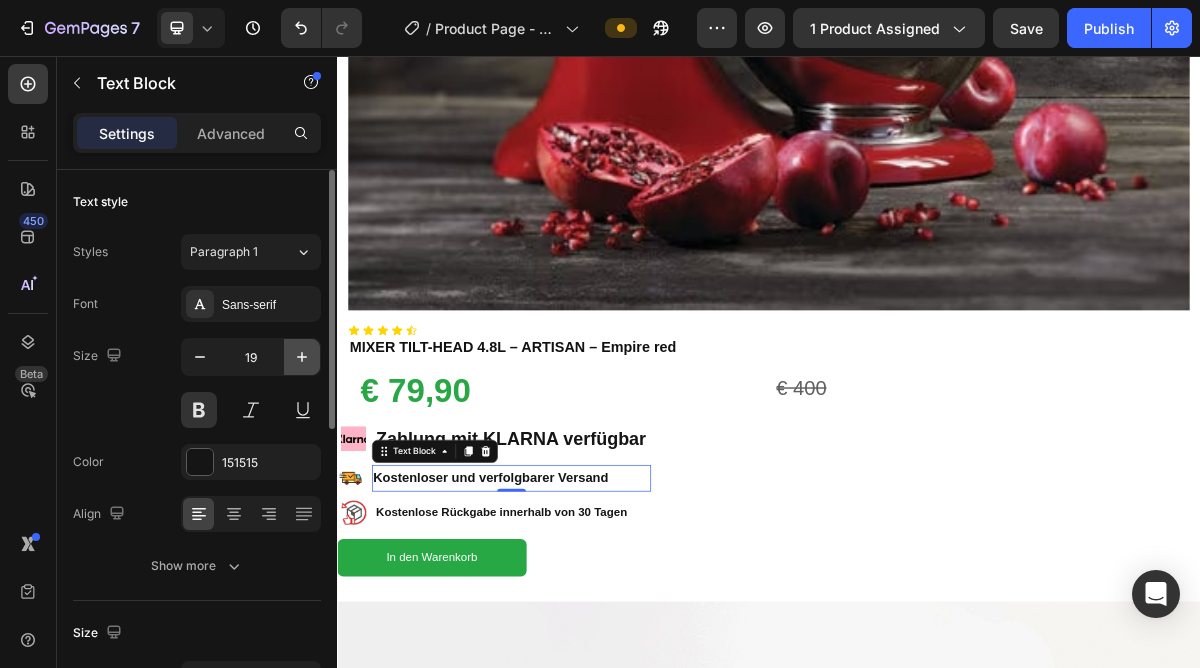 click 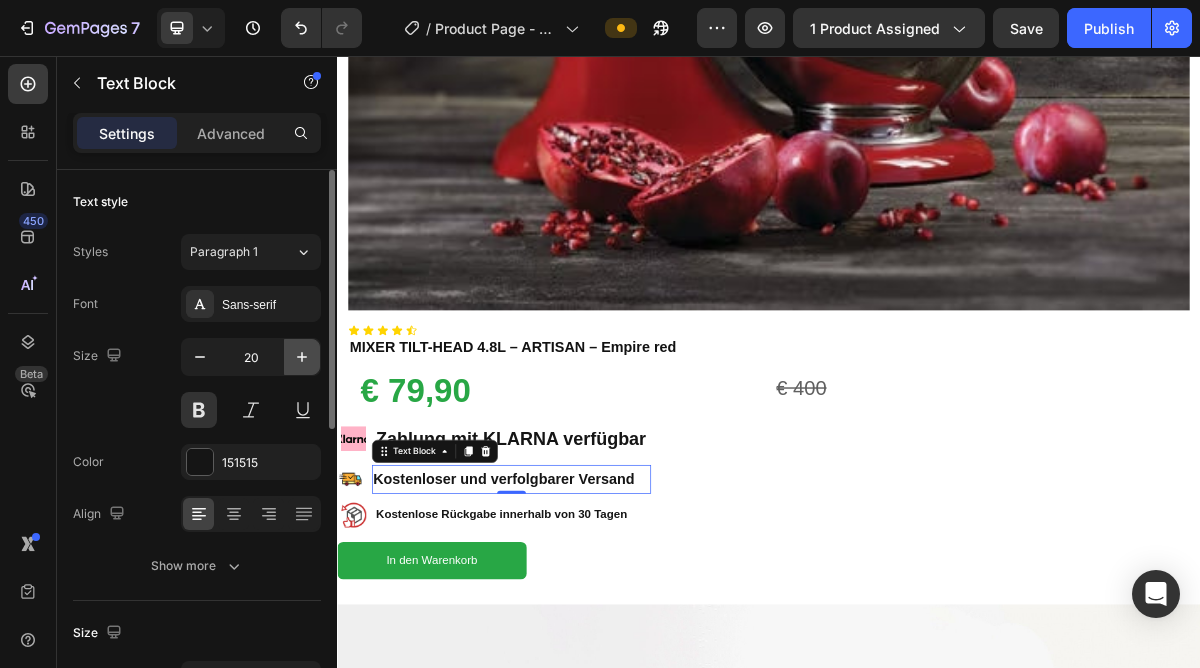 click 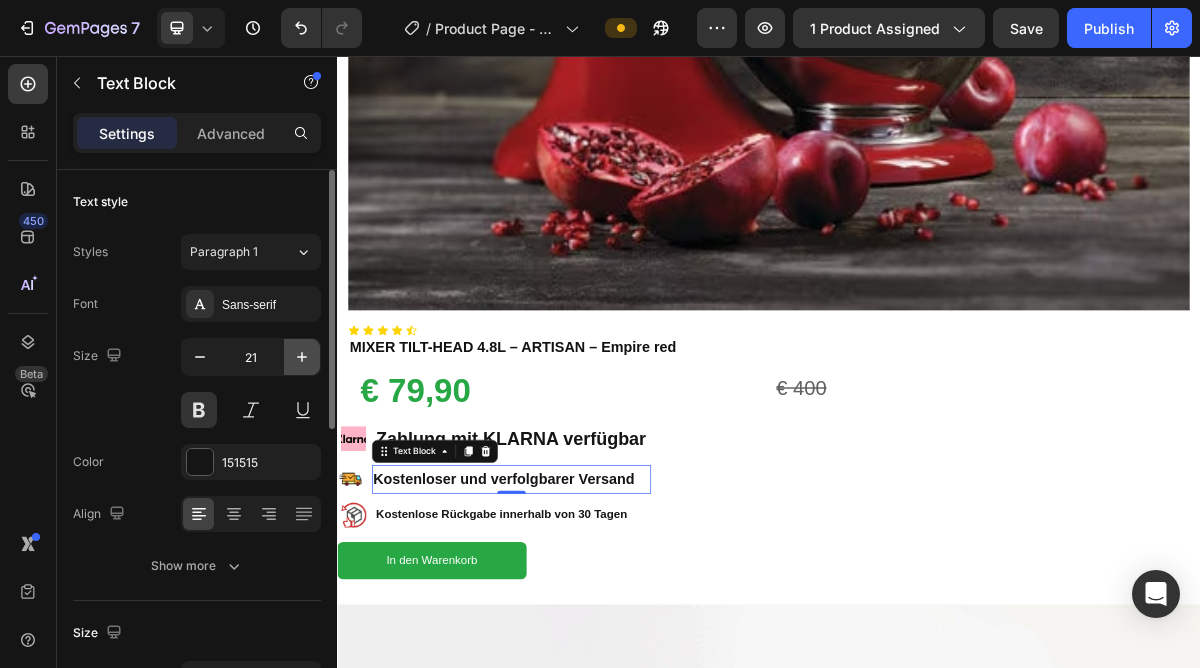 click 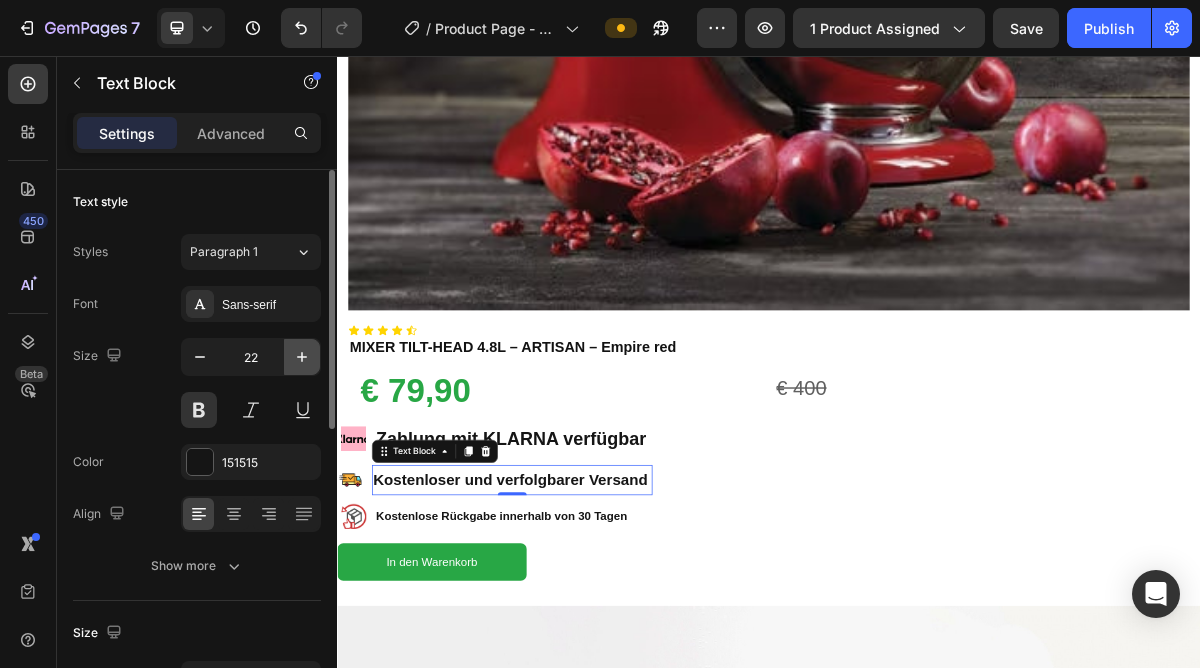 click 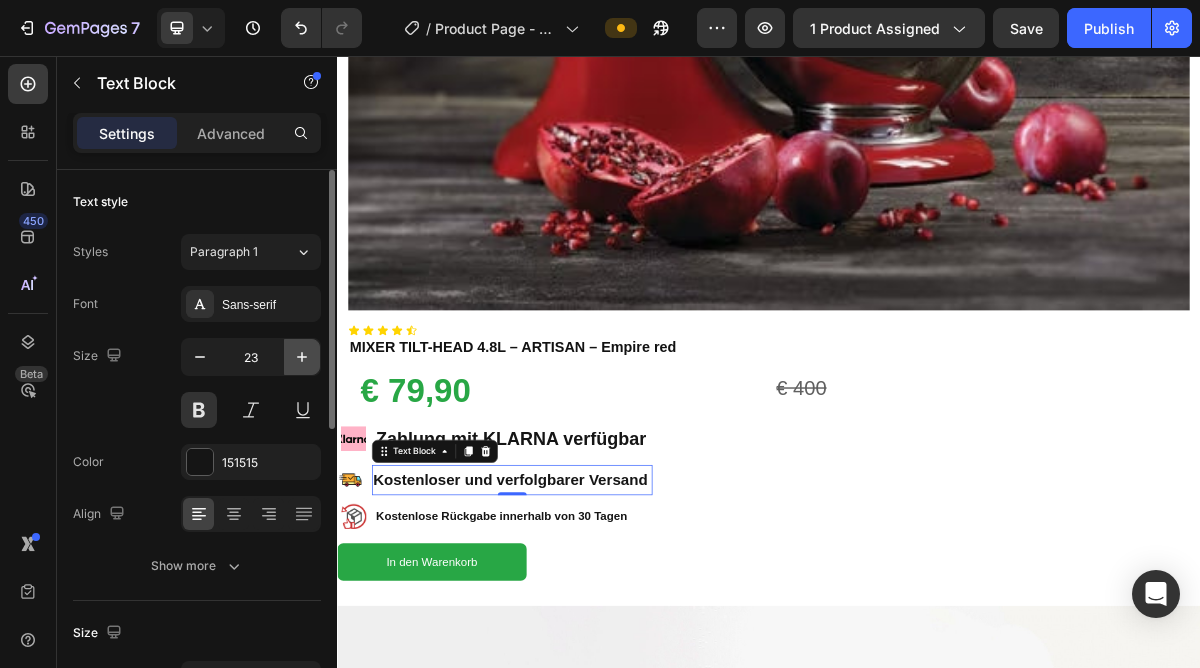 click 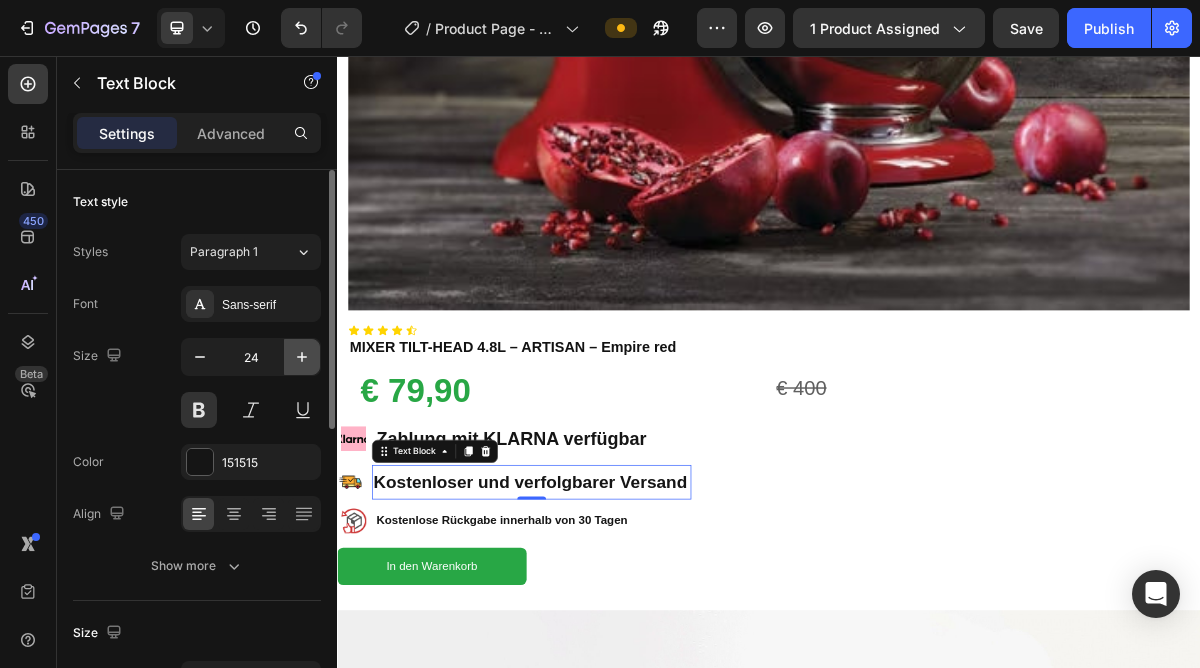 click 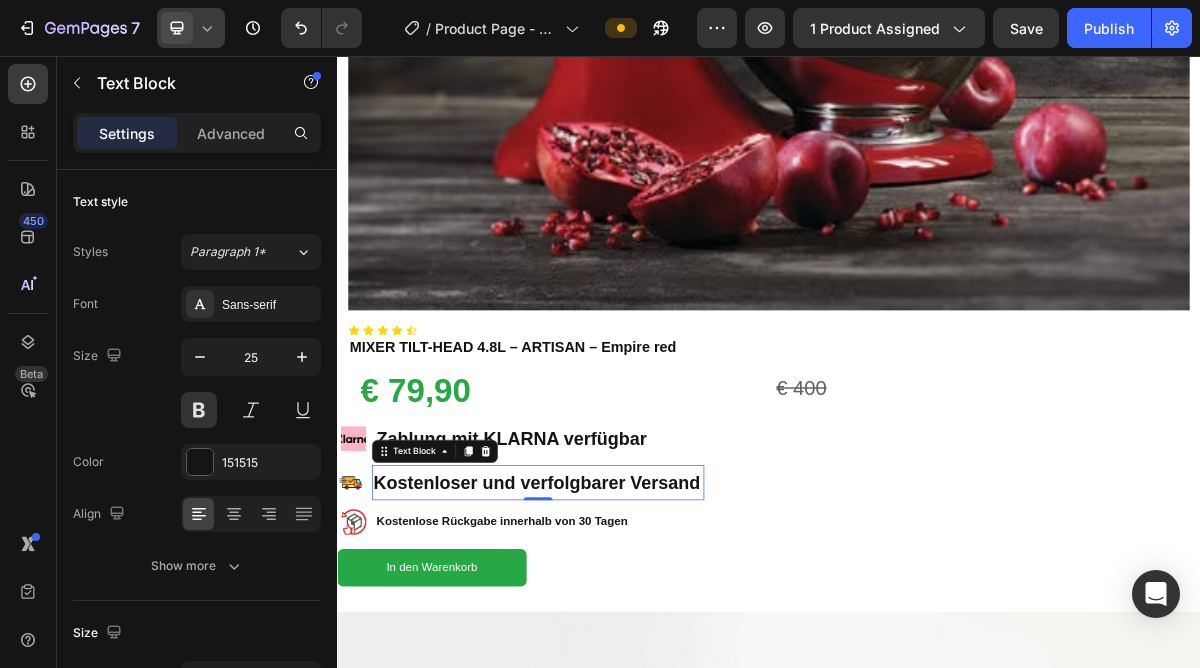 click at bounding box center (177, 28) 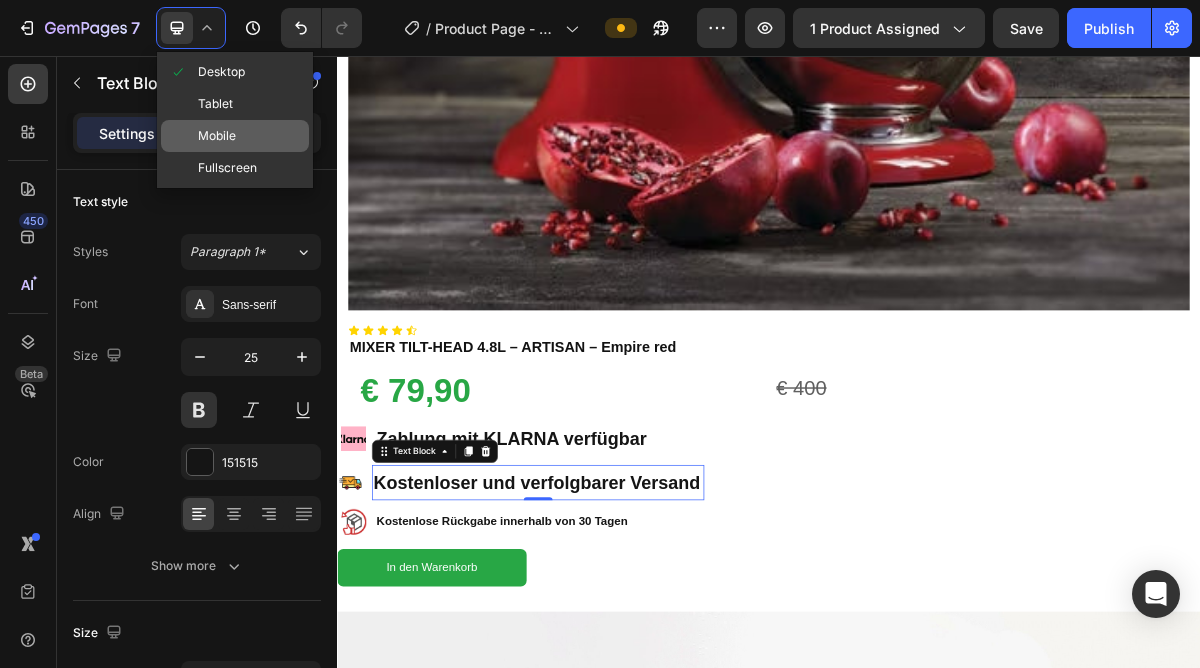 click on "Mobile" at bounding box center [217, 136] 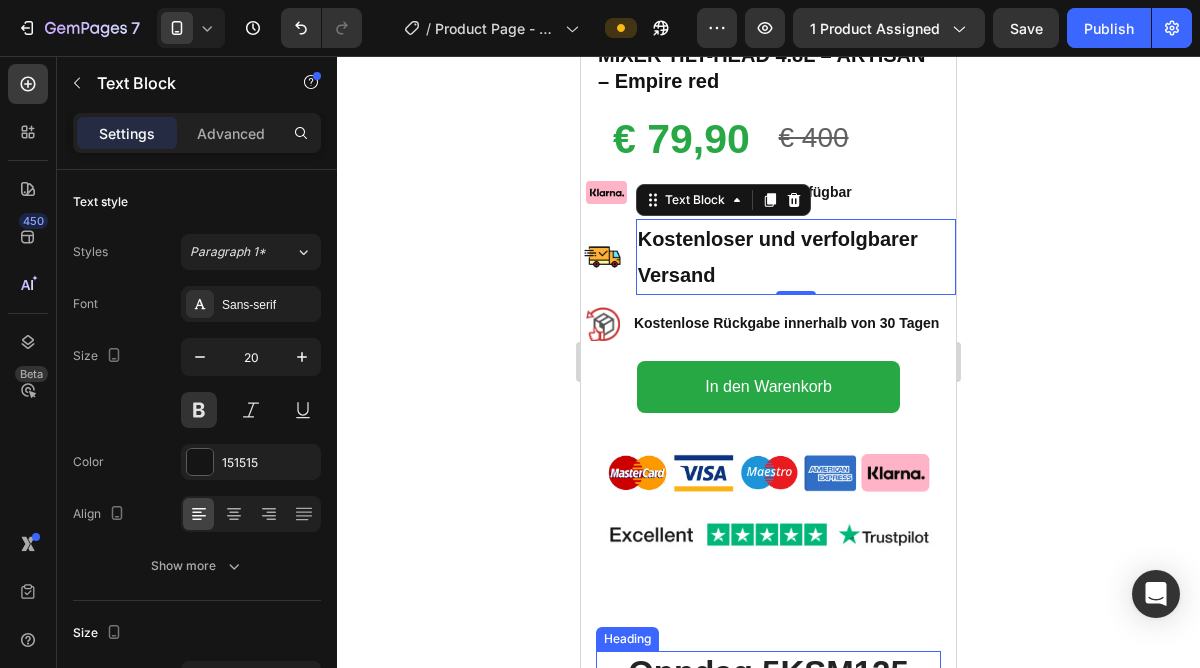 scroll, scrollTop: 467, scrollLeft: 0, axis: vertical 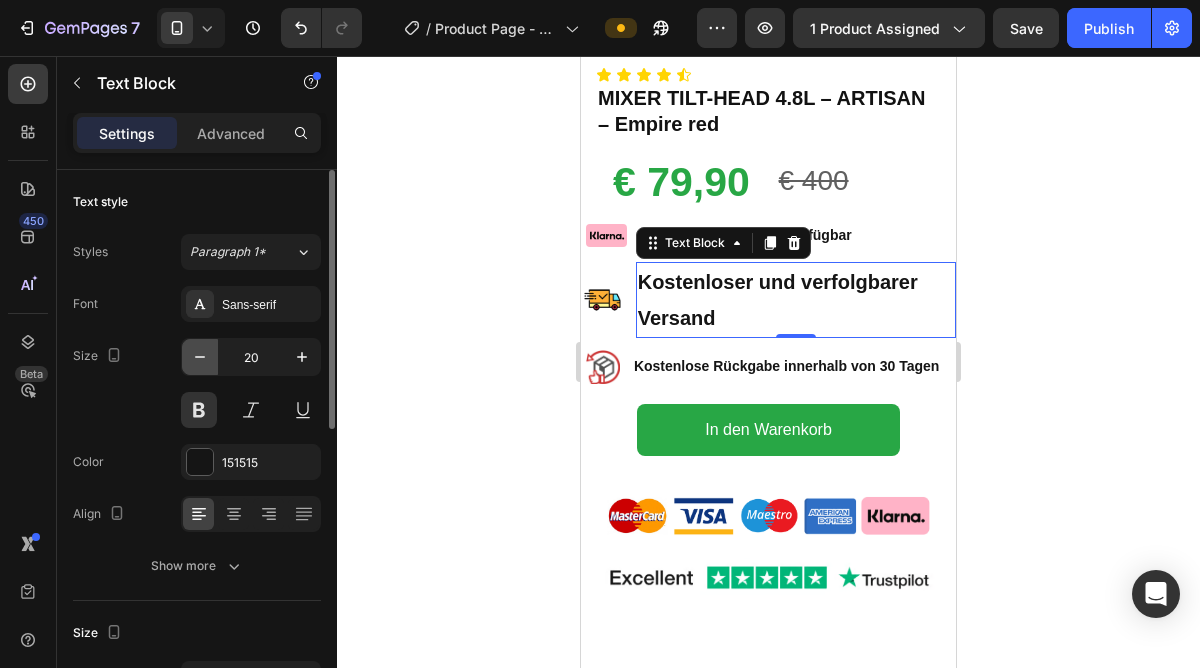 click 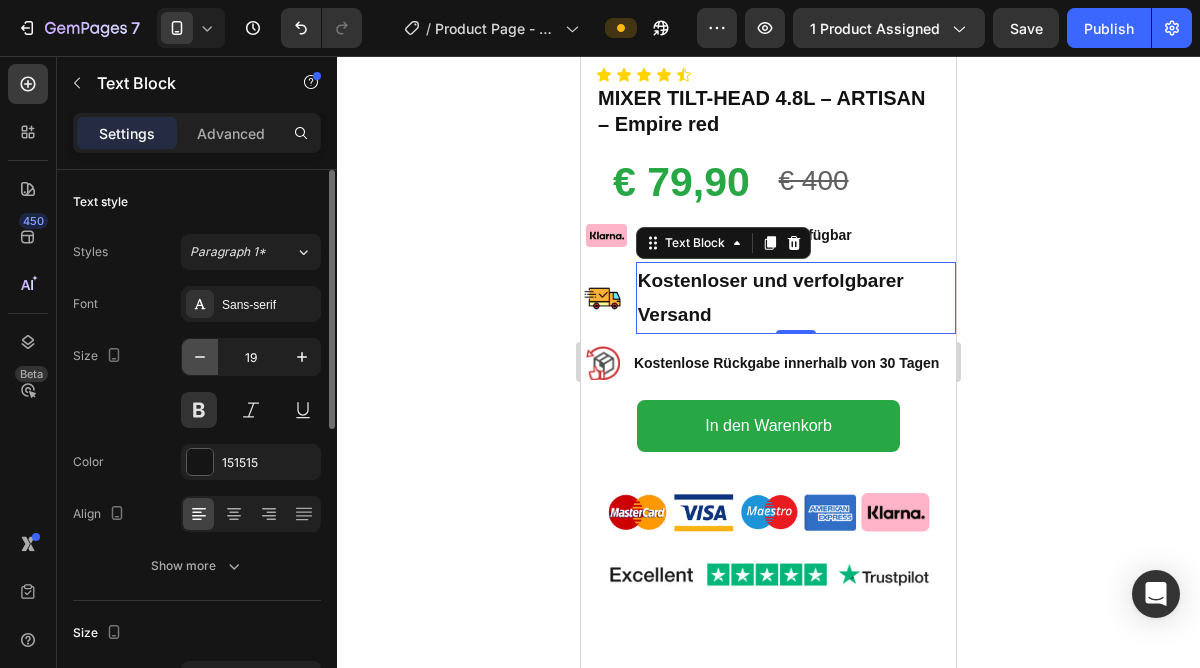 click 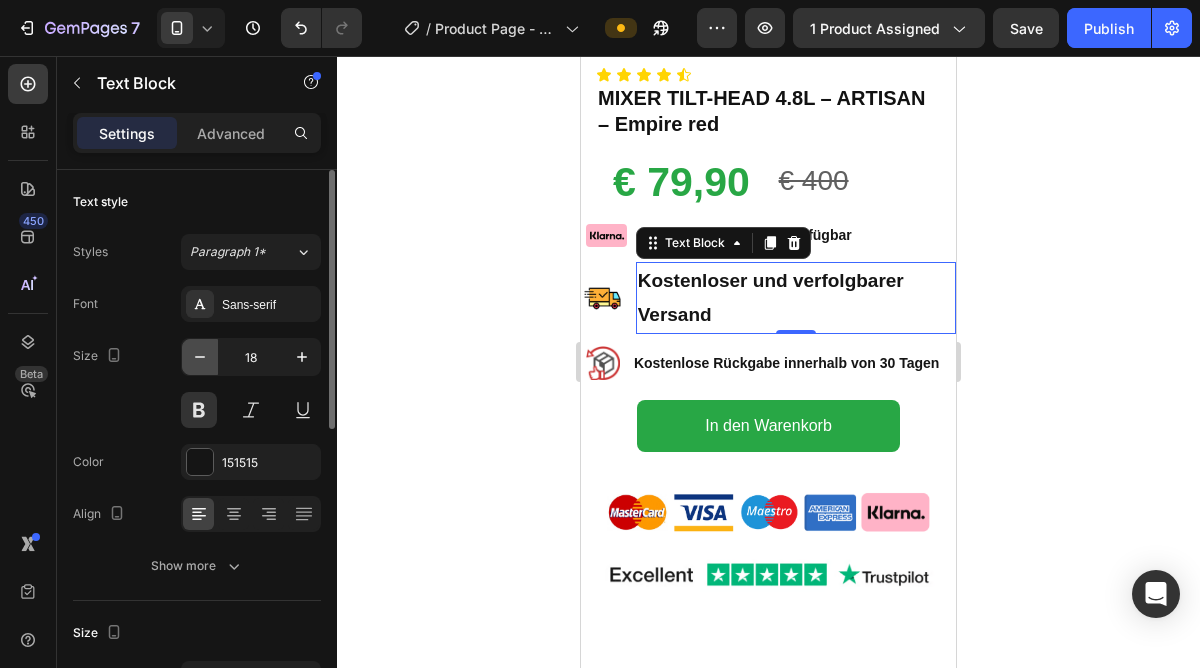 click 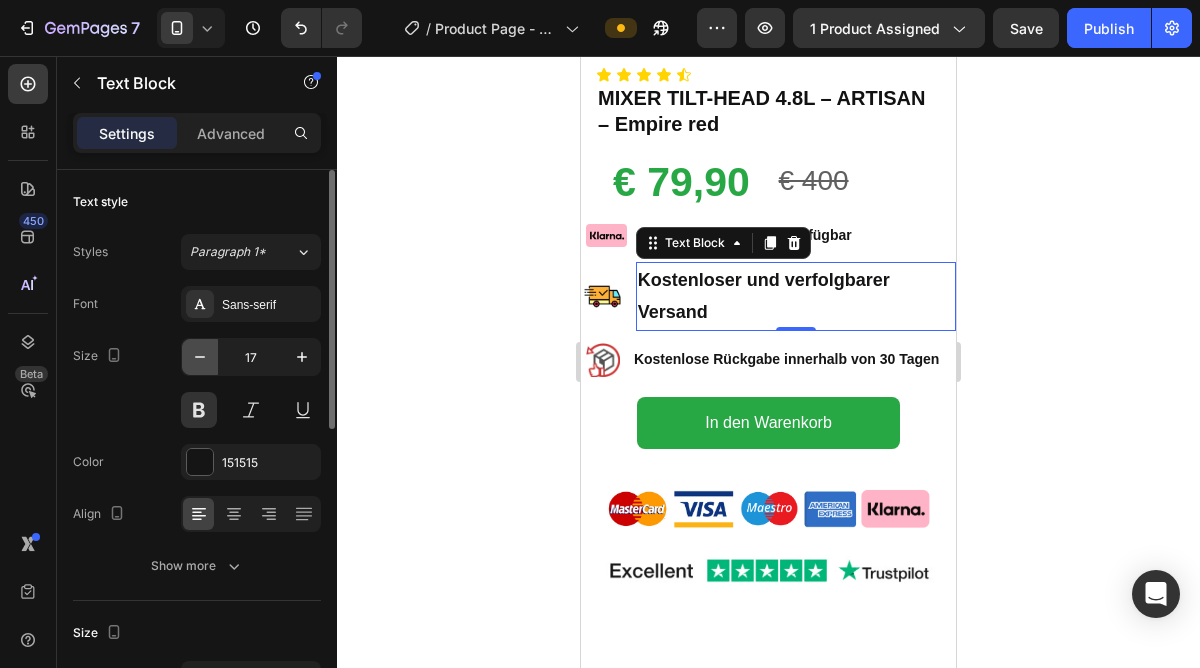 click 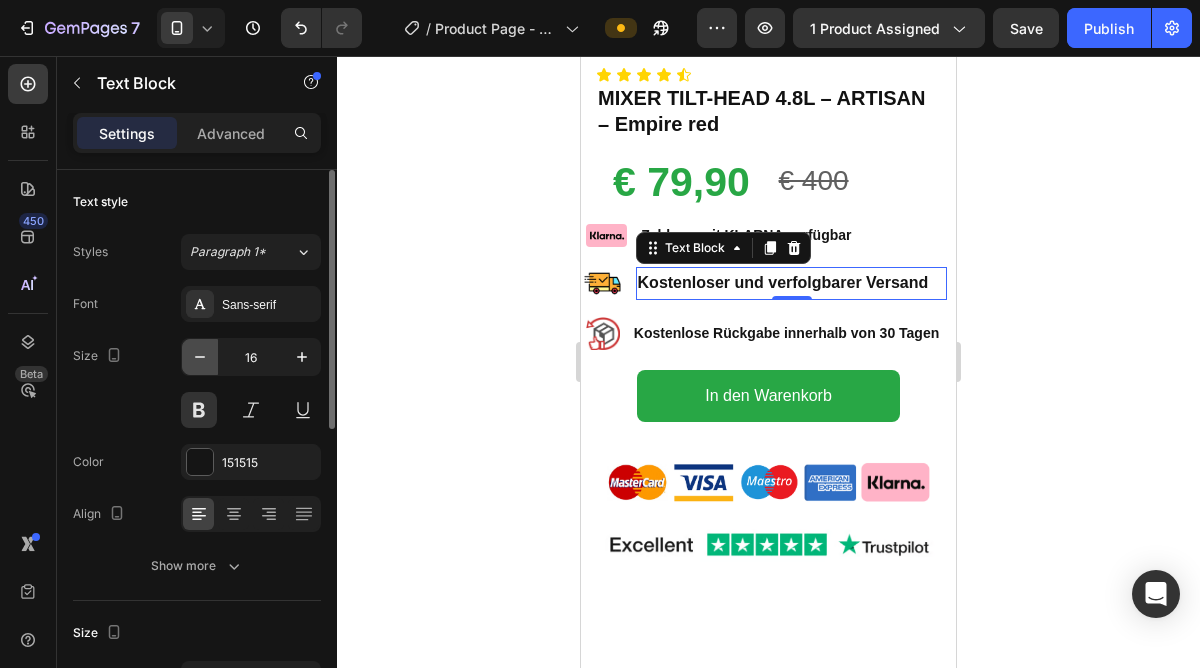 click 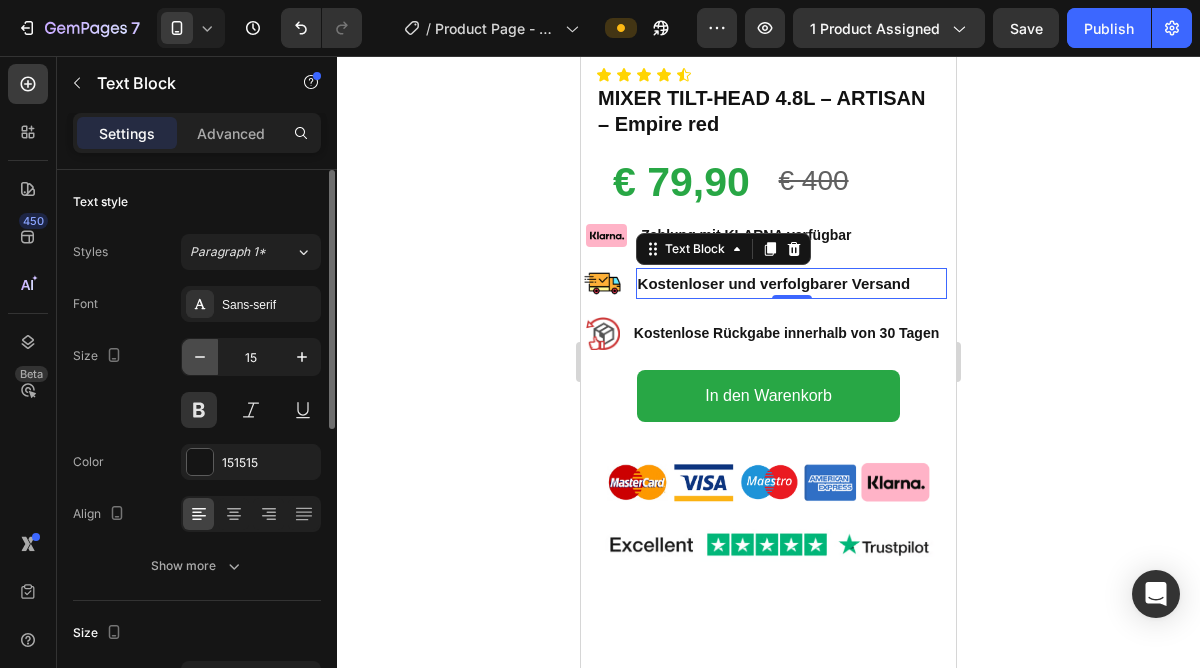click 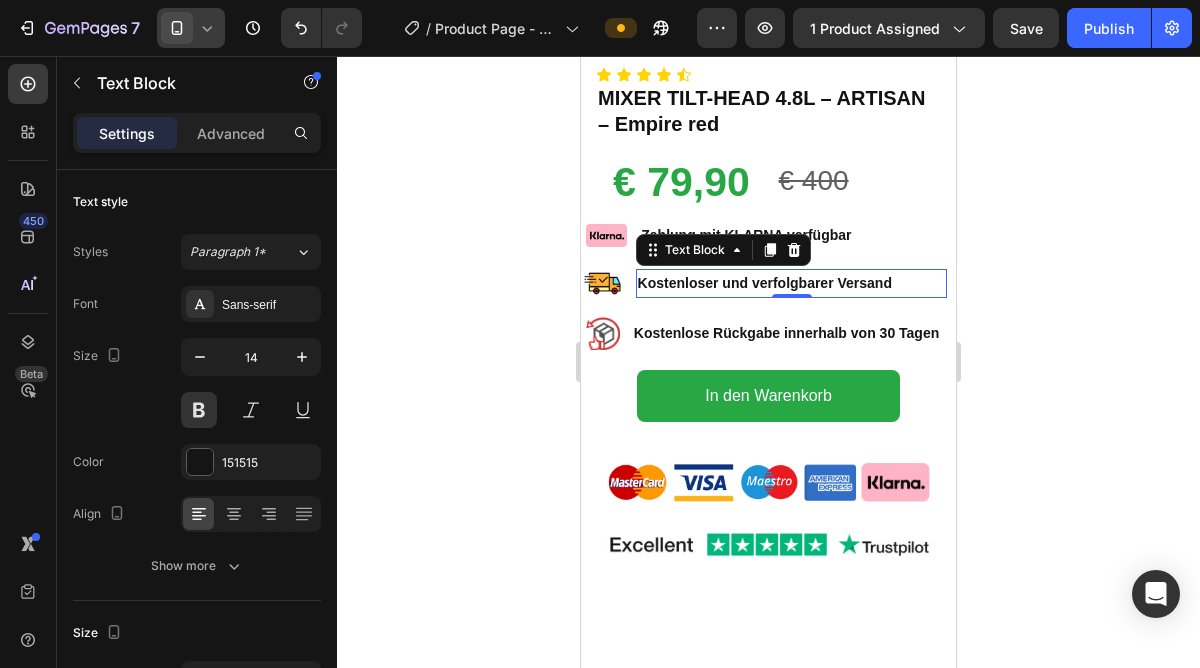 click 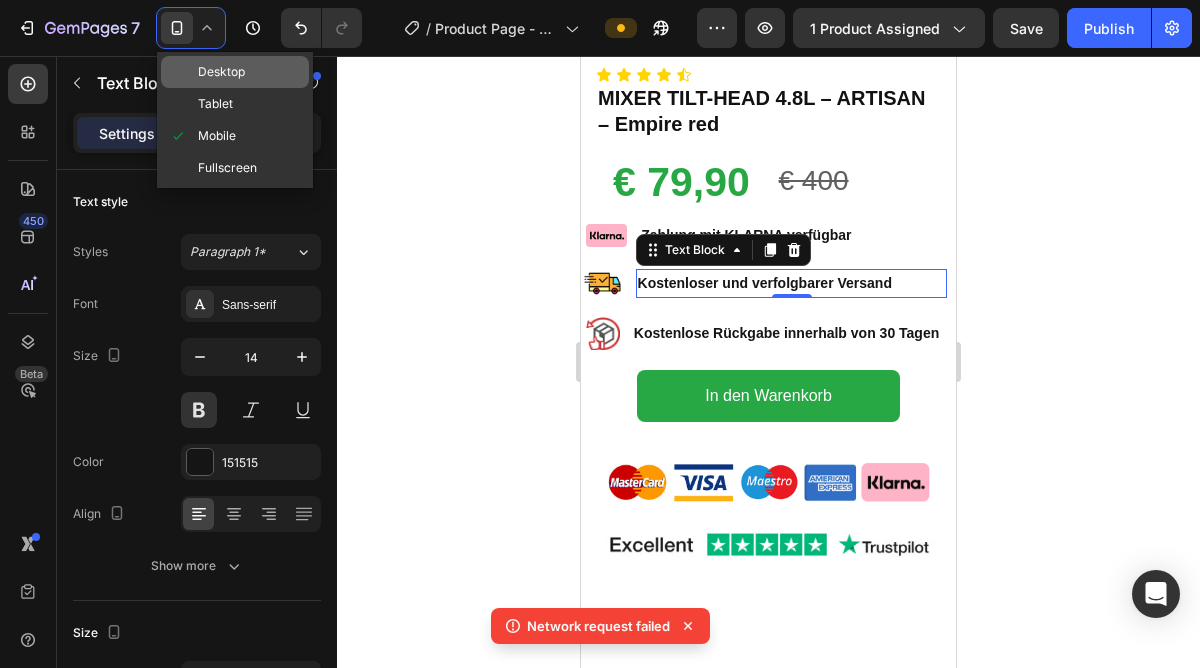click on "Desktop" at bounding box center [221, 72] 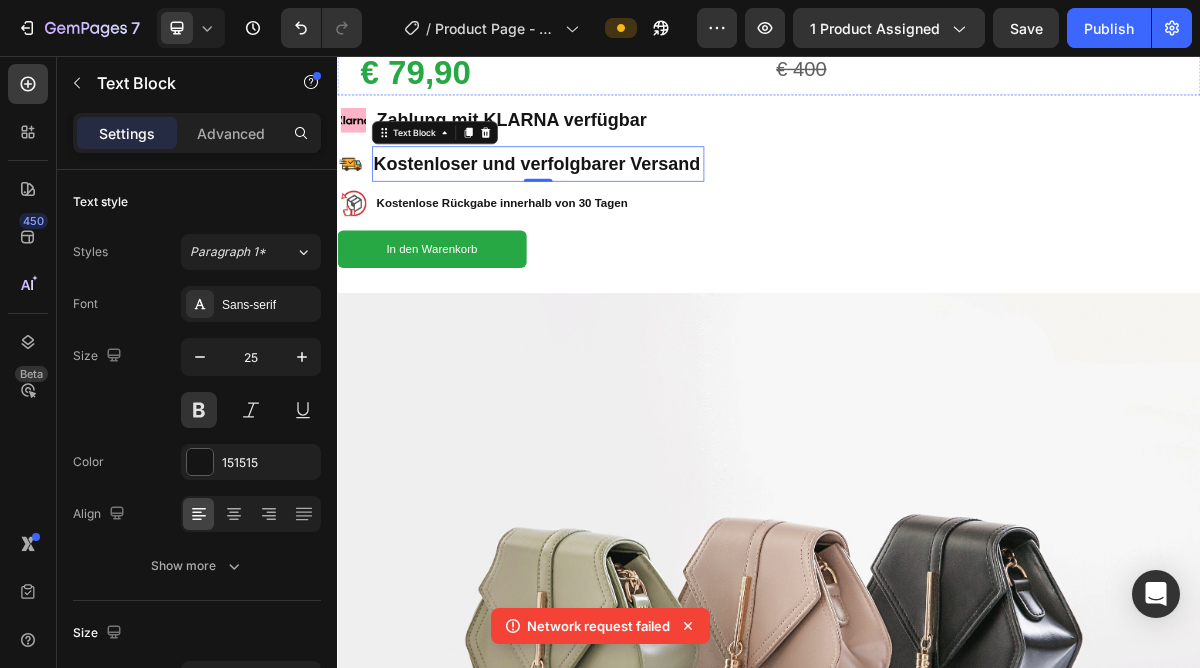 scroll, scrollTop: 1428, scrollLeft: 0, axis: vertical 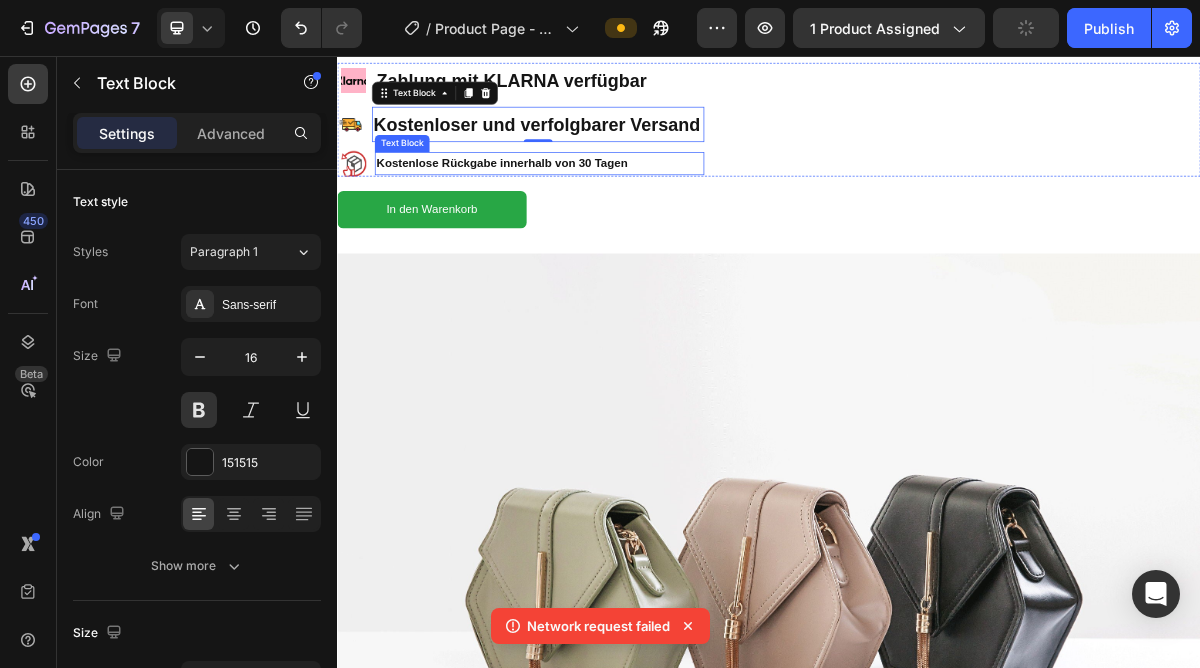 click on "Kostenlose Rückgabe innerhalb von 30 Tagen" at bounding box center (618, 205) 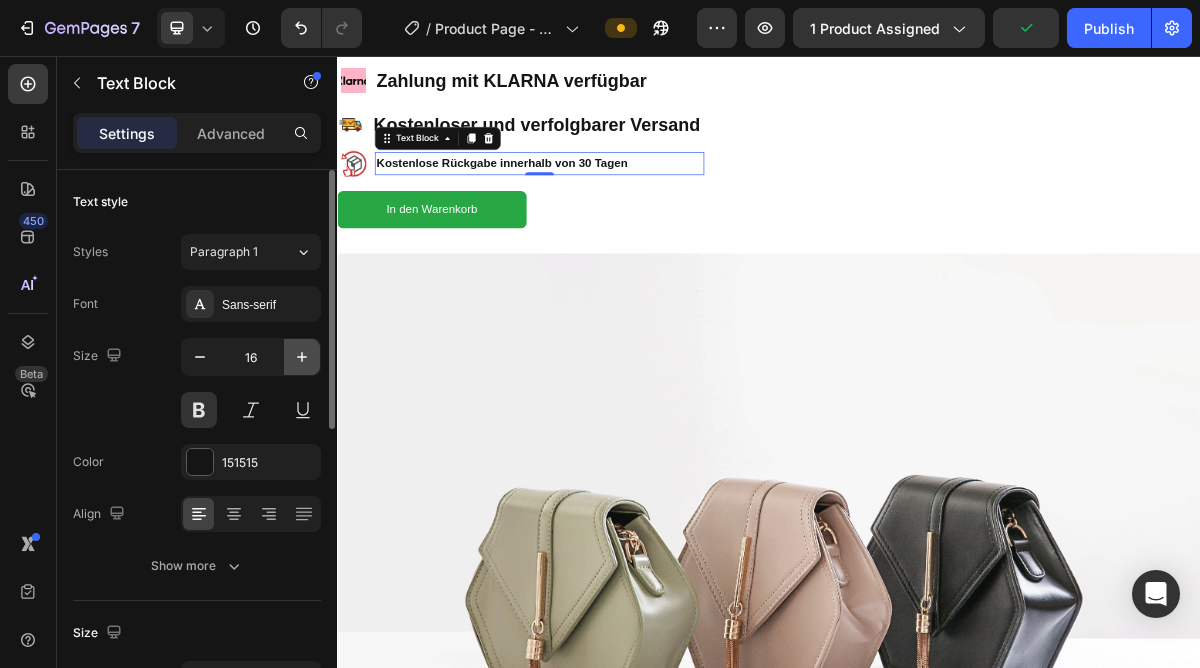click 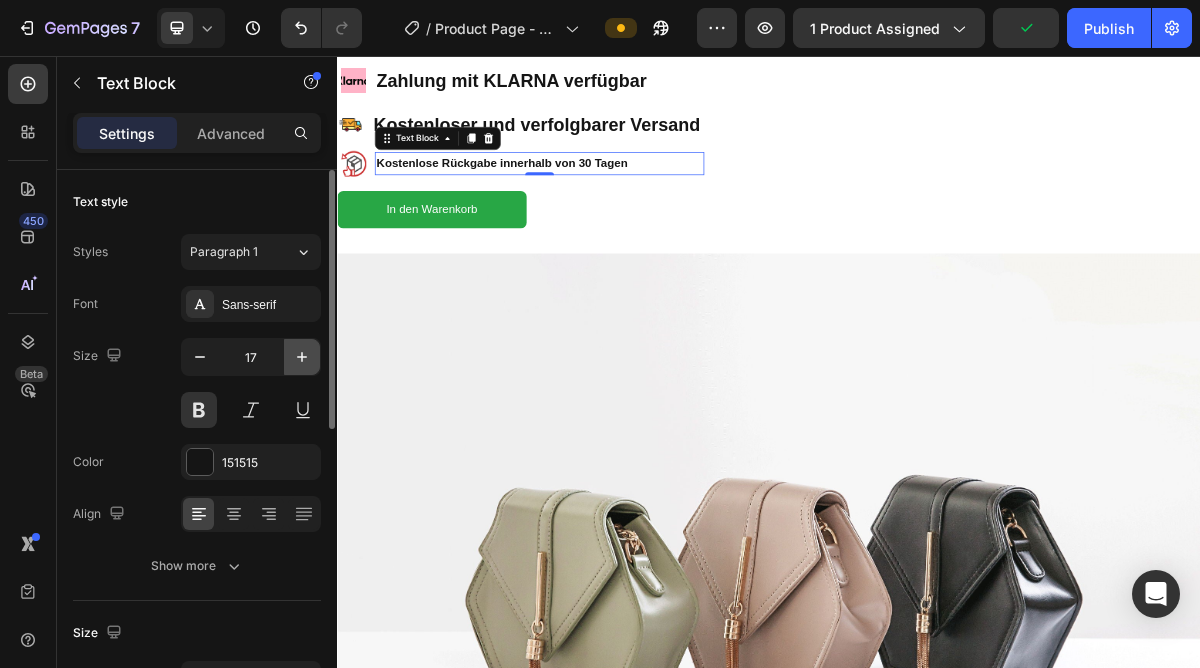 click 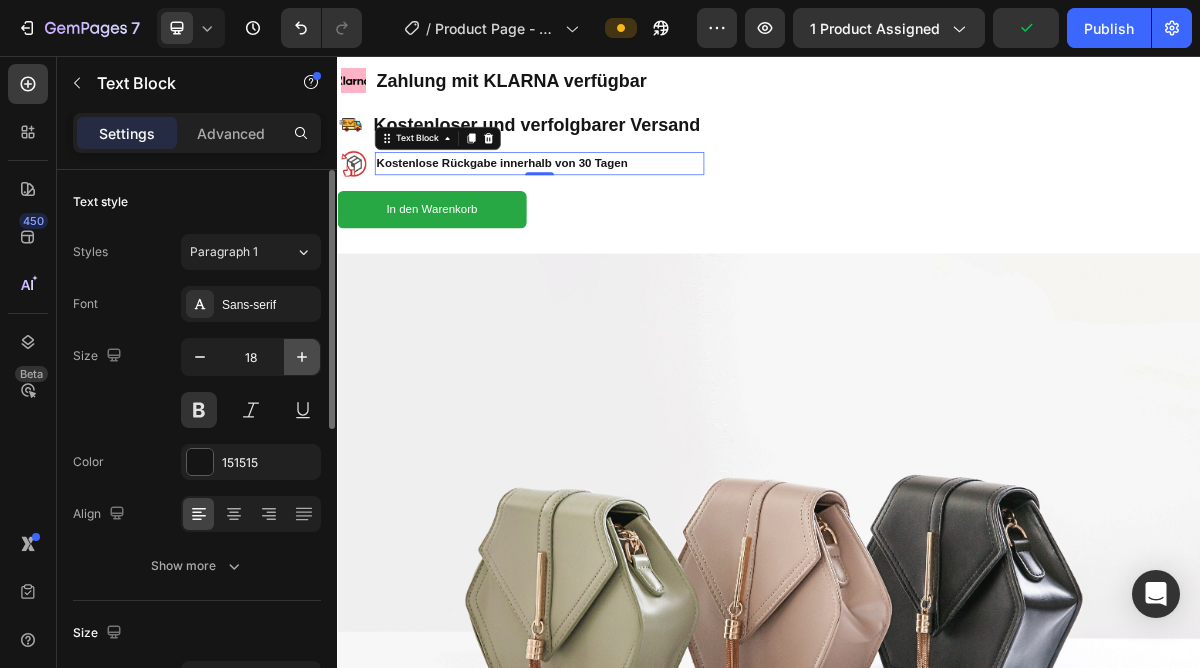 click 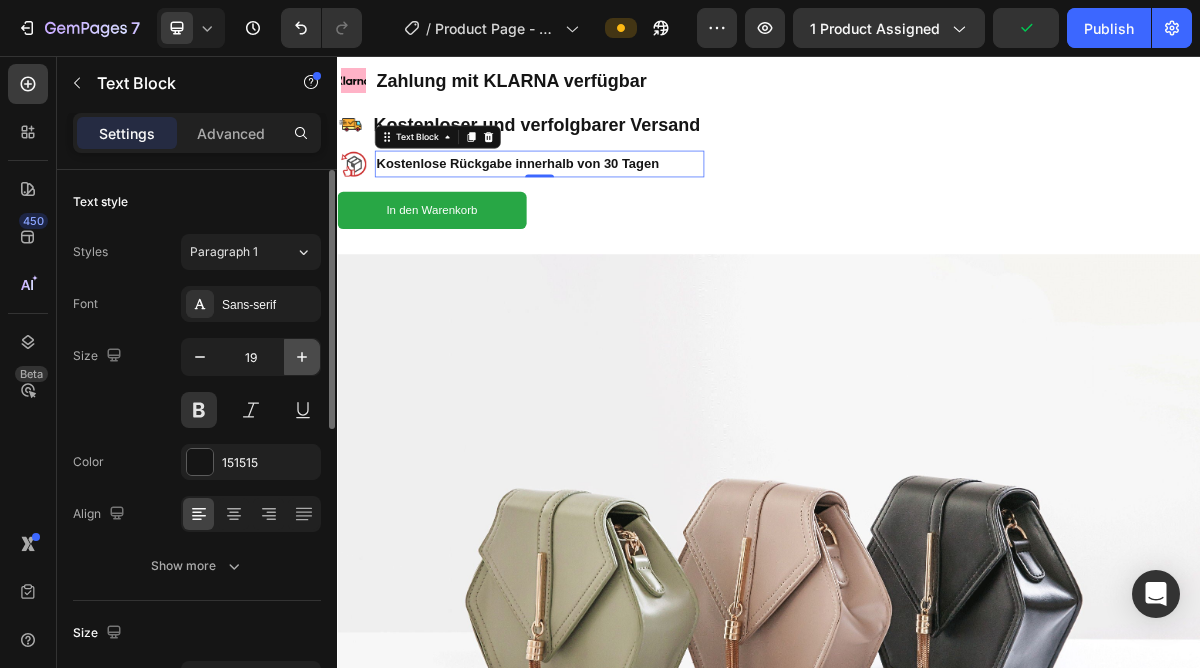 click 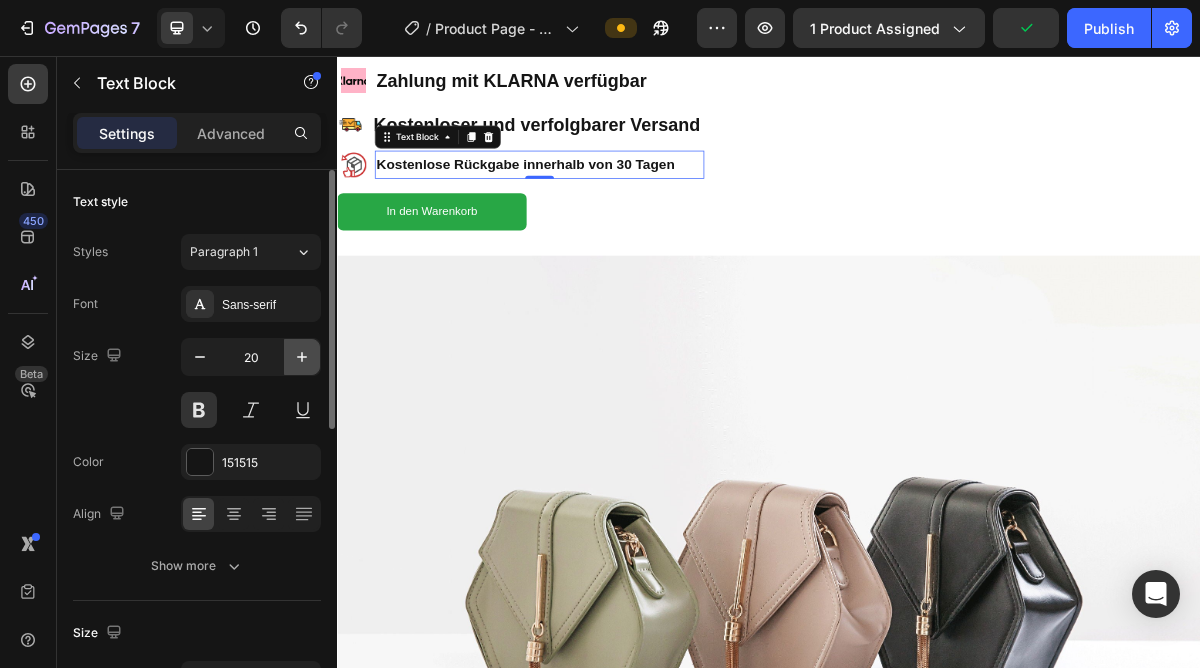 click 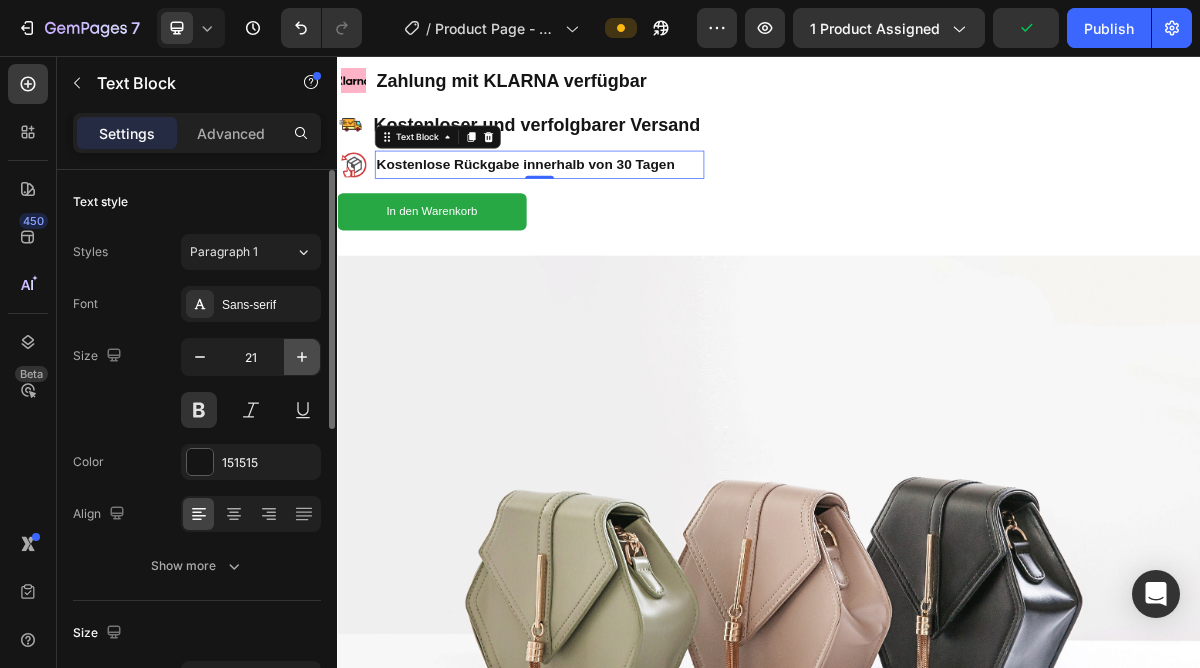 click 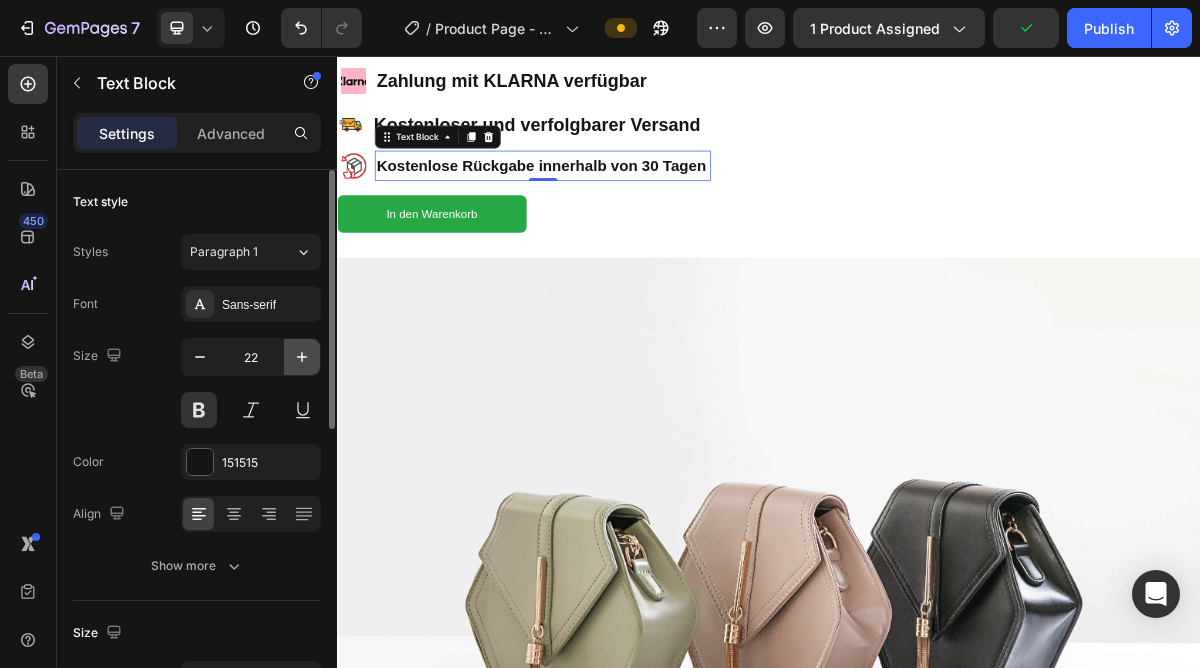 click 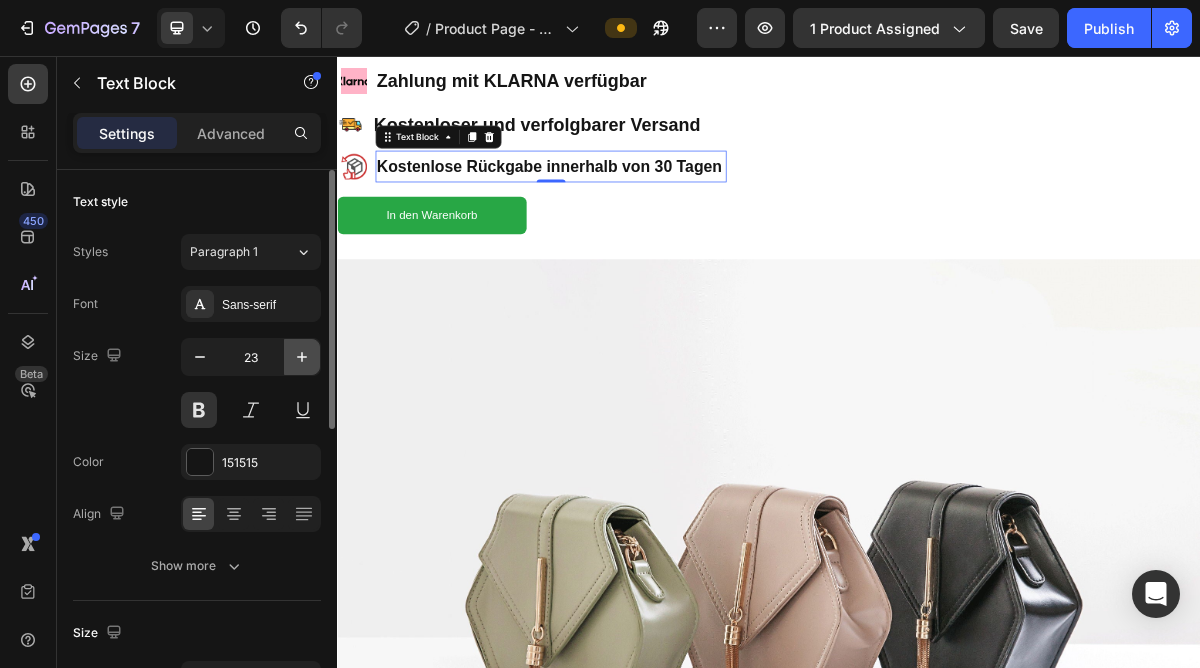 click 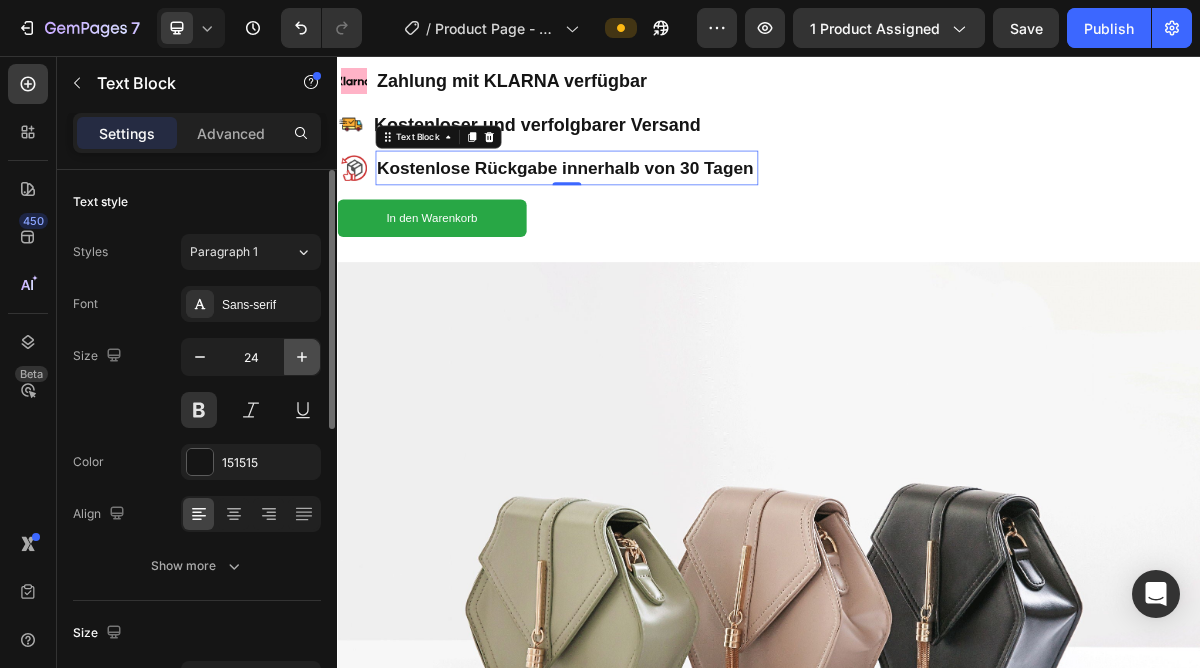 click 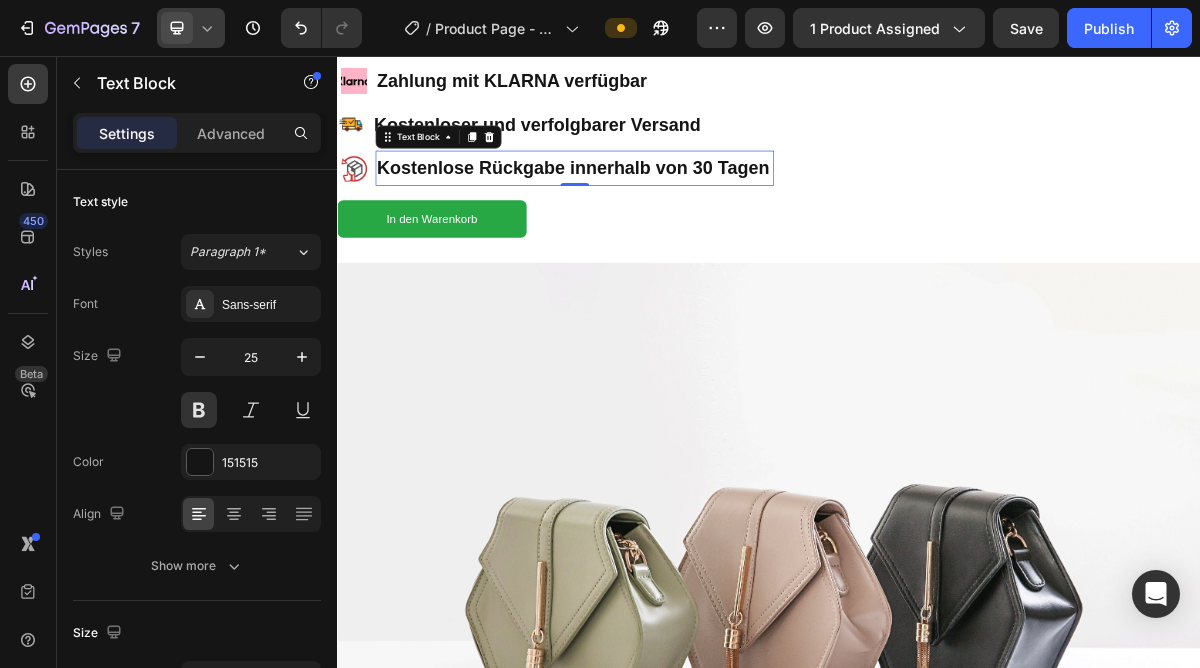 click 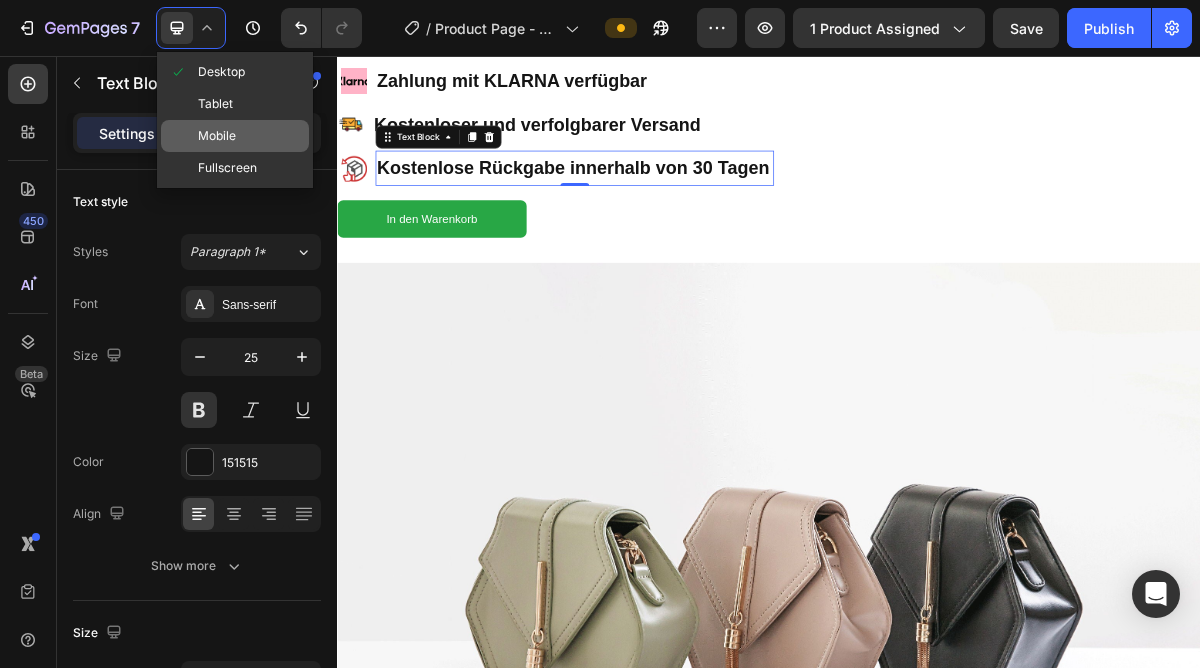 click on "Mobile" at bounding box center [217, 136] 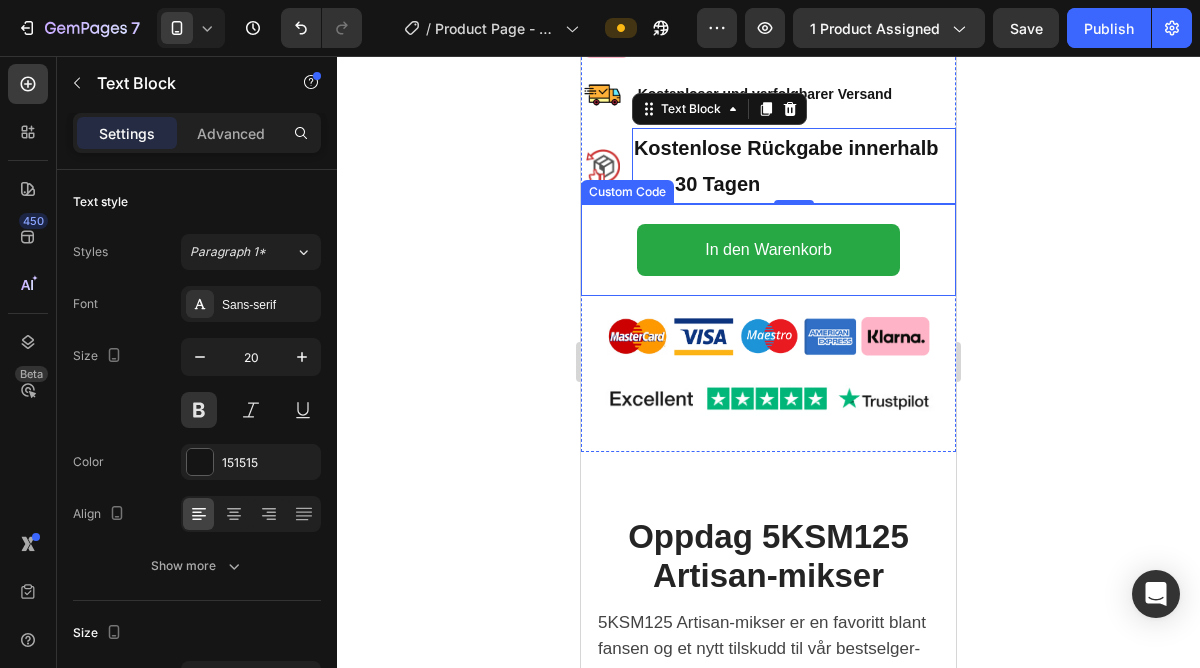 scroll, scrollTop: 1463, scrollLeft: 0, axis: vertical 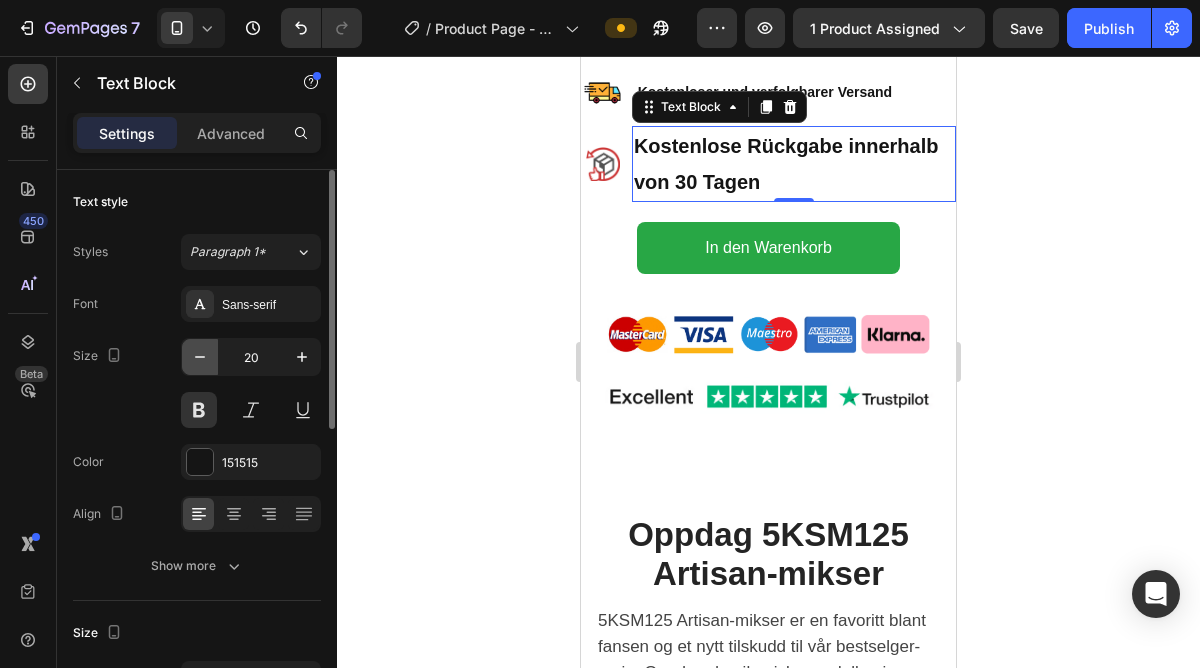 click 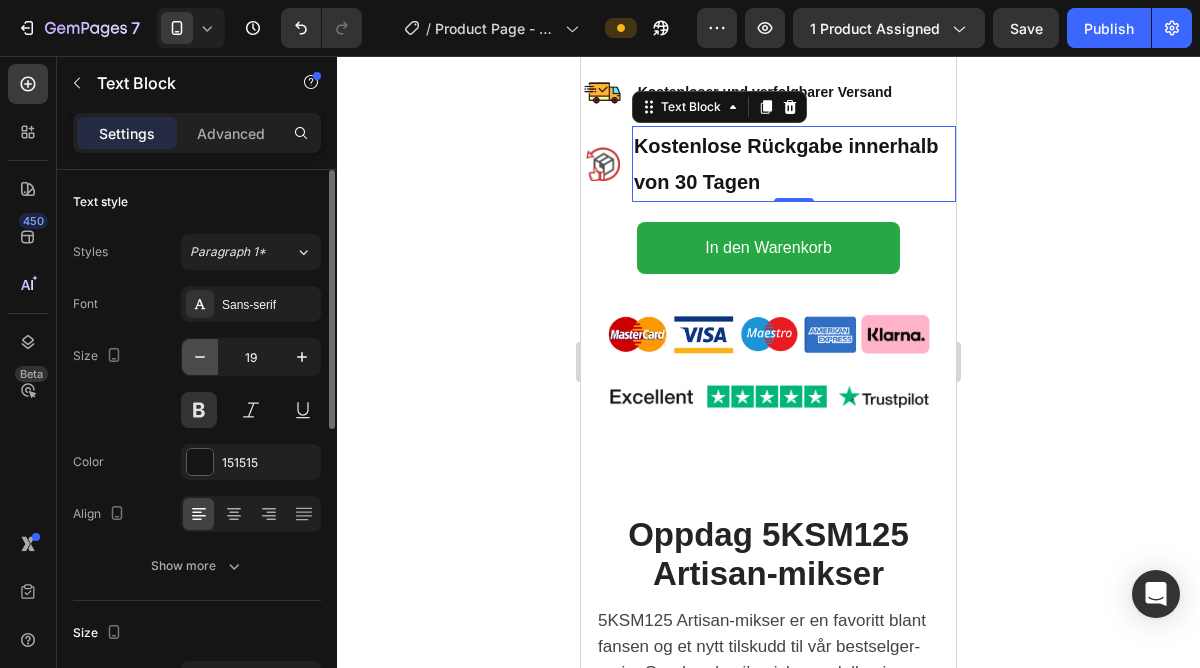 click 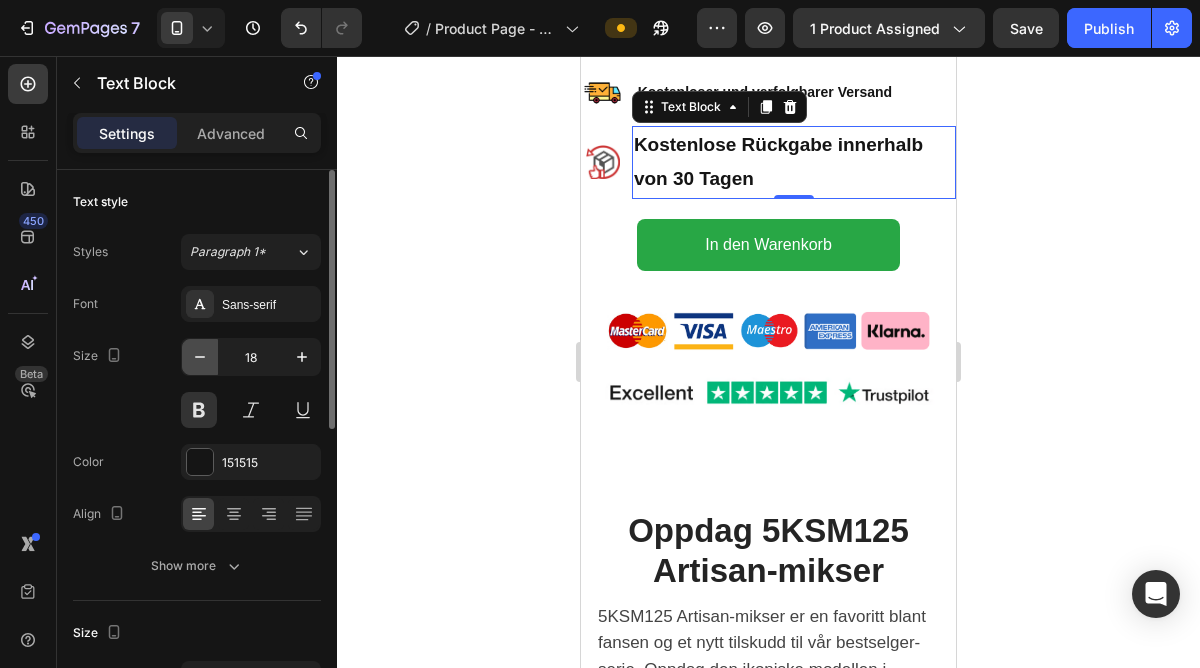 click 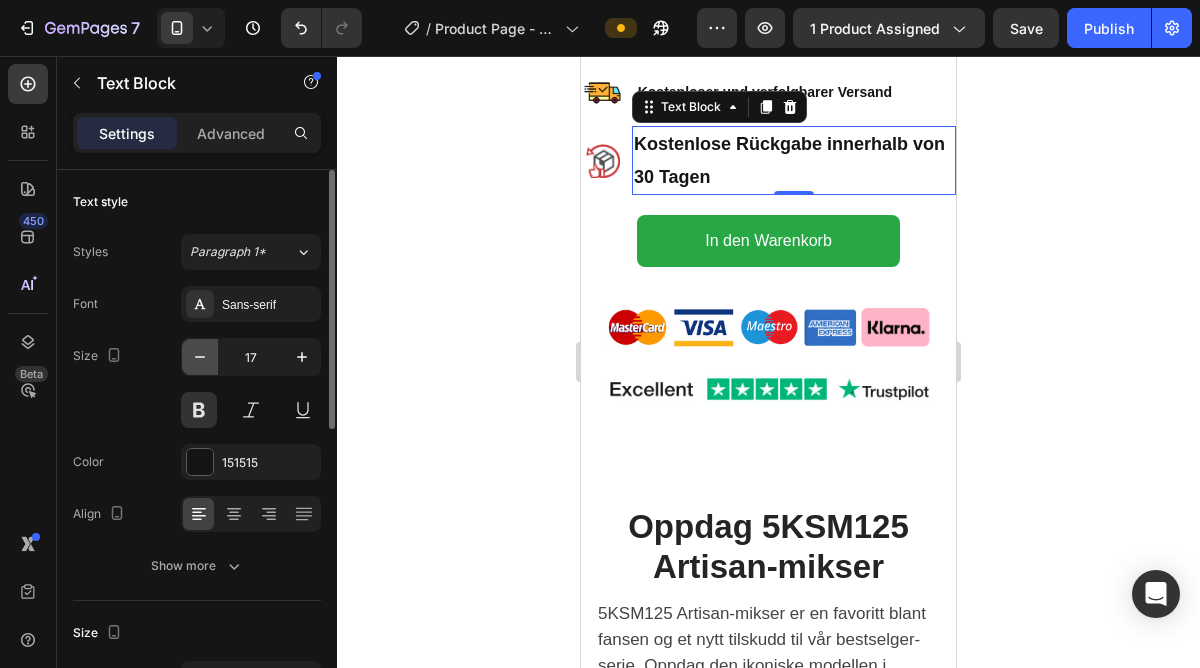 click 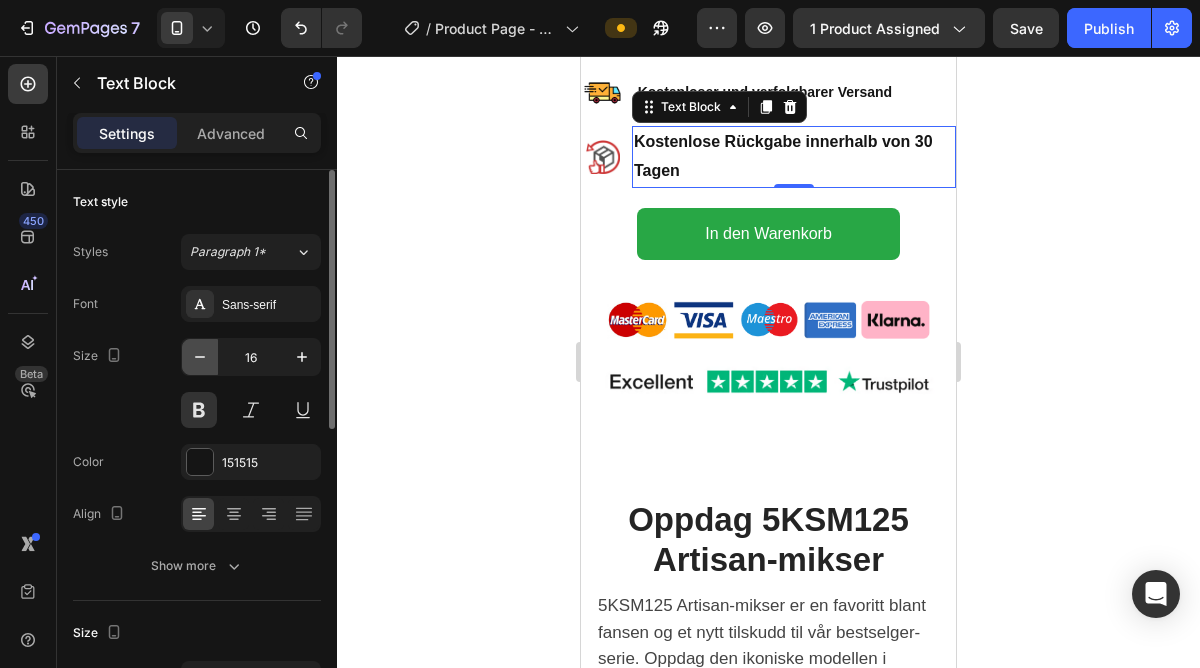 click 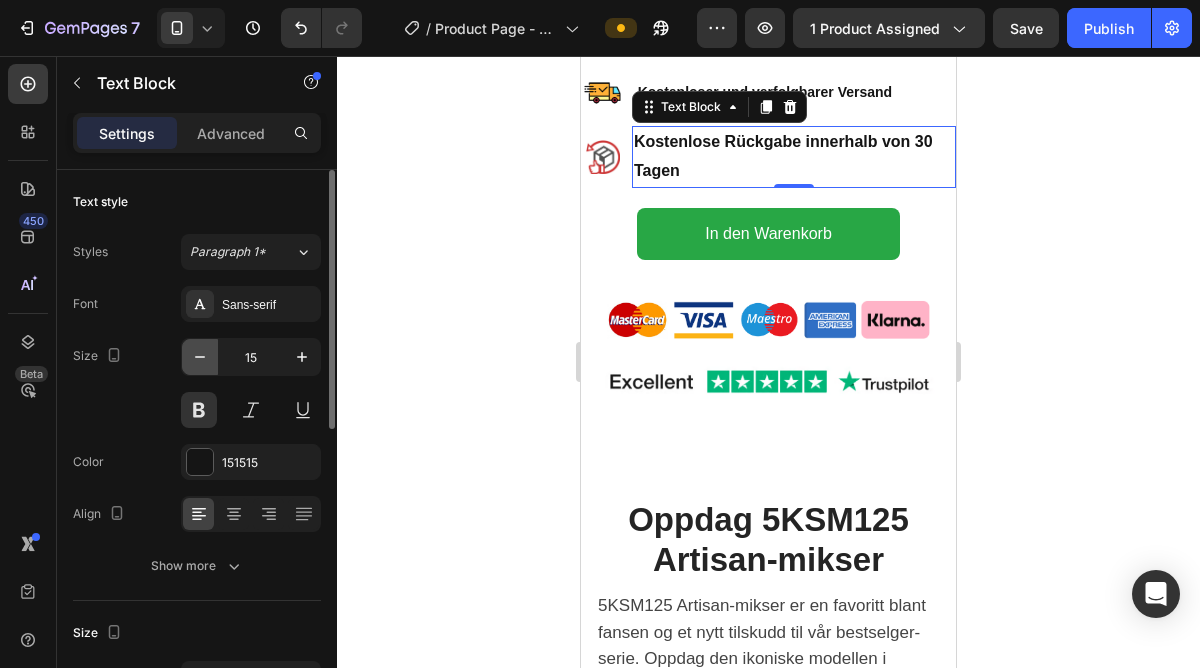 click 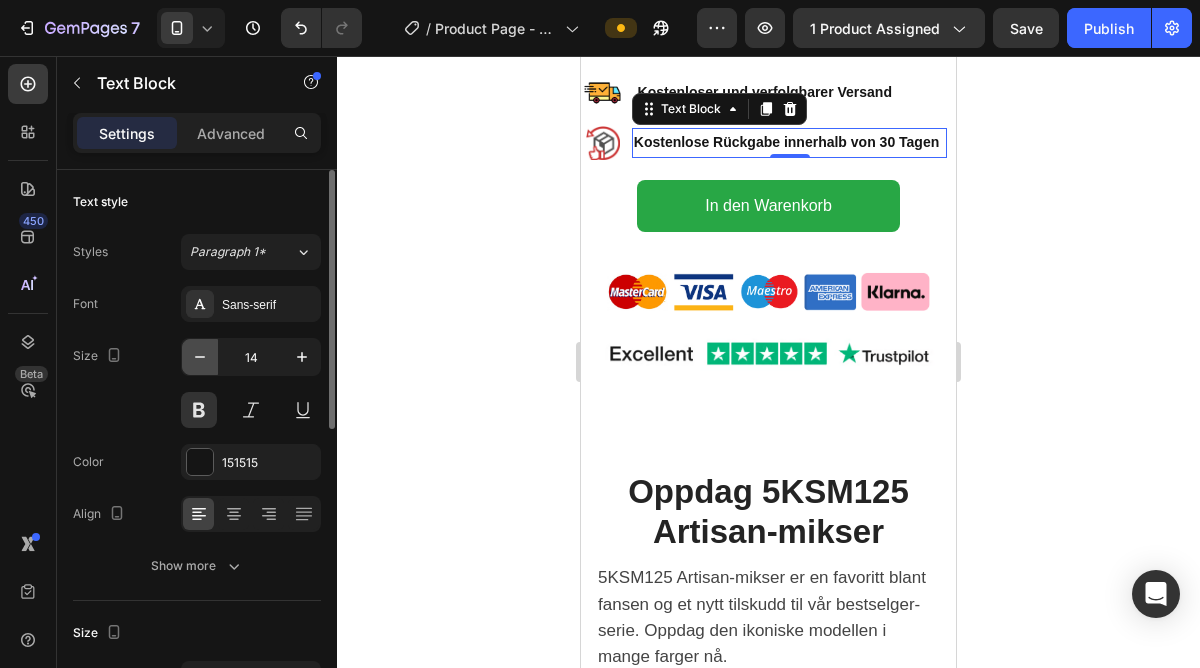click 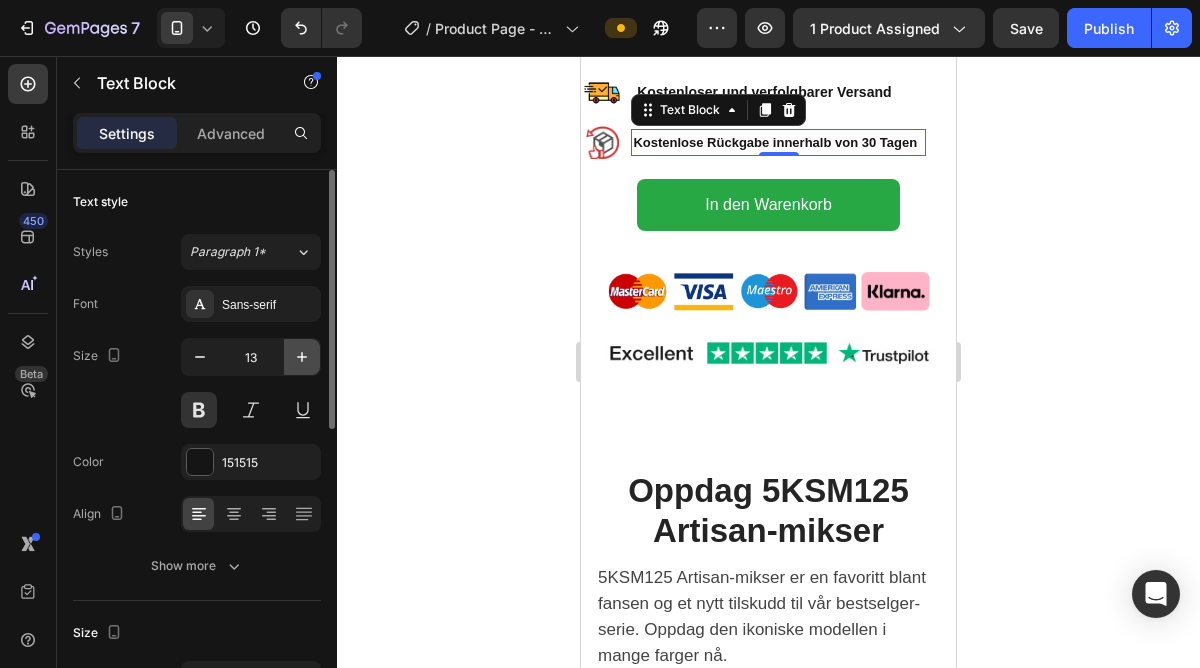 click 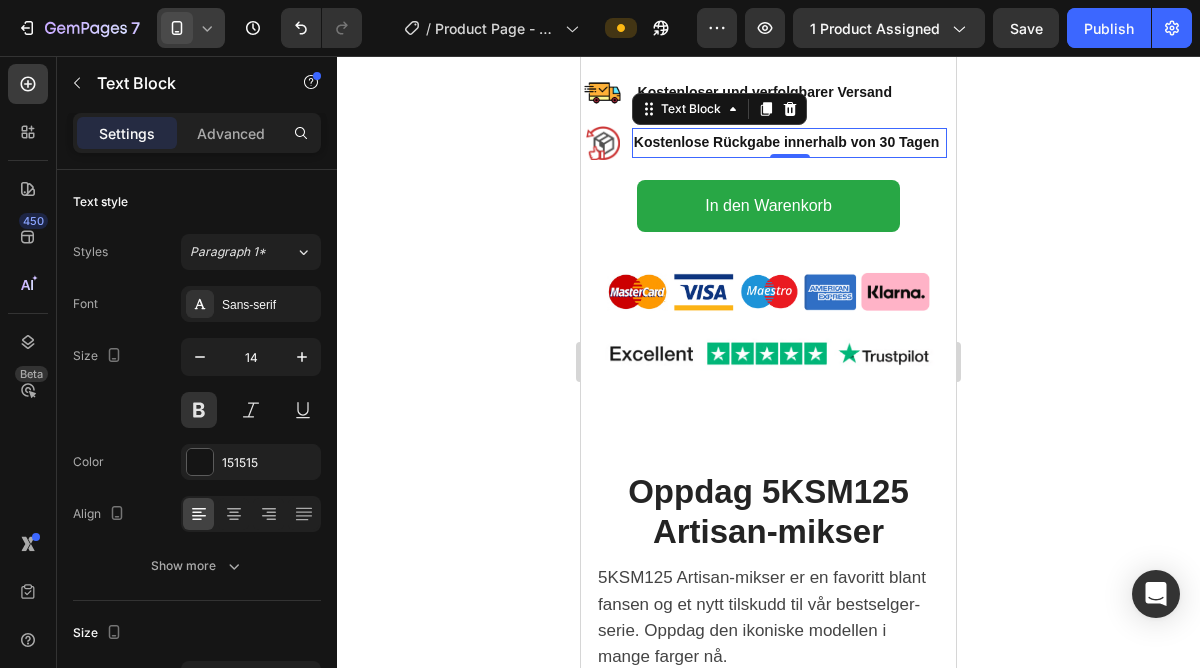 click 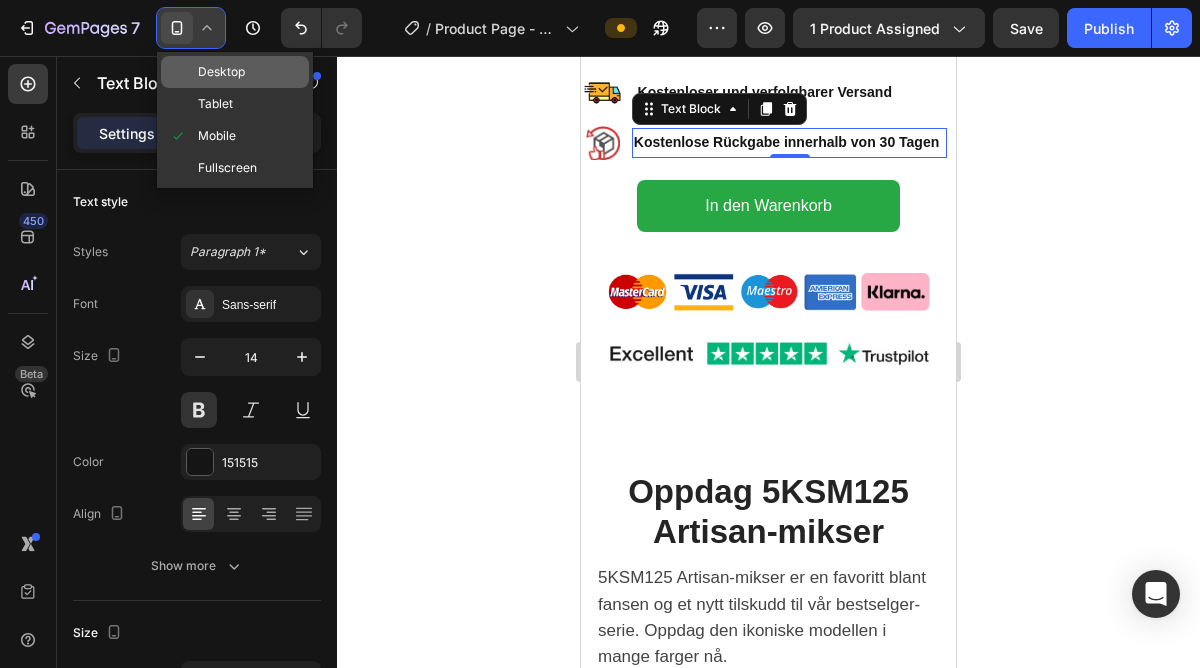 click on "Desktop" at bounding box center [221, 72] 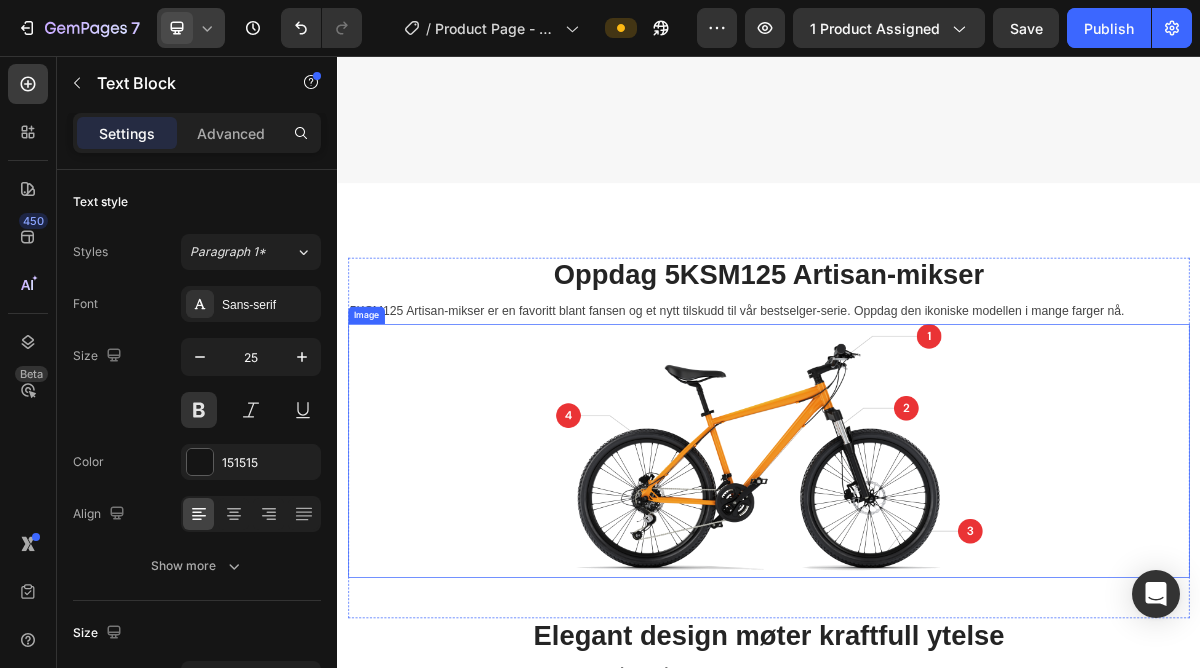 scroll, scrollTop: 3353, scrollLeft: 0, axis: vertical 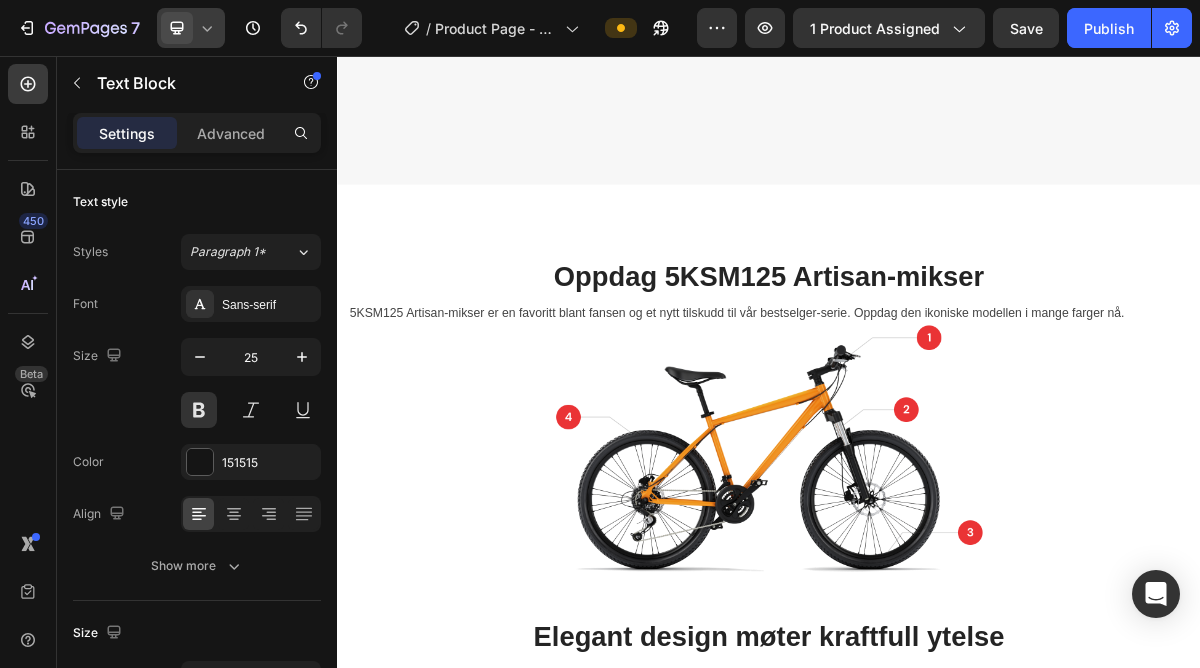 click 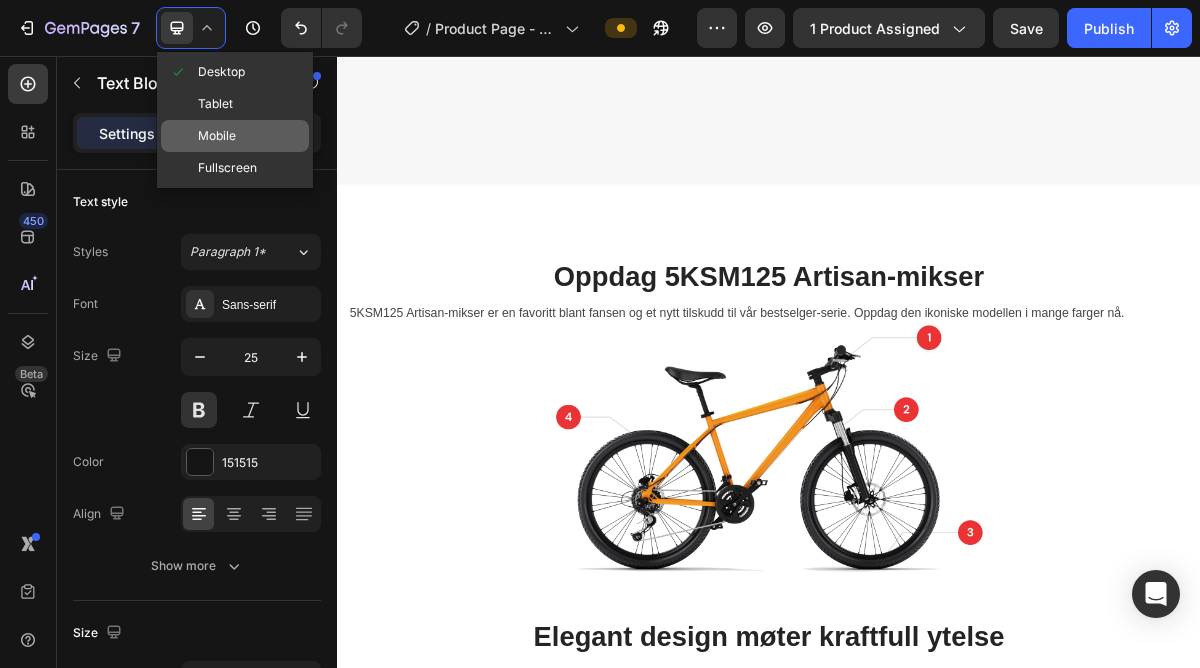 click on "Mobile" 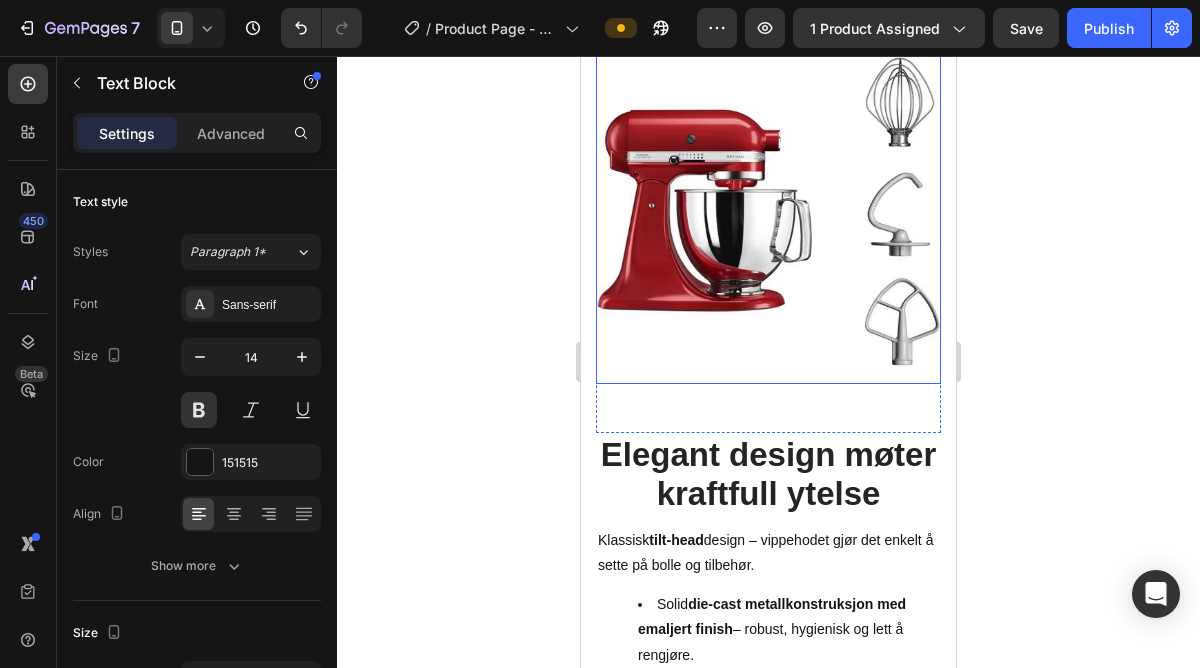 scroll, scrollTop: 1289, scrollLeft: 0, axis: vertical 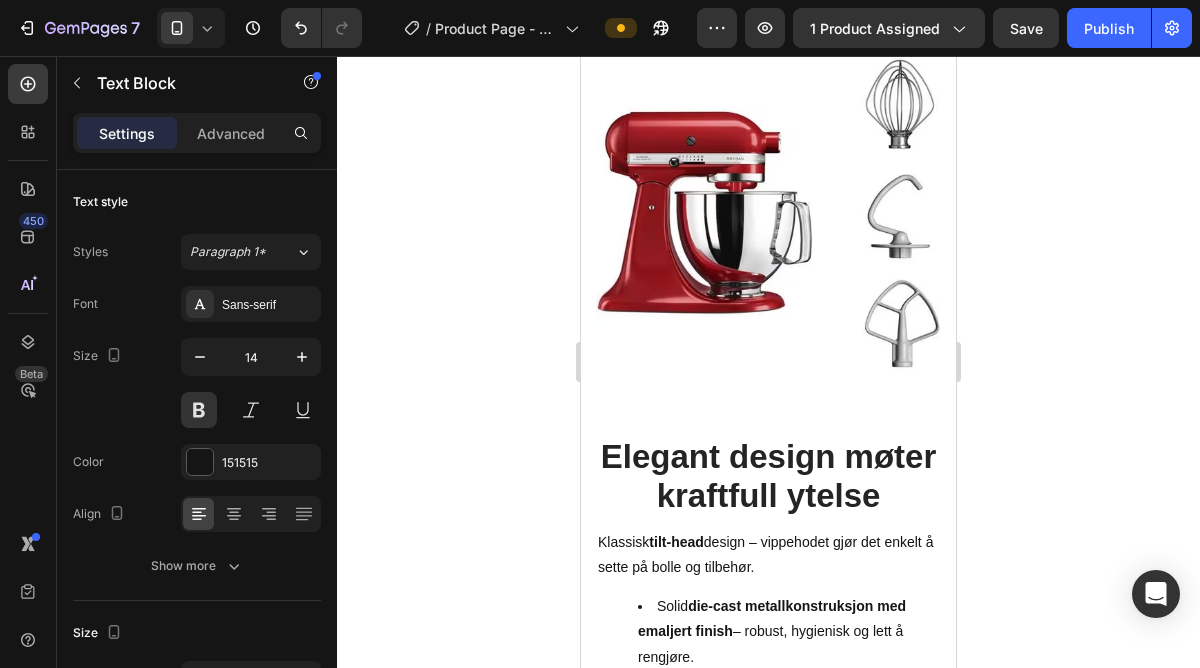 click 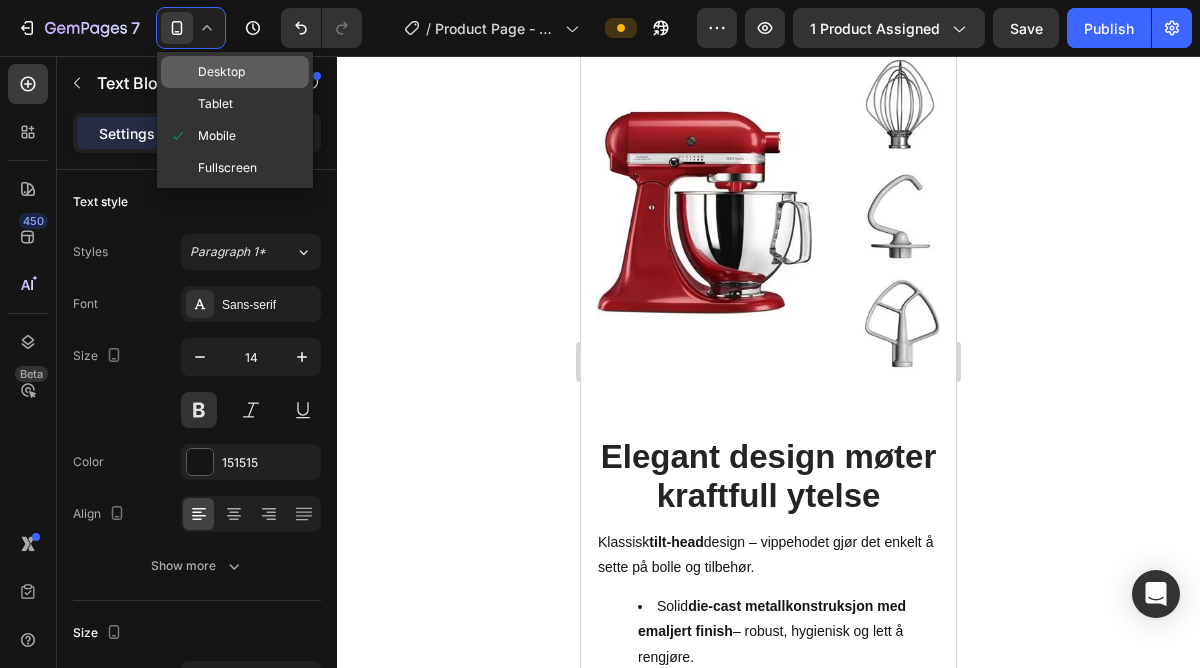 click on "Desktop" at bounding box center [221, 72] 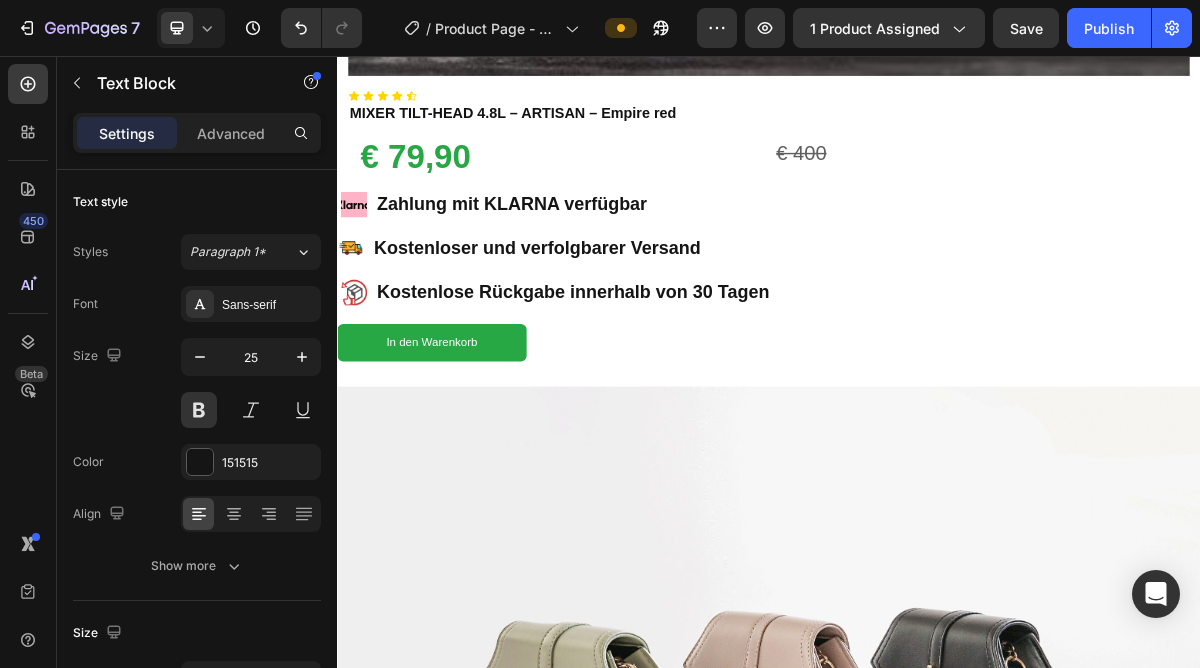 scroll, scrollTop: 1258, scrollLeft: 0, axis: vertical 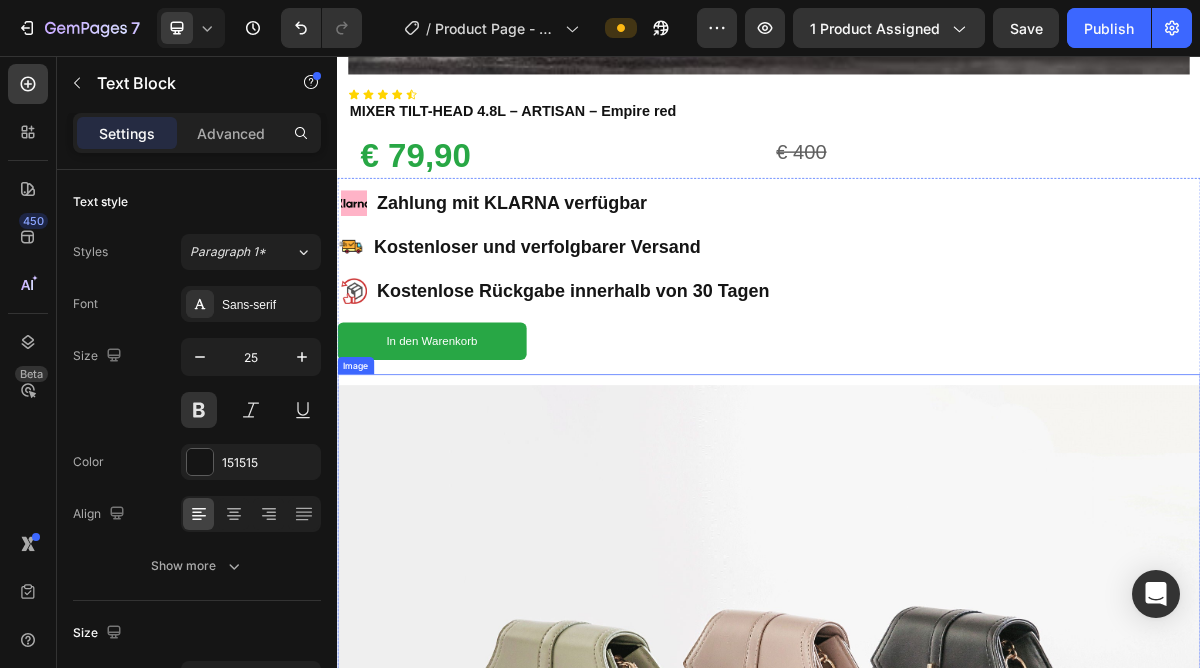 click at bounding box center [937, 963] 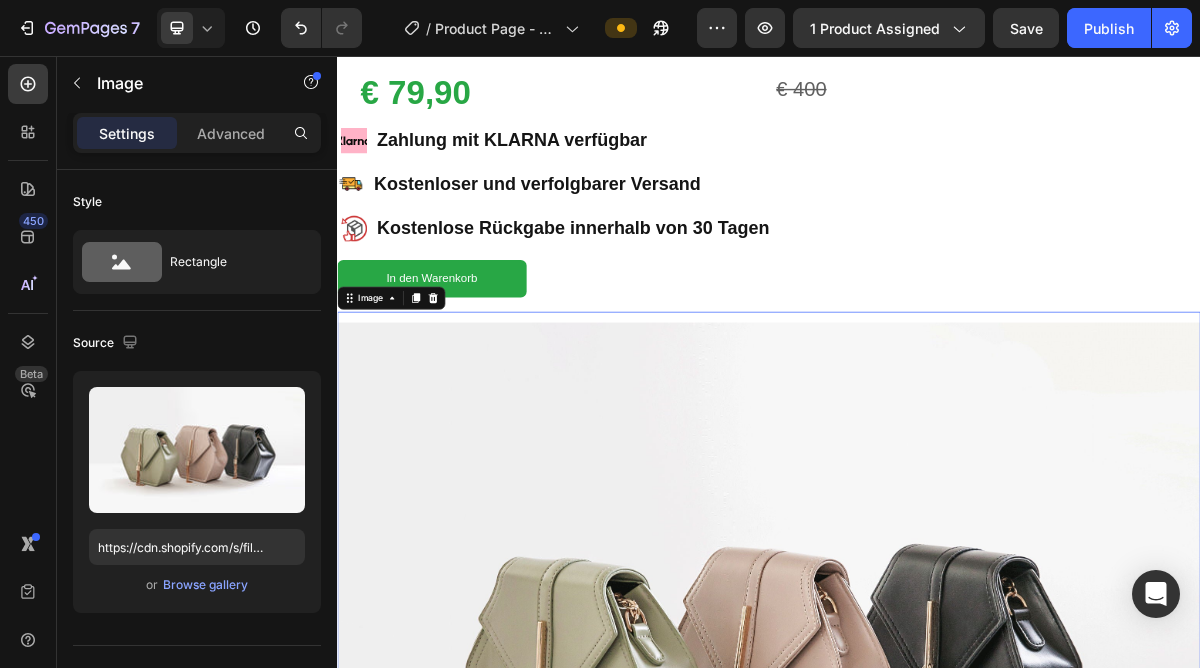scroll, scrollTop: 1373, scrollLeft: 0, axis: vertical 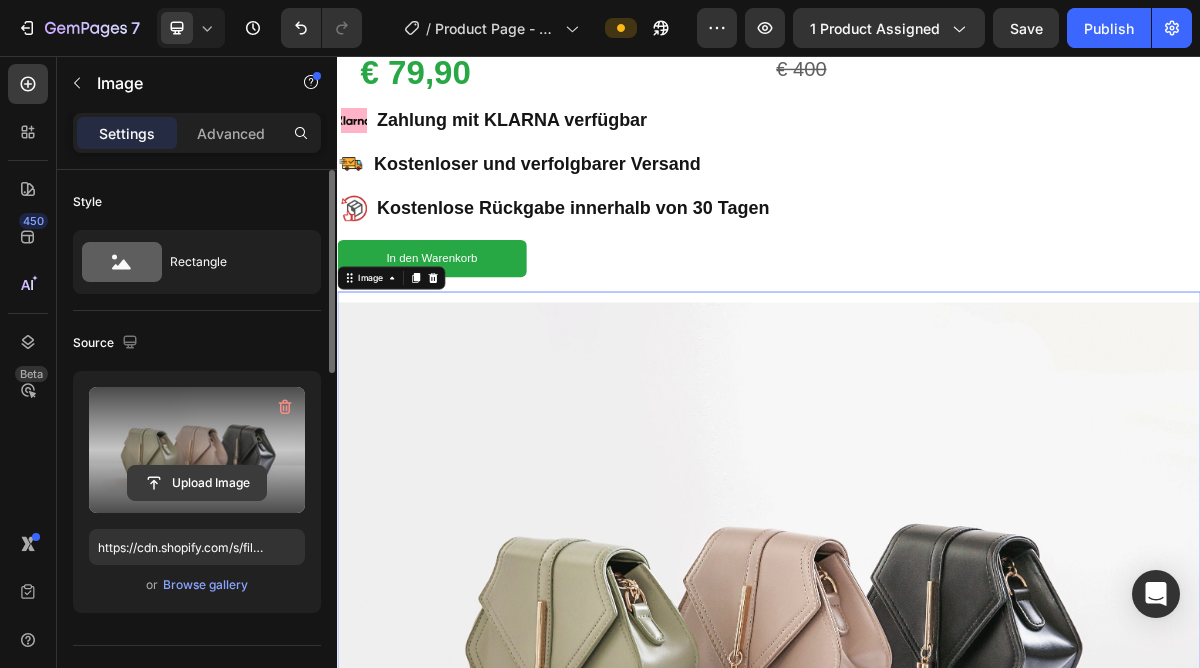 click 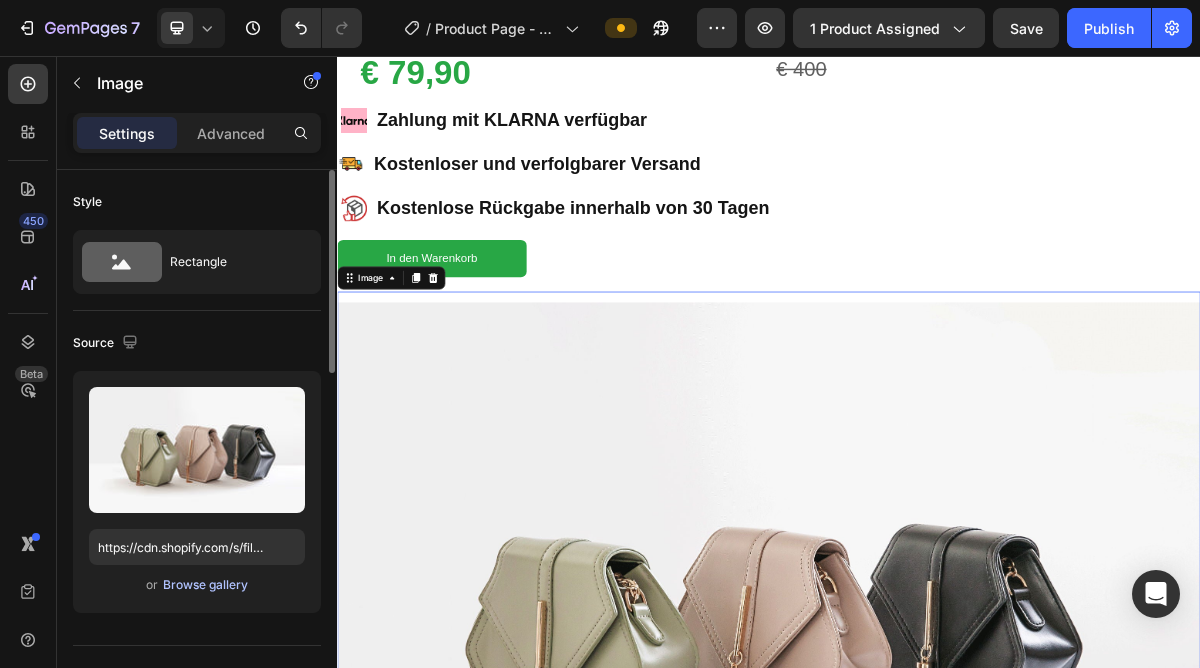 click on "Browse gallery" at bounding box center [205, 585] 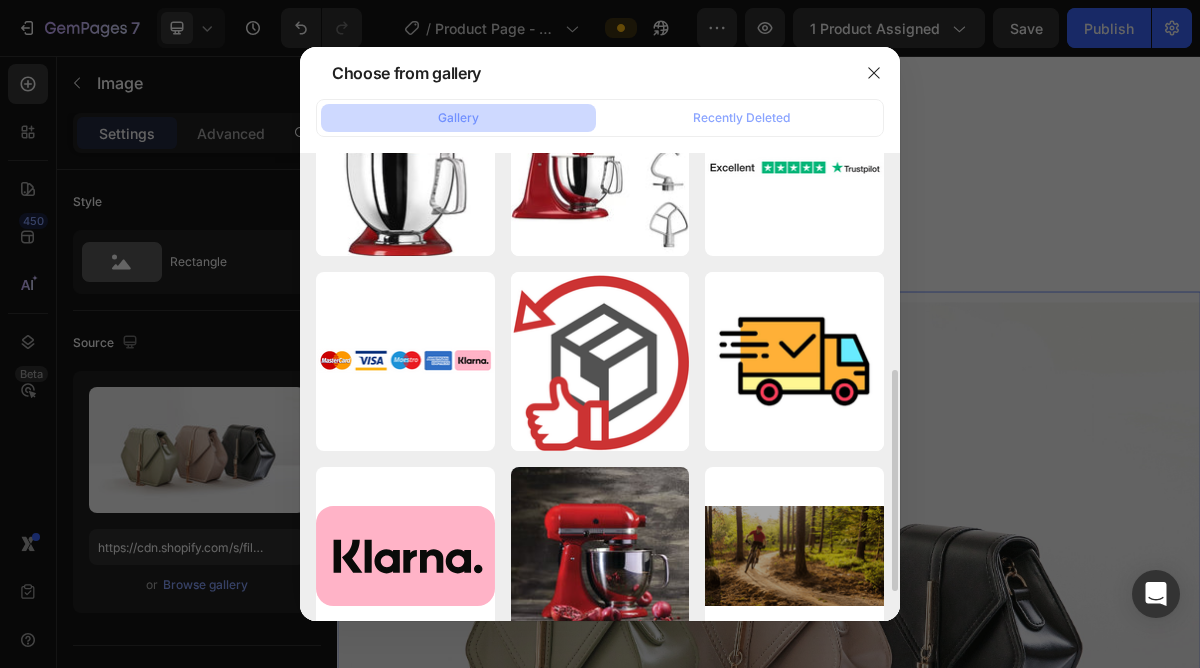 scroll, scrollTop: 491, scrollLeft: 0, axis: vertical 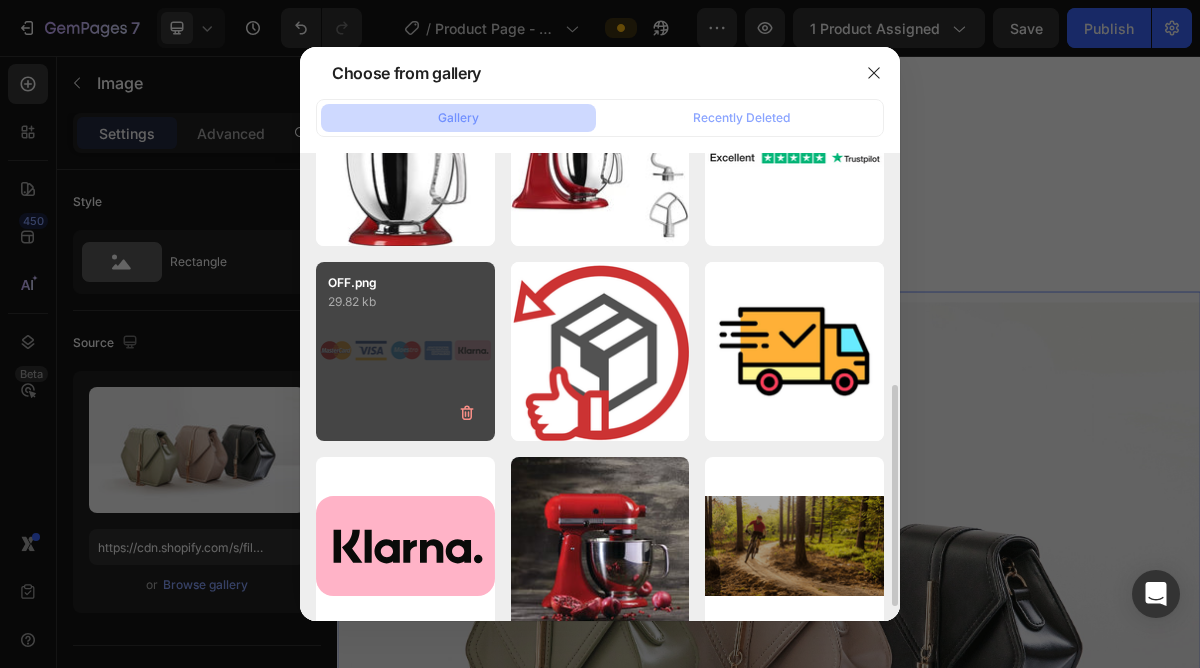 click on "OFF.png 29.82 kb" at bounding box center [405, 351] 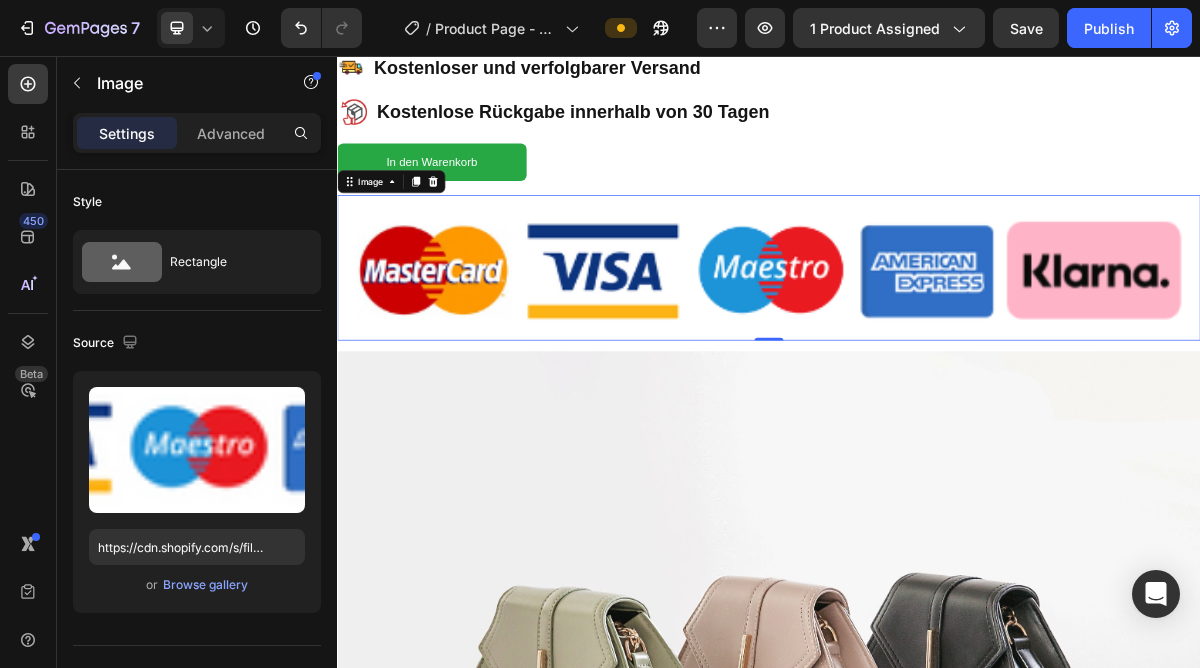 scroll, scrollTop: 1508, scrollLeft: 0, axis: vertical 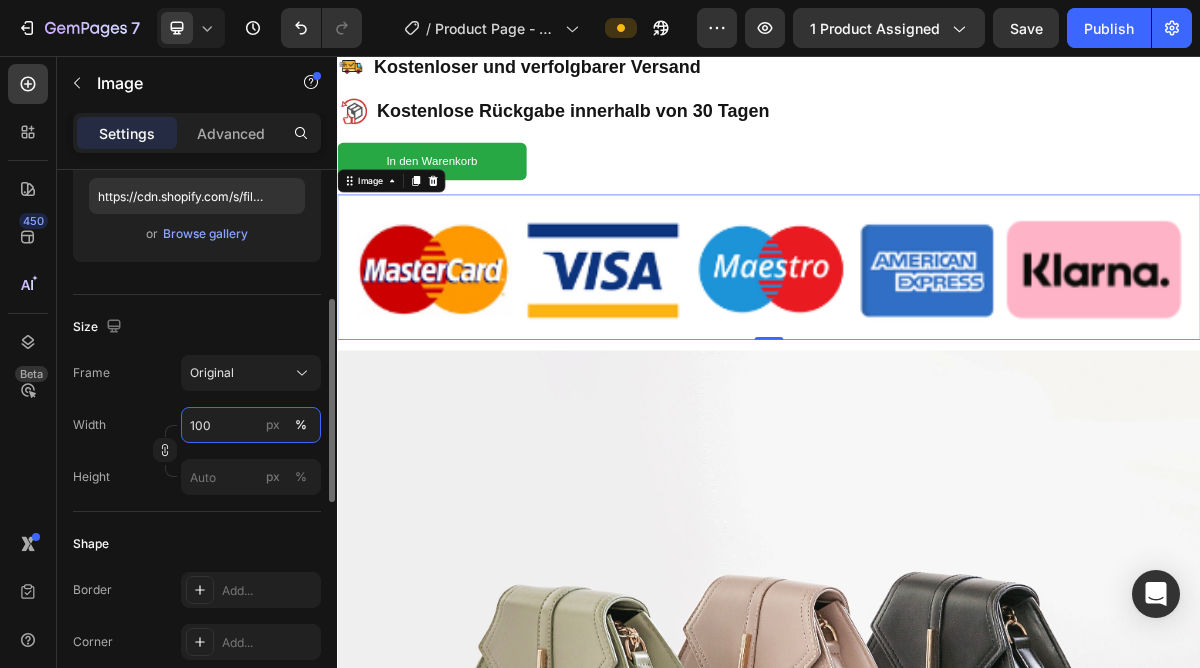 click on "100" at bounding box center [251, 425] 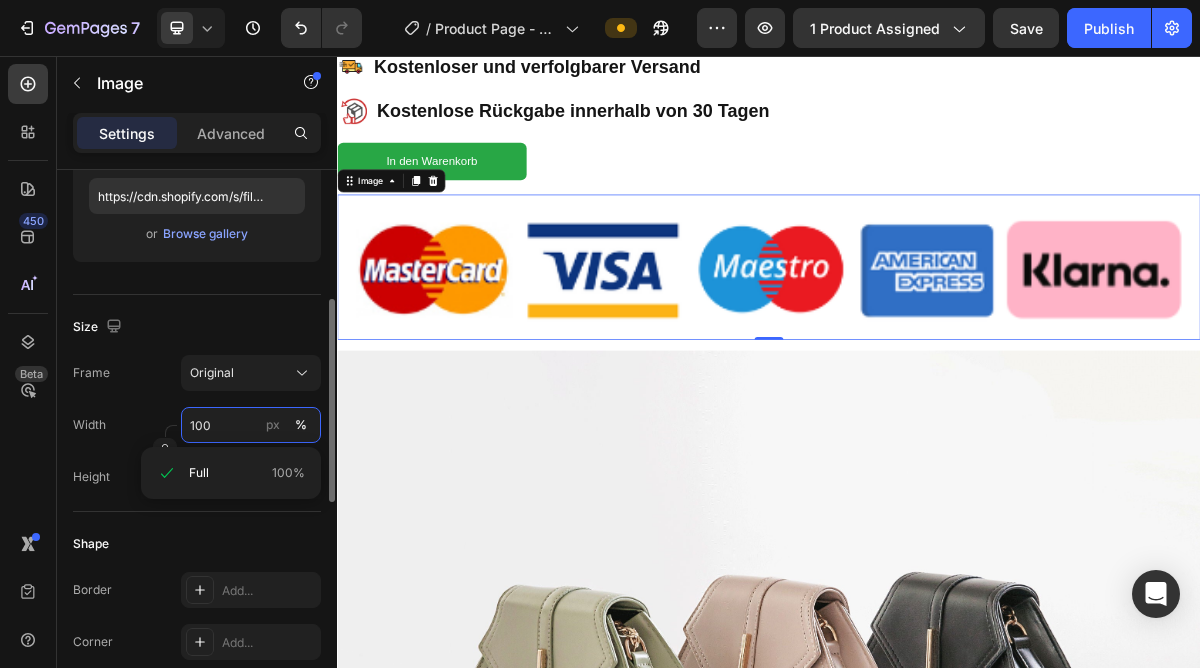 click on "100" at bounding box center (251, 425) 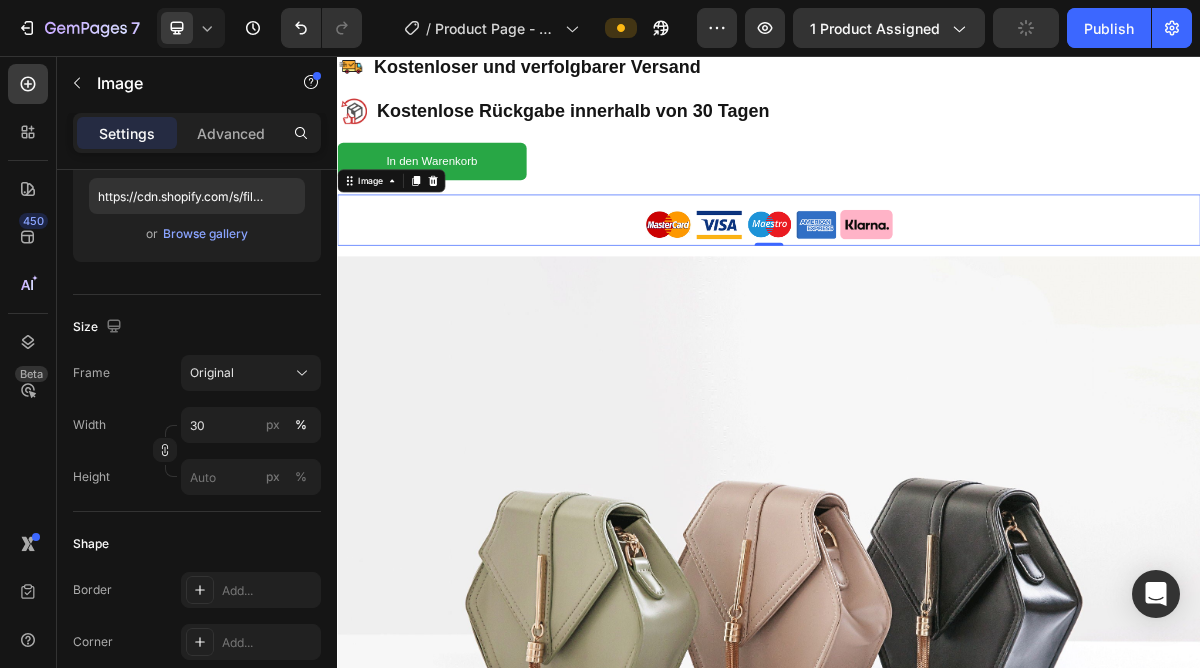 click 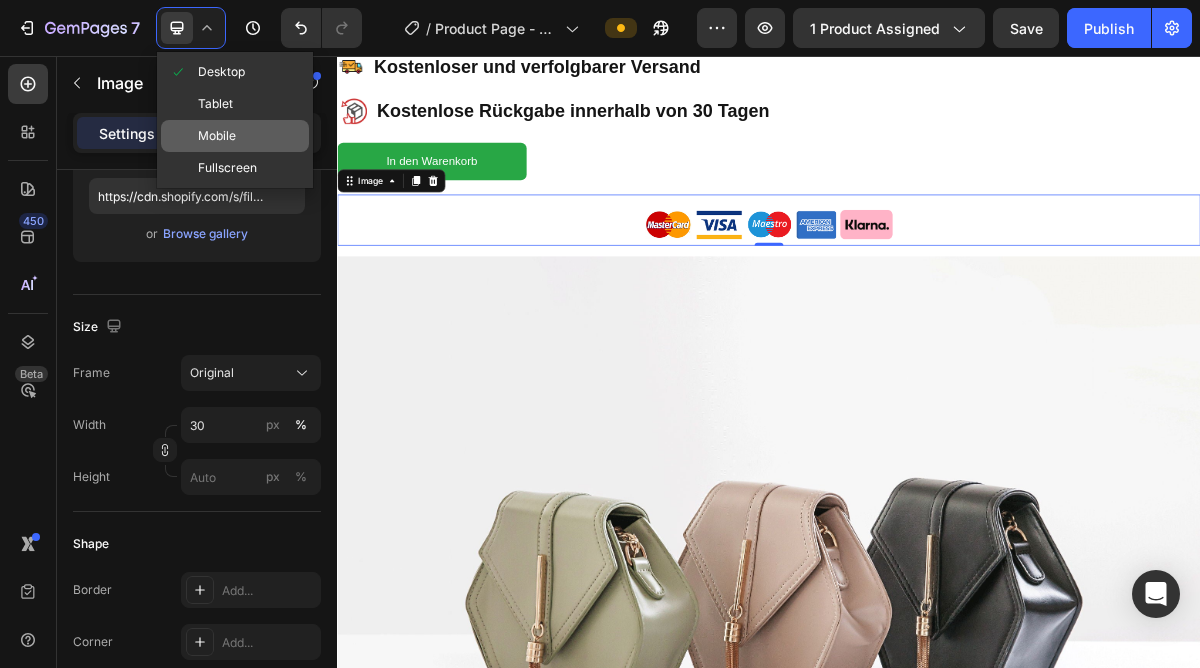 click on "Mobile" at bounding box center [217, 136] 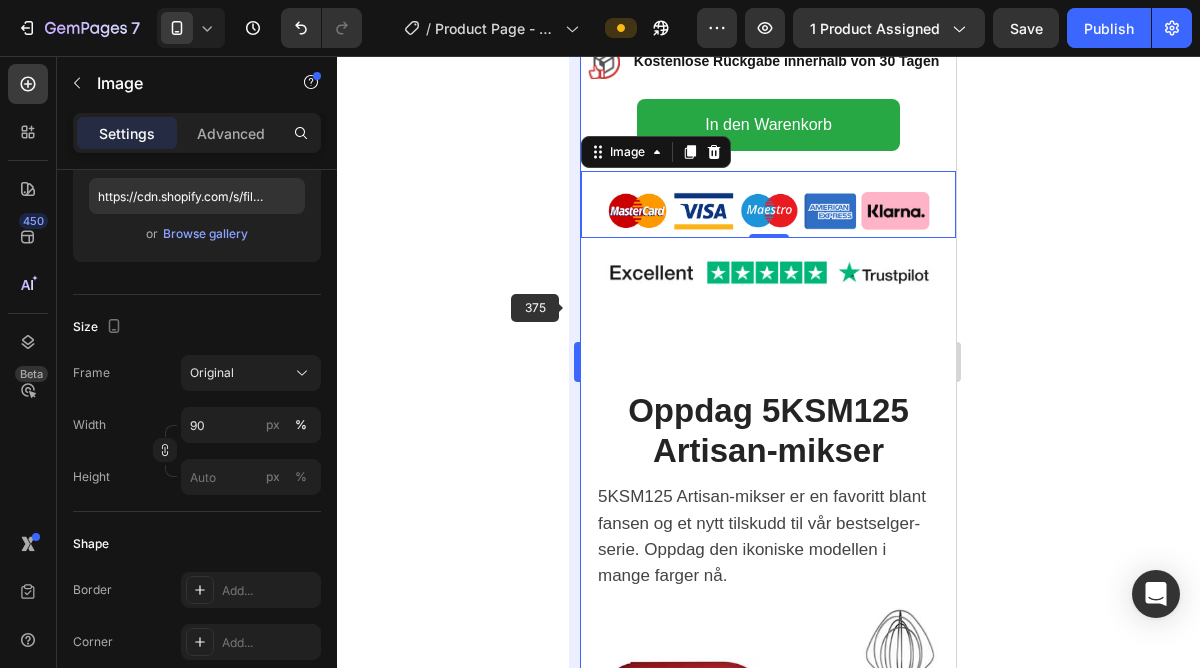 scroll, scrollTop: 1589, scrollLeft: 0, axis: vertical 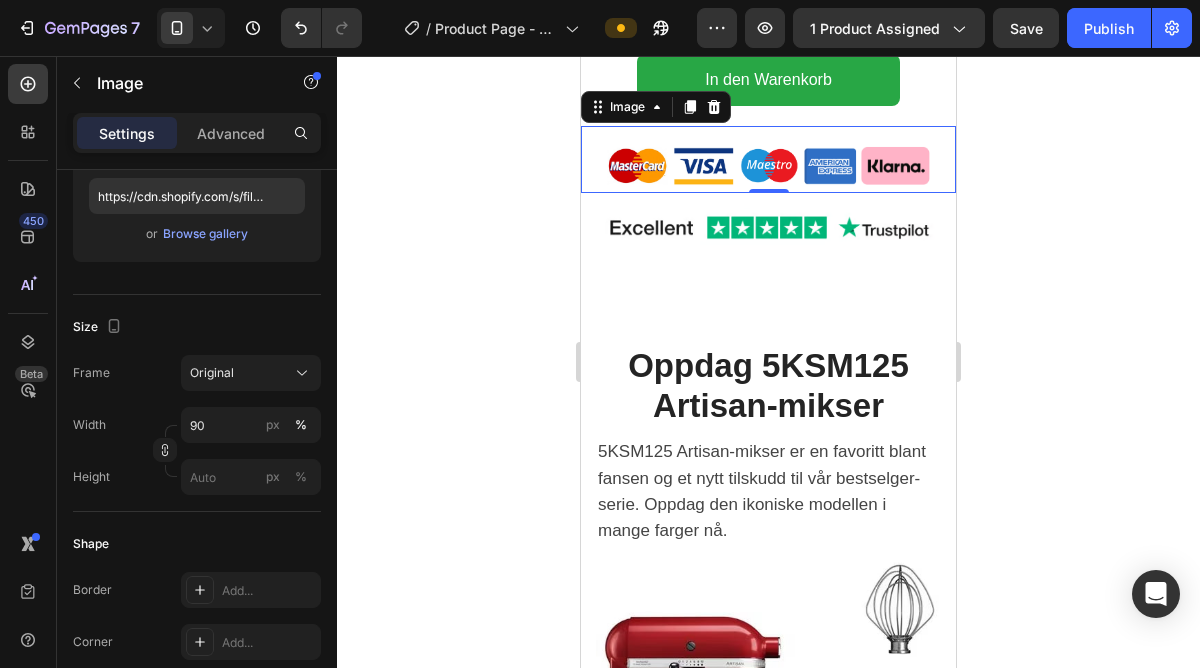 click 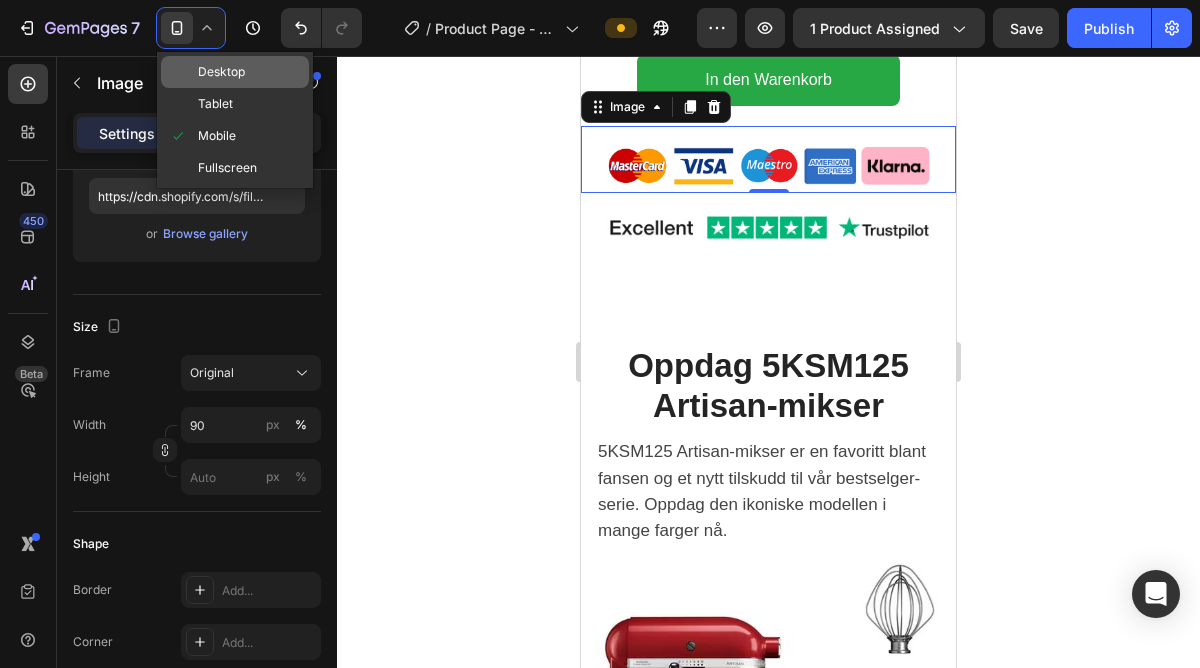 click on "Desktop" at bounding box center [221, 72] 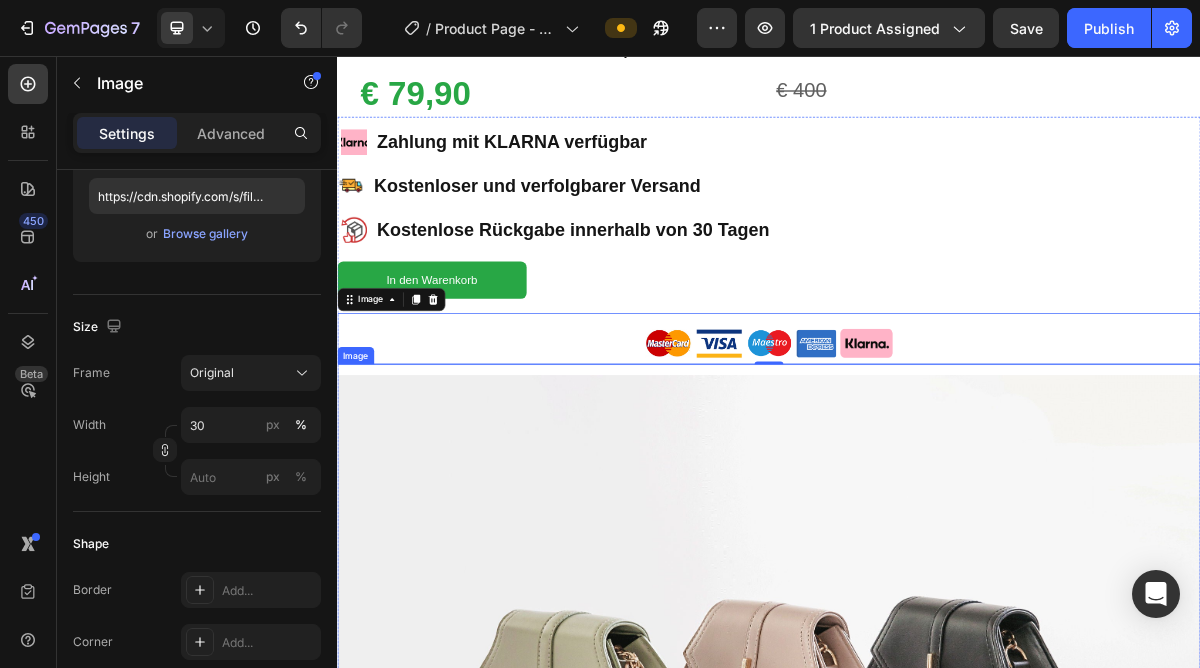 scroll, scrollTop: 1342, scrollLeft: 0, axis: vertical 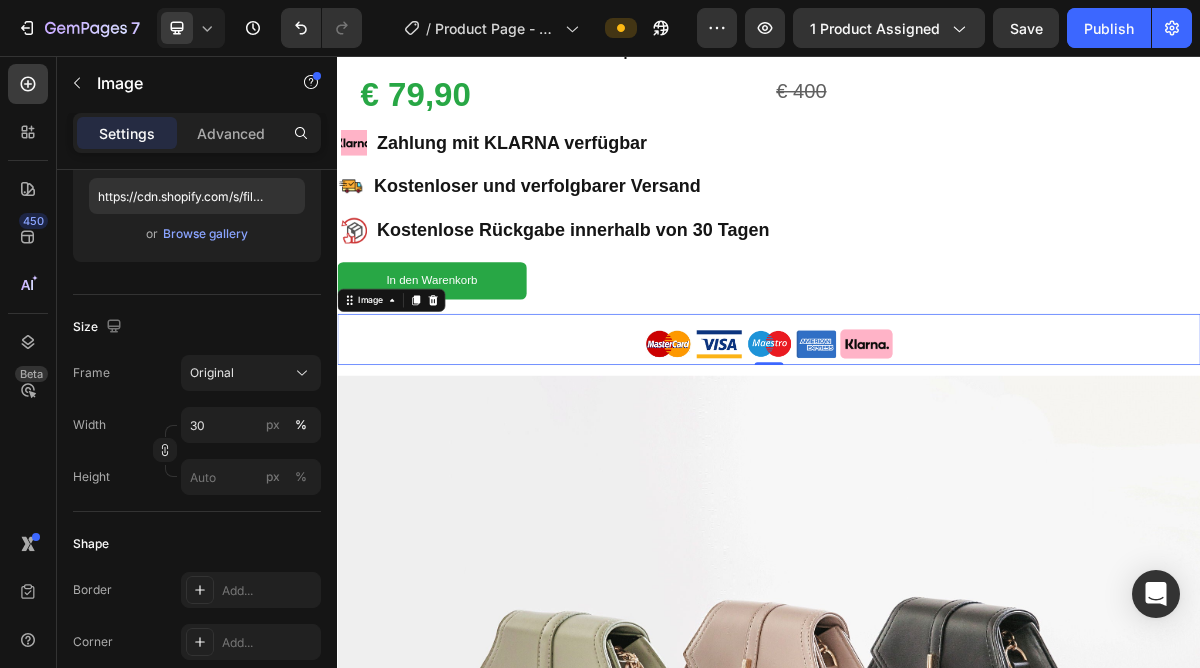 click at bounding box center [937, 457] 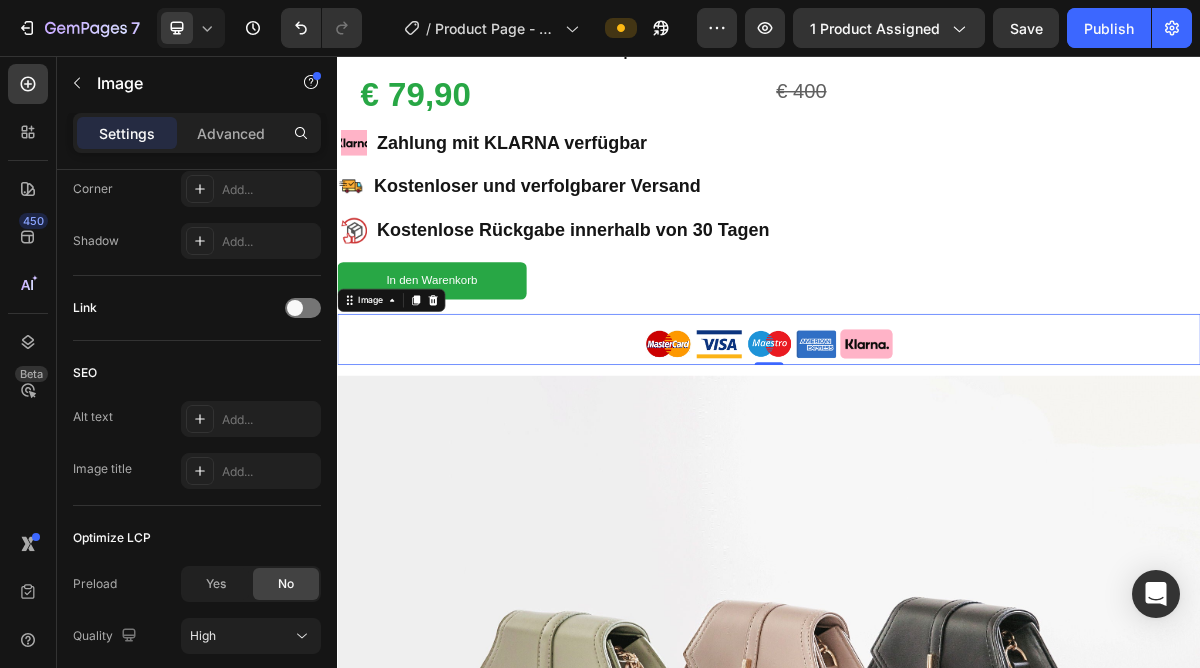 scroll, scrollTop: 955, scrollLeft: 0, axis: vertical 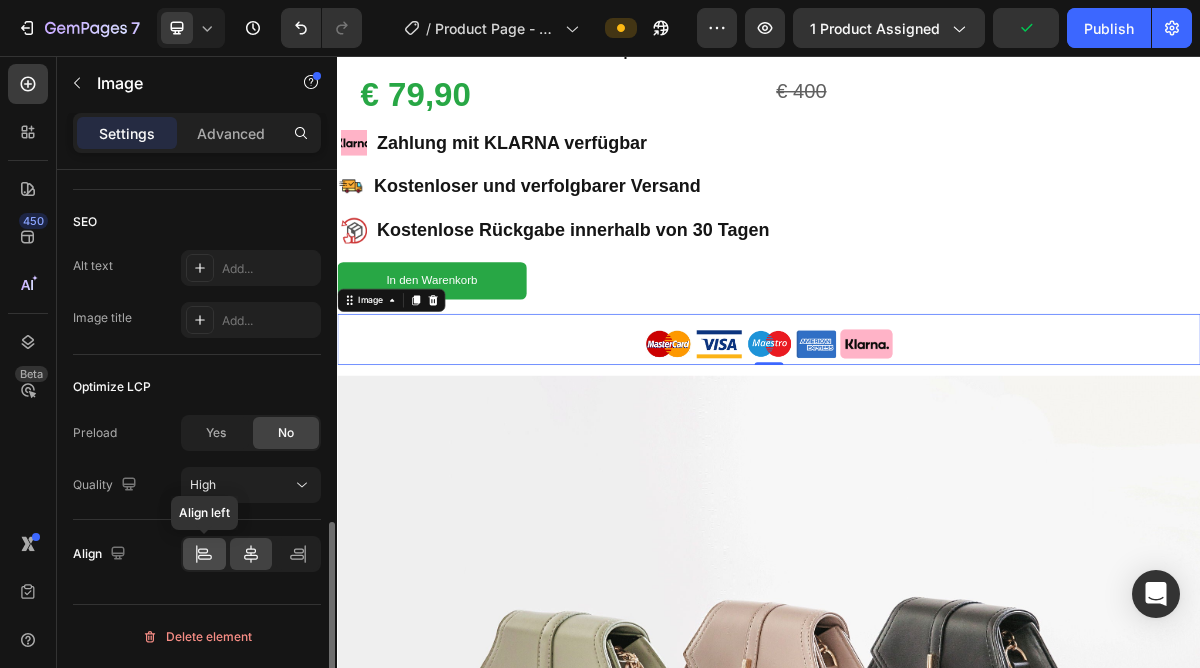 click 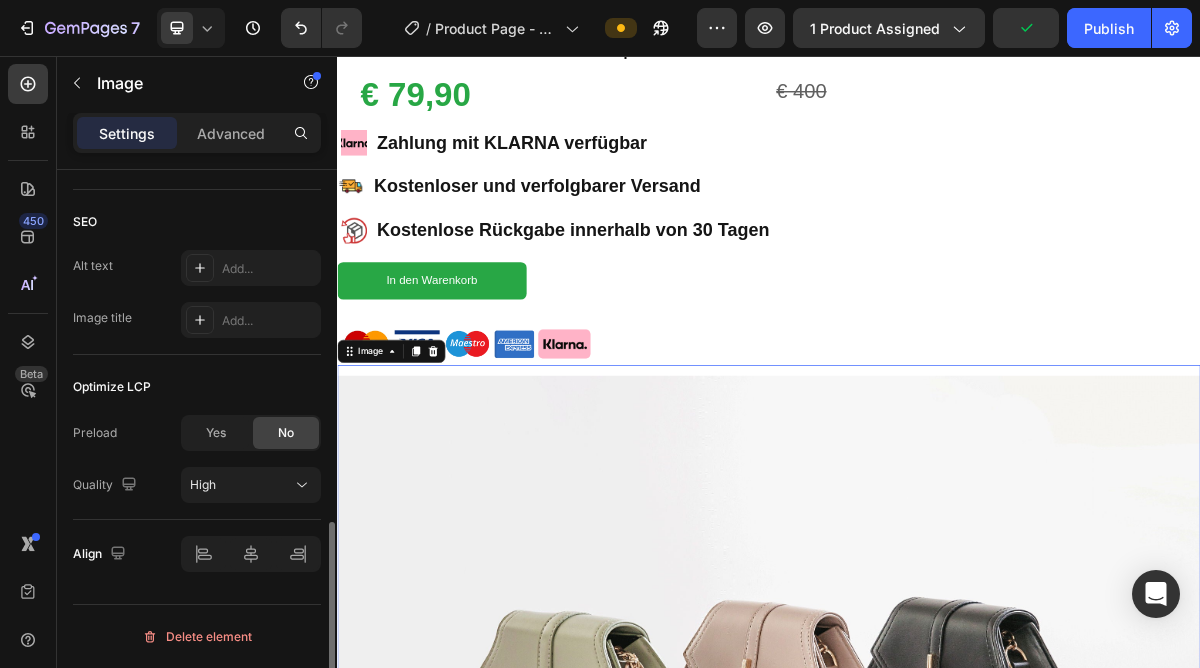 click at bounding box center [937, 950] 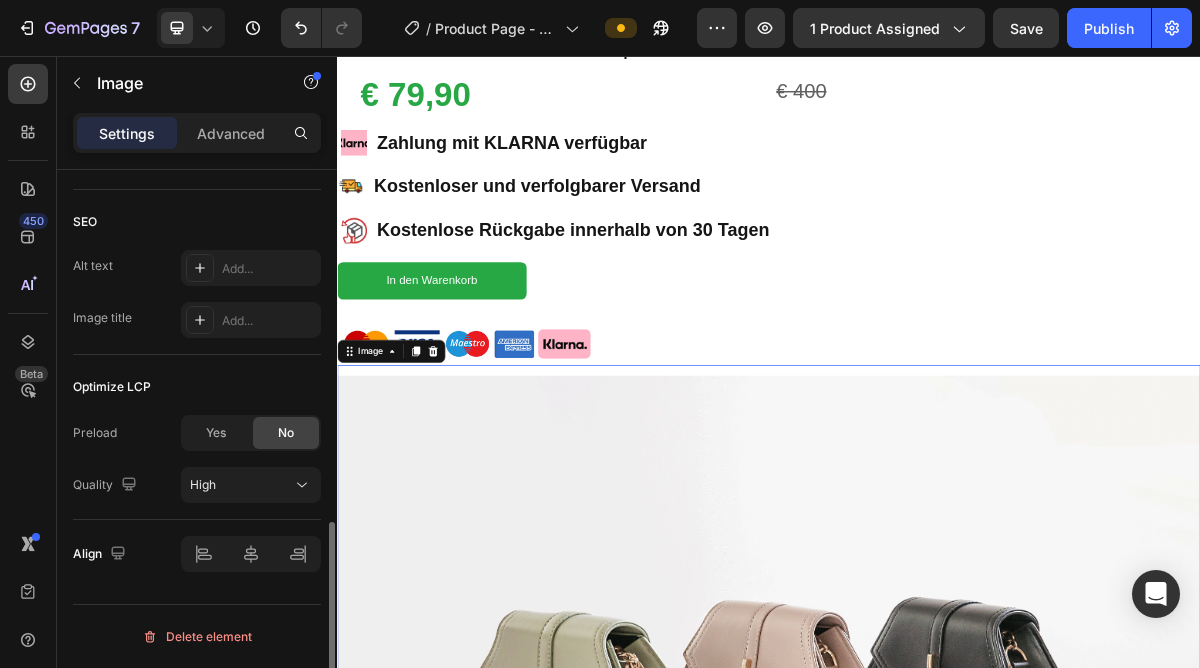 click at bounding box center [937, 950] 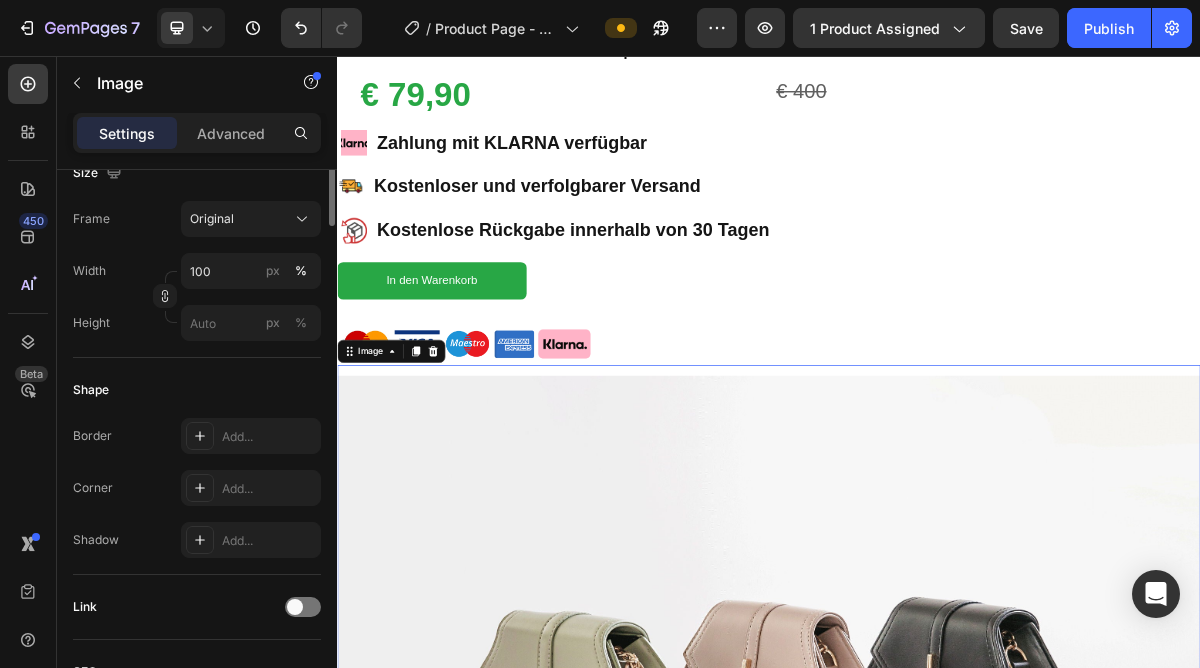 scroll, scrollTop: 151, scrollLeft: 0, axis: vertical 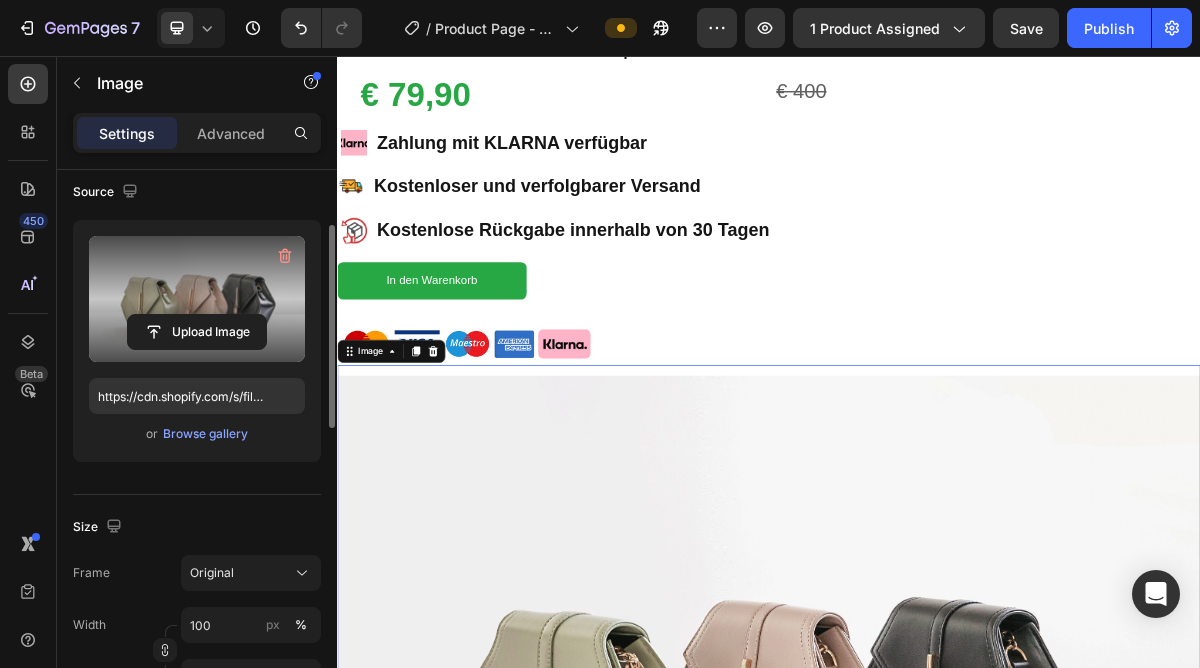 click at bounding box center [197, 299] 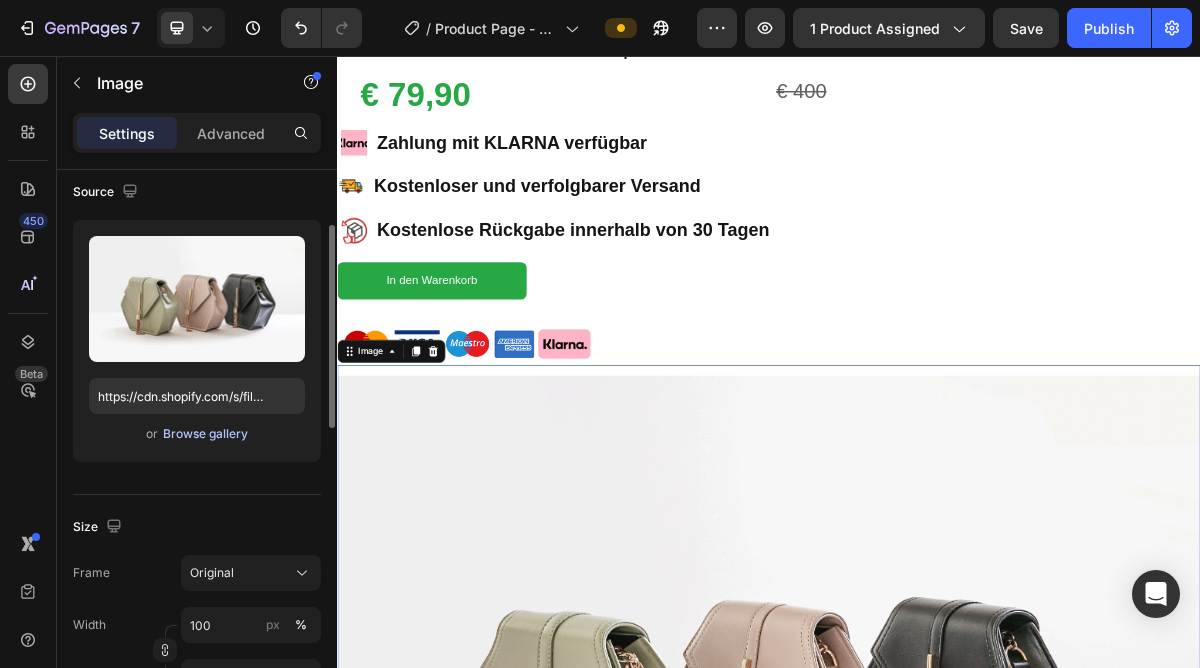 click on "Browse gallery" at bounding box center [205, 434] 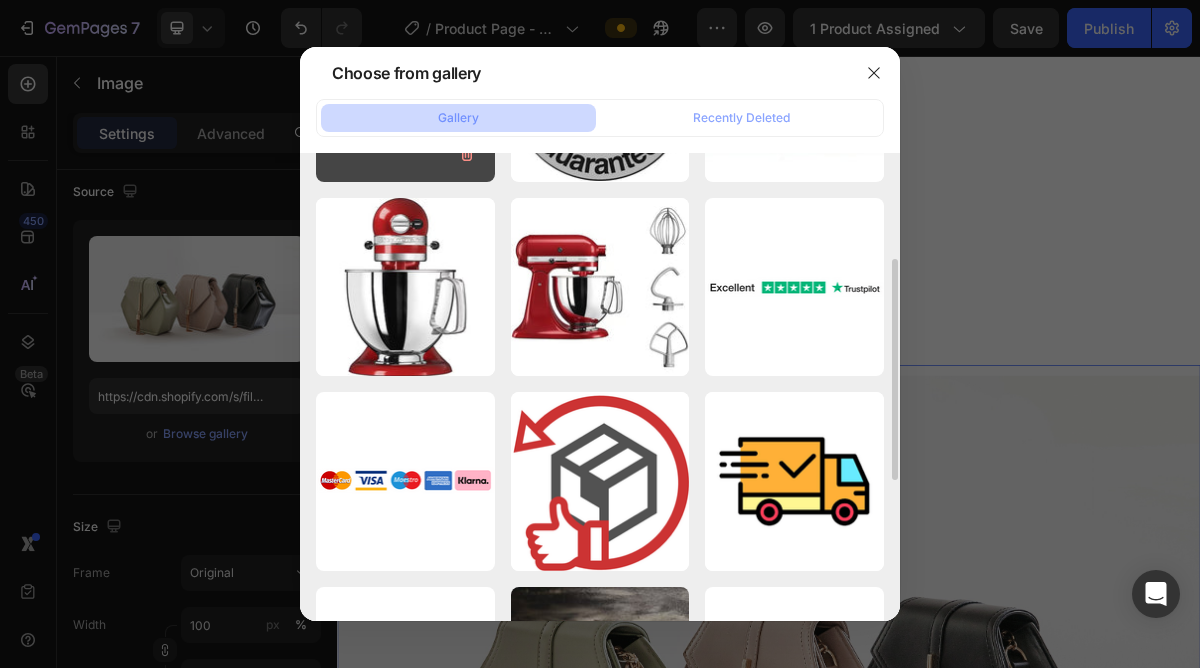 scroll, scrollTop: 316, scrollLeft: 0, axis: vertical 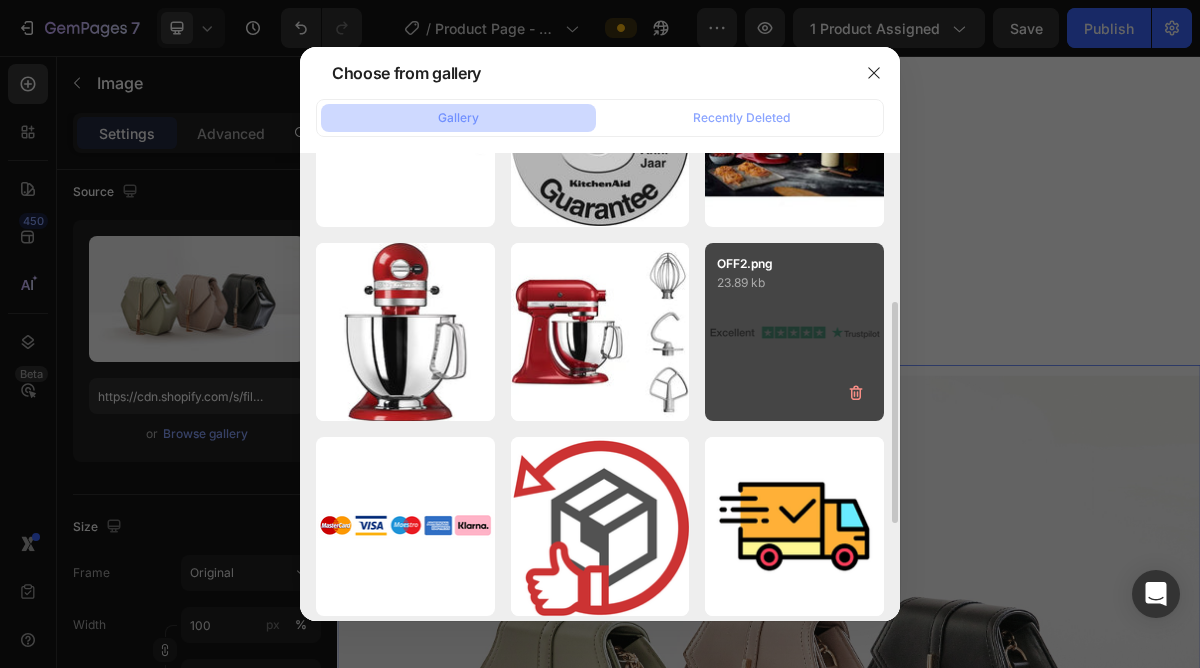 click on "OFF2.png 23.89 kb" at bounding box center [794, 332] 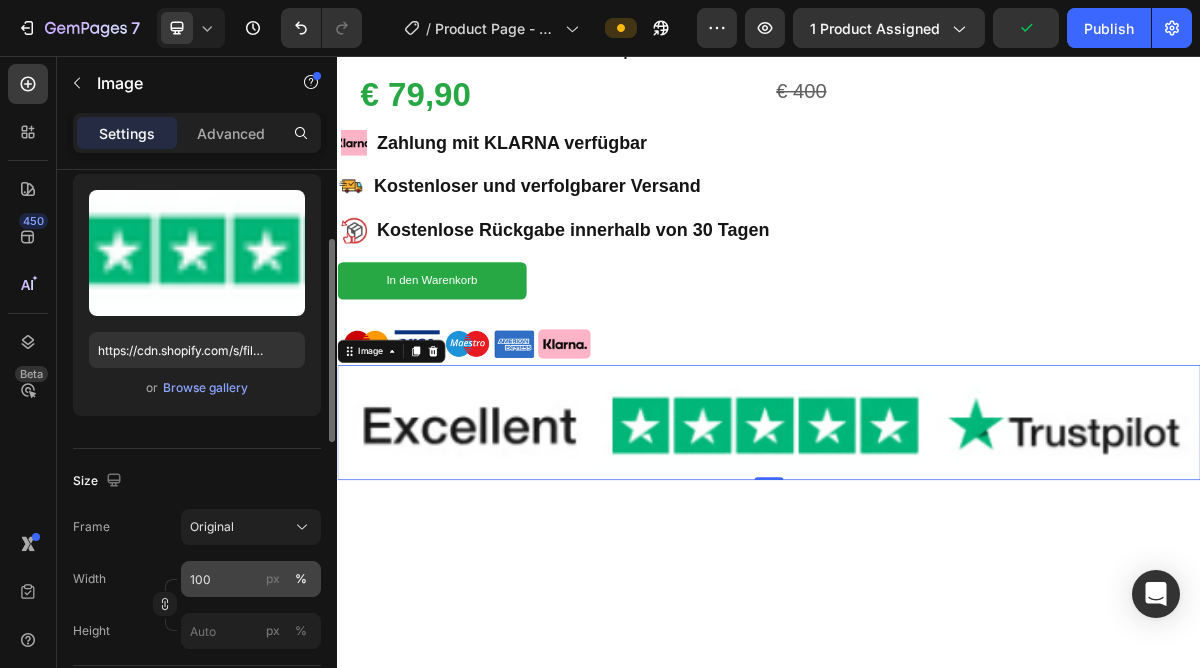 scroll, scrollTop: 196, scrollLeft: 0, axis: vertical 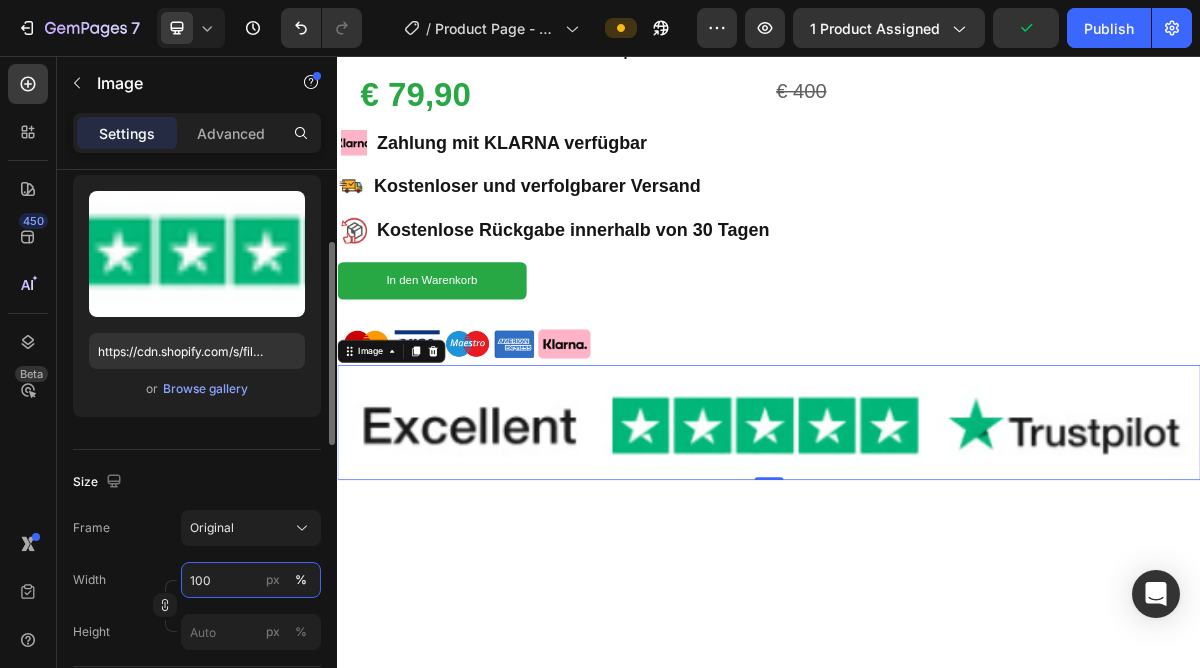 click on "100" at bounding box center [251, 580] 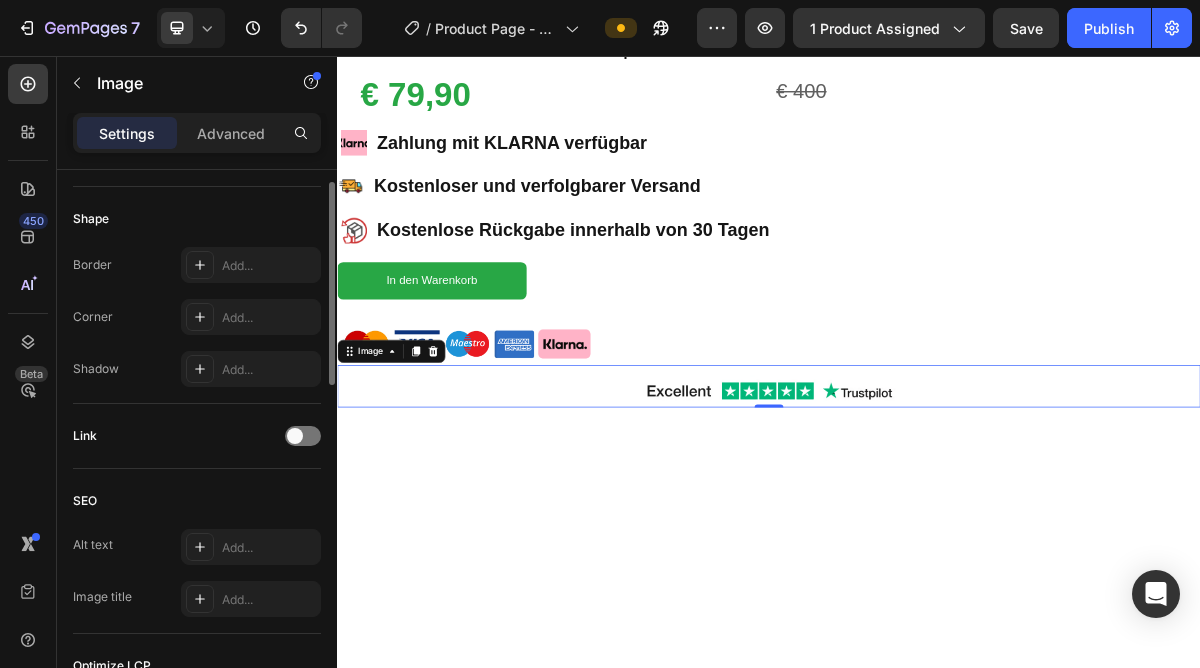 scroll, scrollTop: 955, scrollLeft: 0, axis: vertical 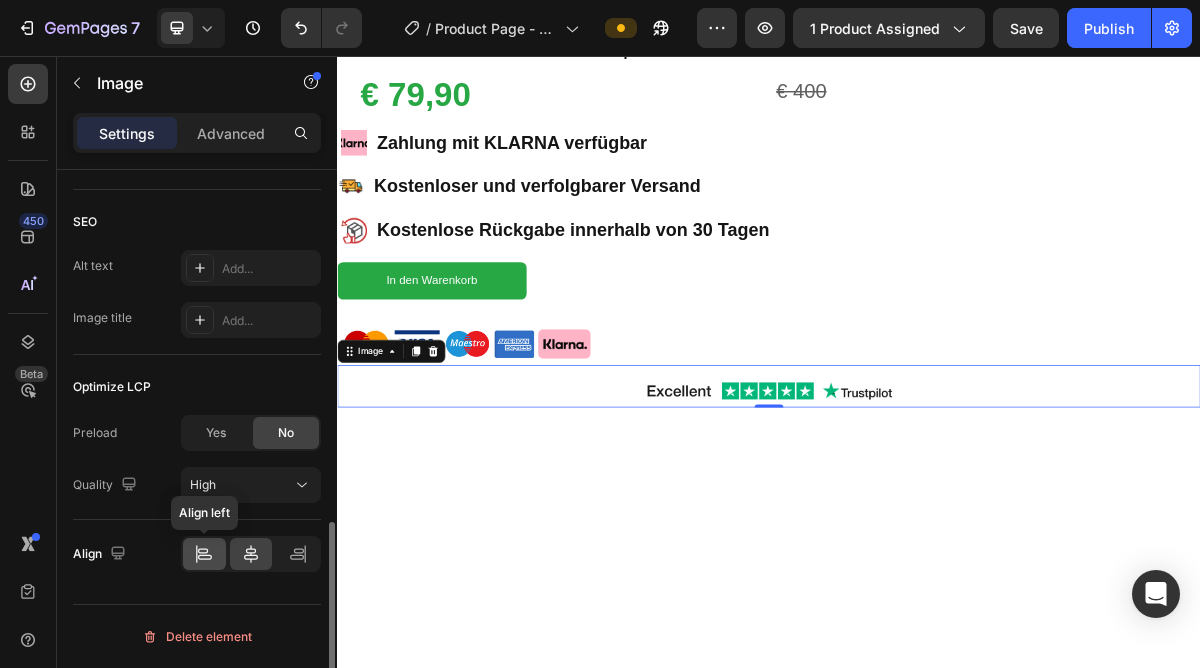 type on "30" 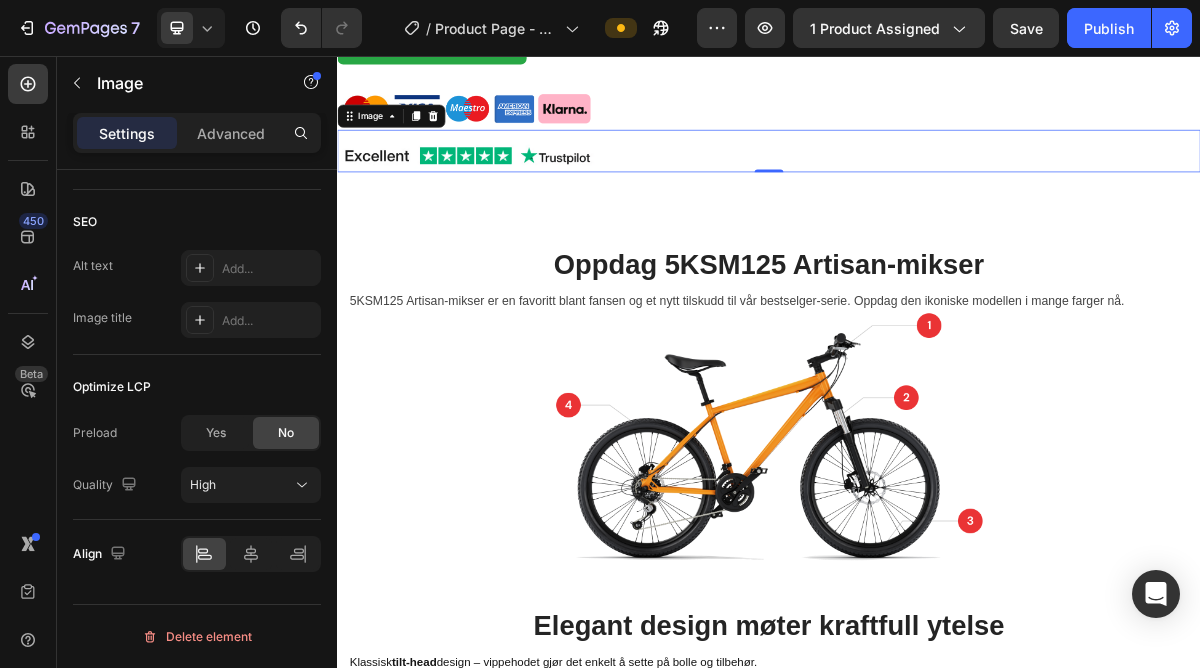 scroll, scrollTop: 1691, scrollLeft: 0, axis: vertical 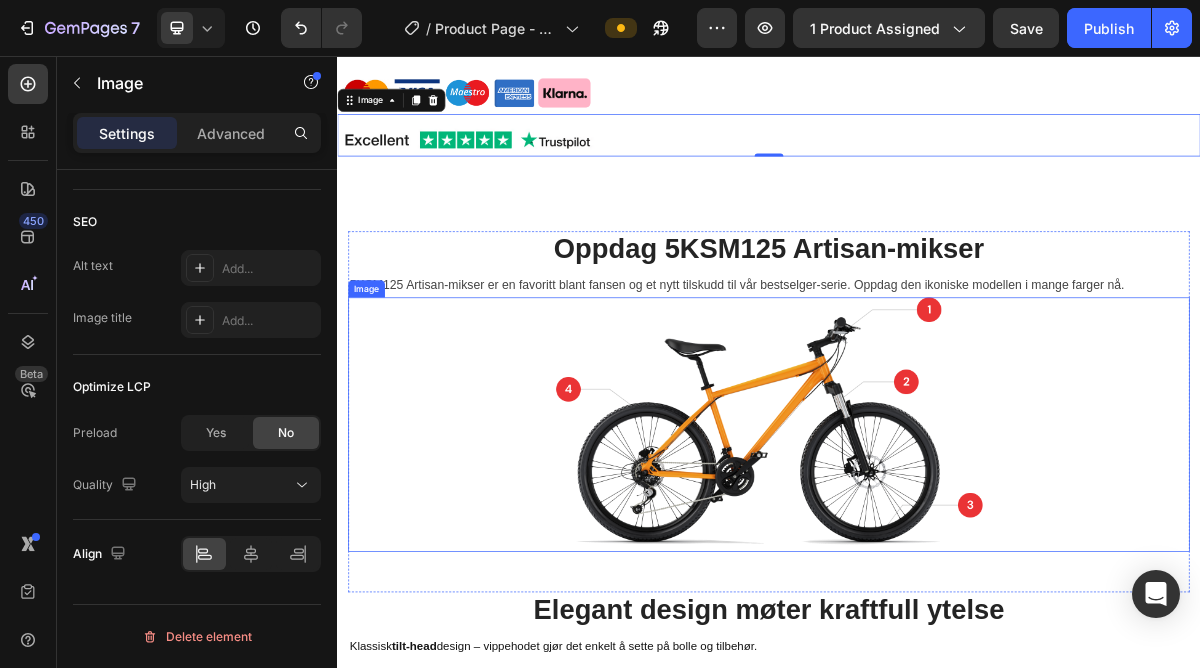 click at bounding box center (937, 567) 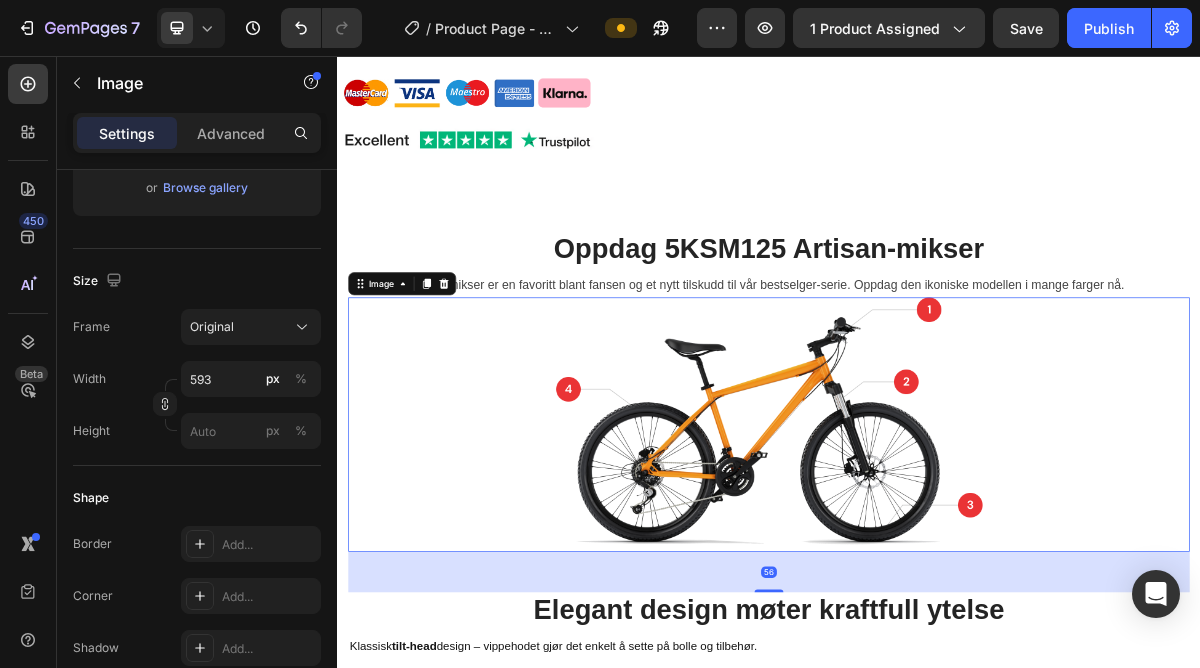 scroll, scrollTop: 0, scrollLeft: 0, axis: both 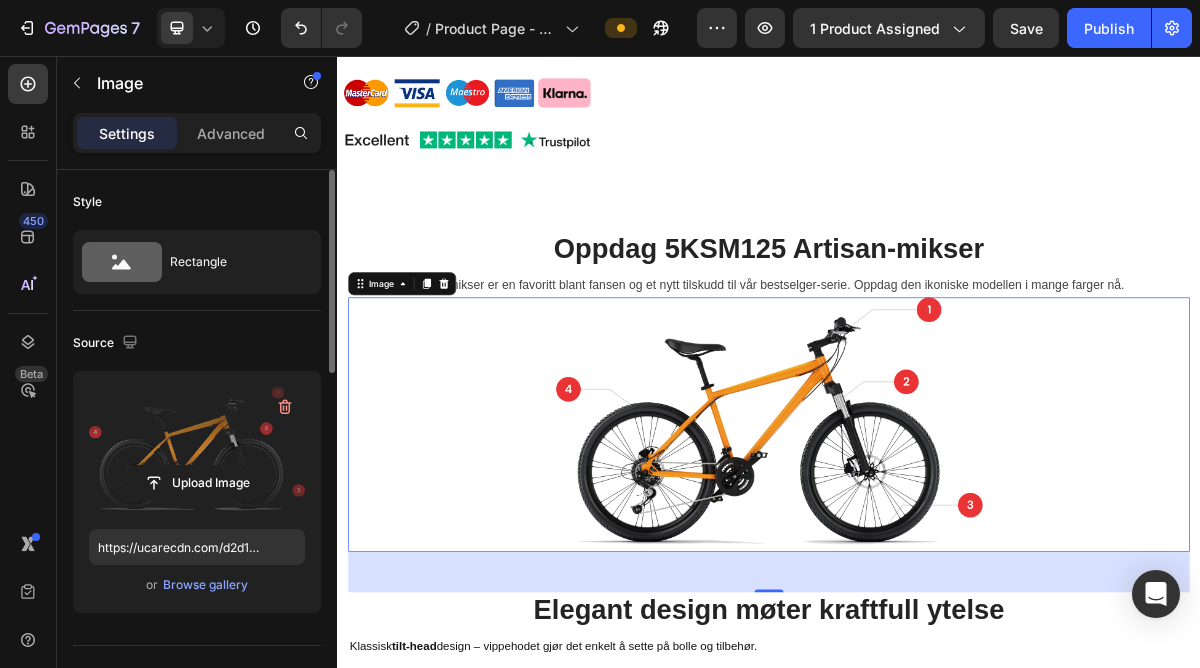 click at bounding box center (197, 450) 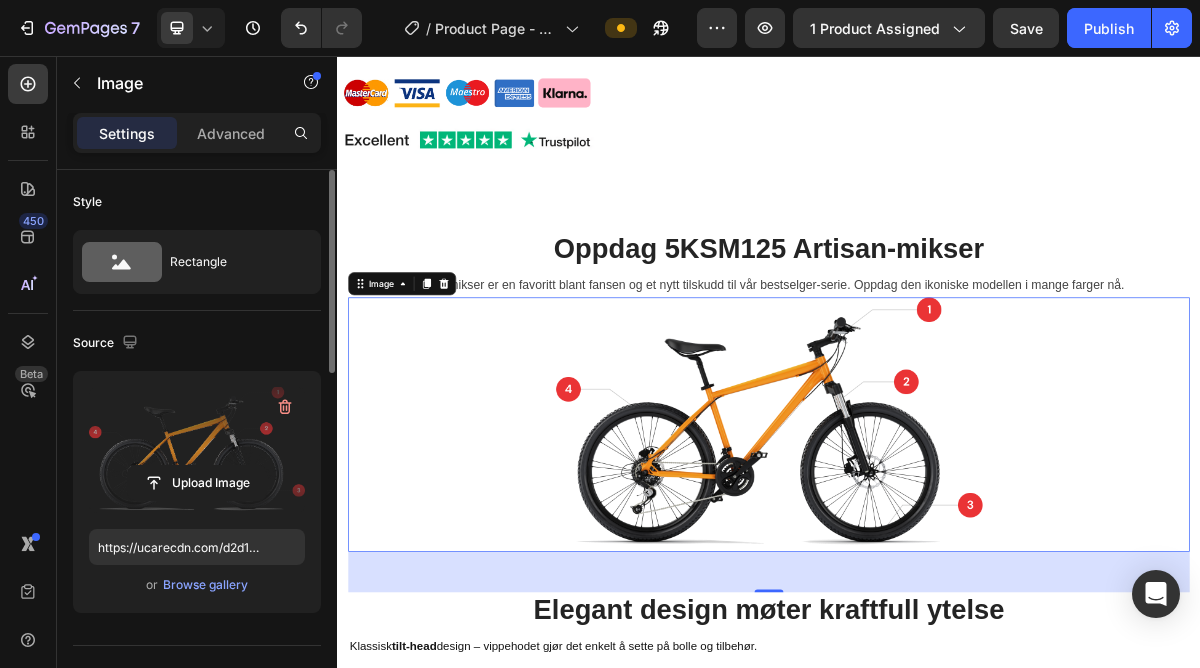 click 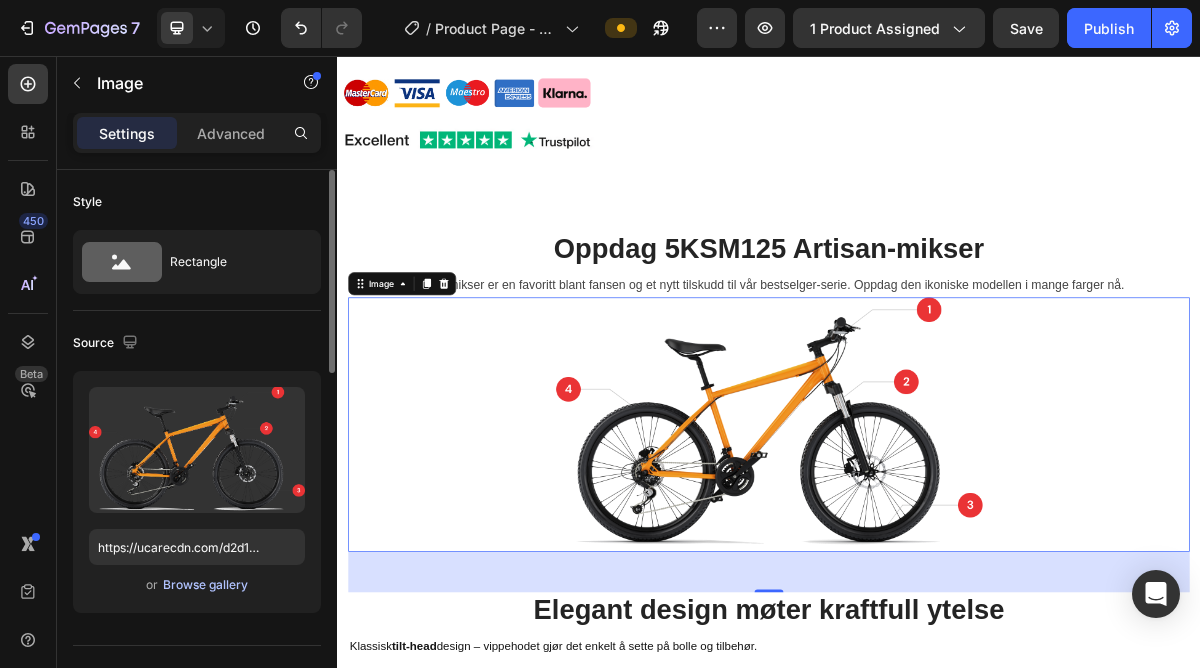 click on "Browse gallery" at bounding box center [205, 585] 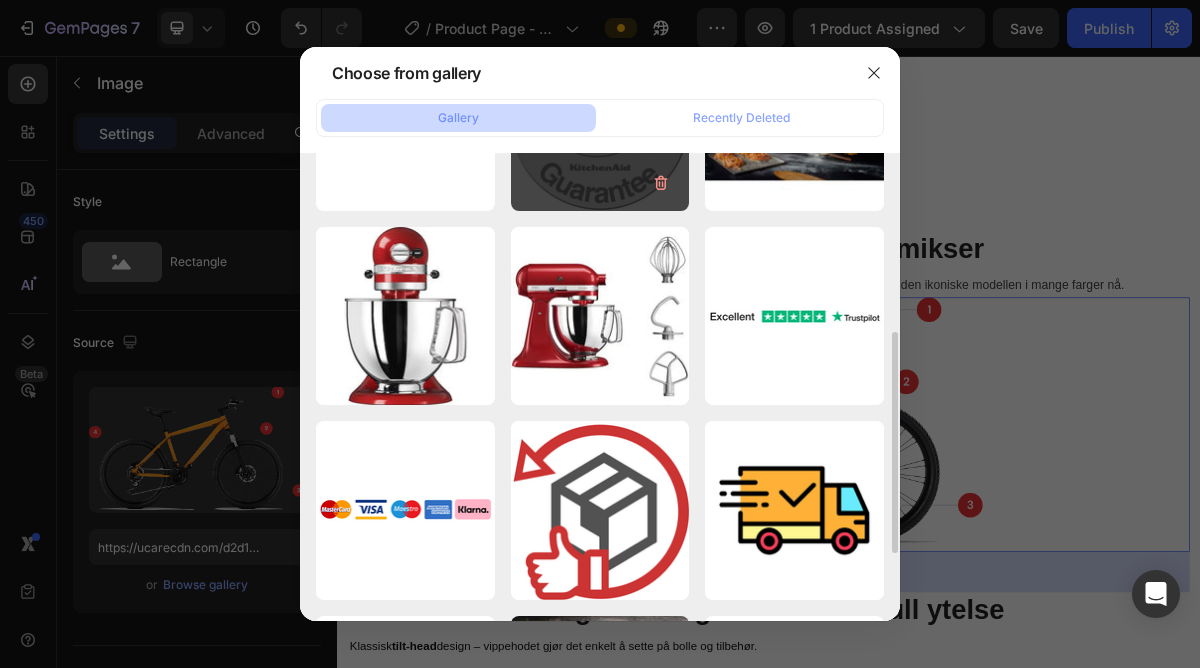 scroll, scrollTop: 356, scrollLeft: 0, axis: vertical 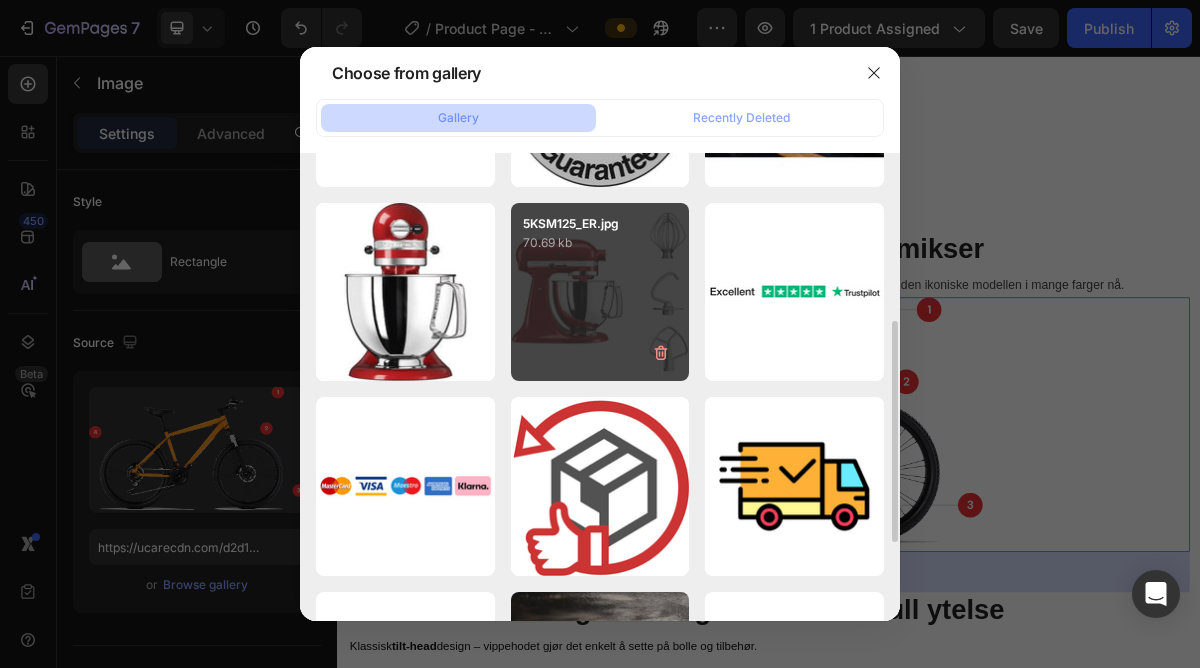 click on "5KSM125_ER.jpg 70.69 kb" at bounding box center (600, 292) 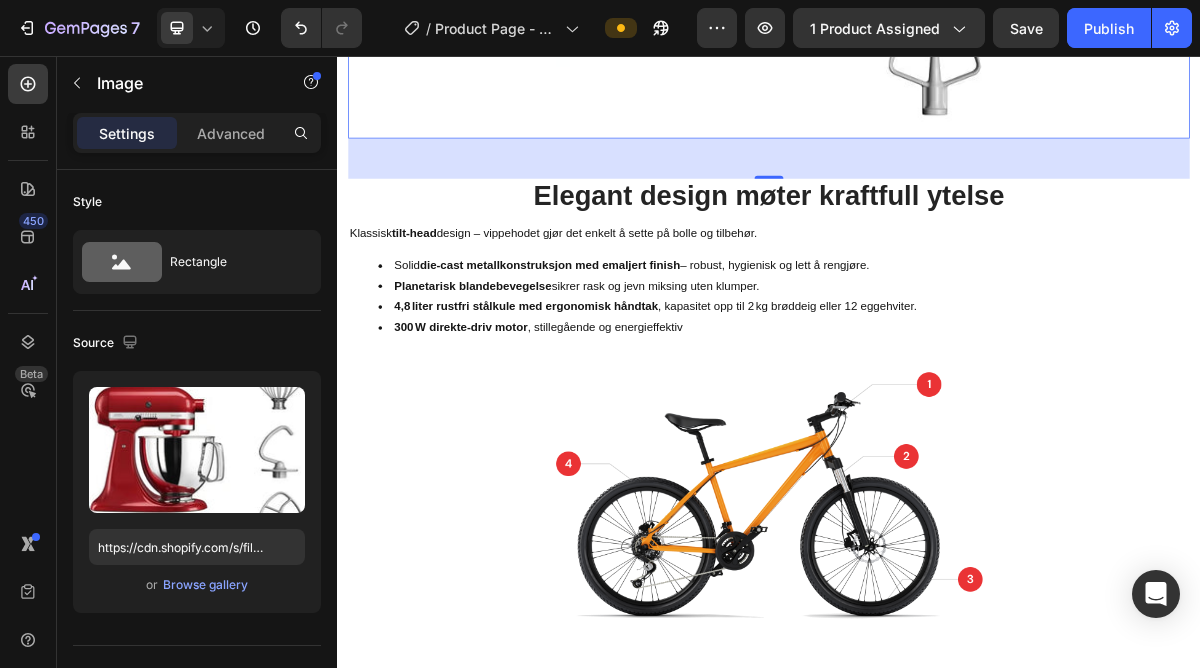scroll, scrollTop: 2509, scrollLeft: 0, axis: vertical 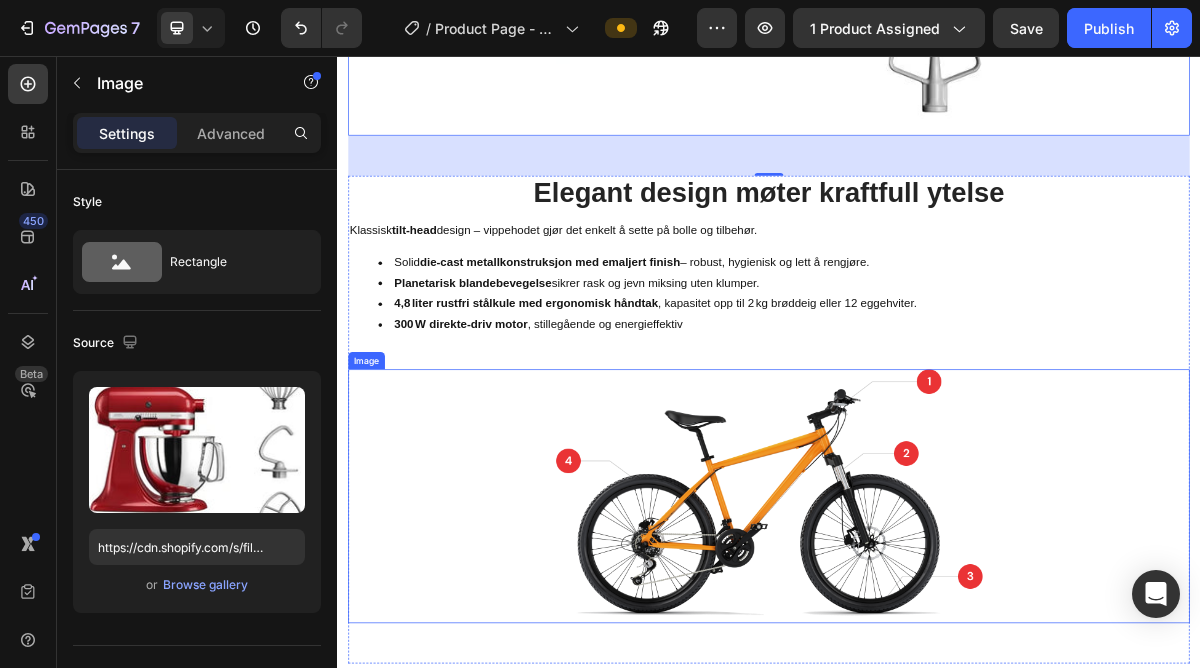 click at bounding box center (937, 667) 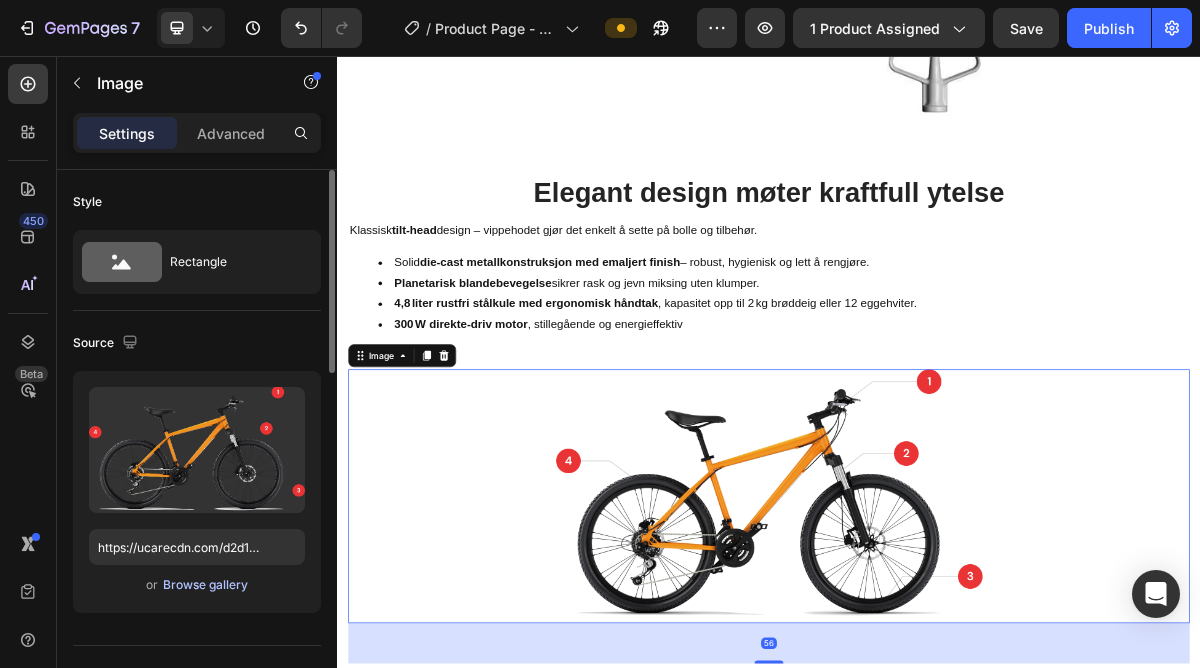 click on "Browse gallery" at bounding box center (205, 585) 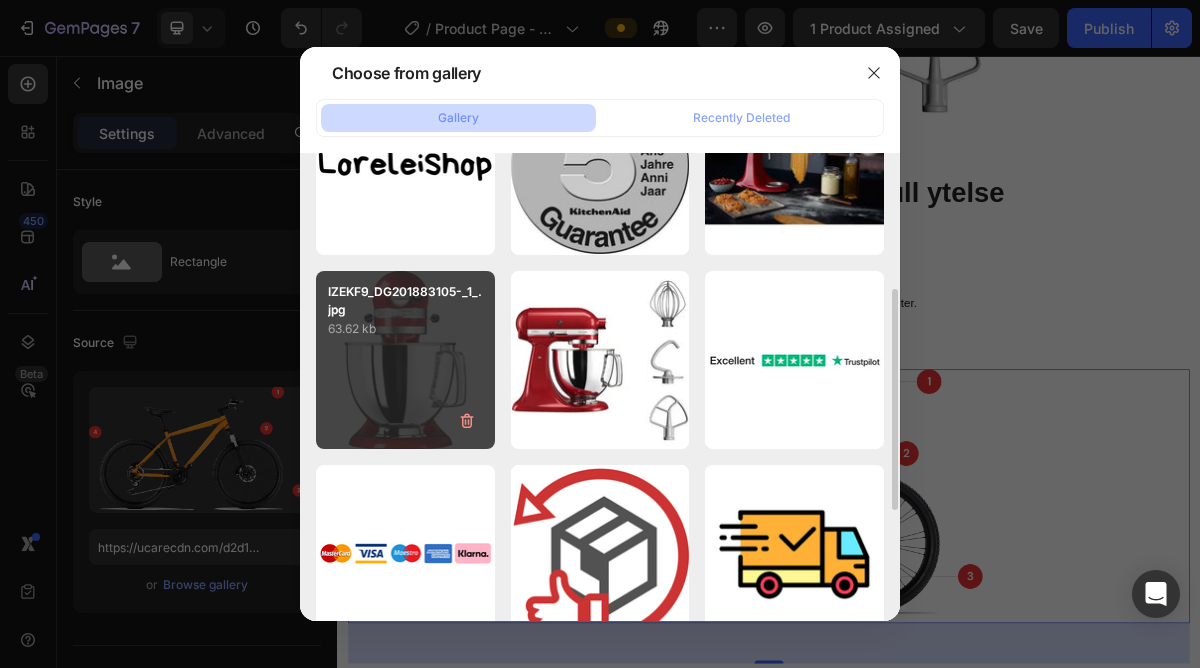 scroll, scrollTop: 296, scrollLeft: 0, axis: vertical 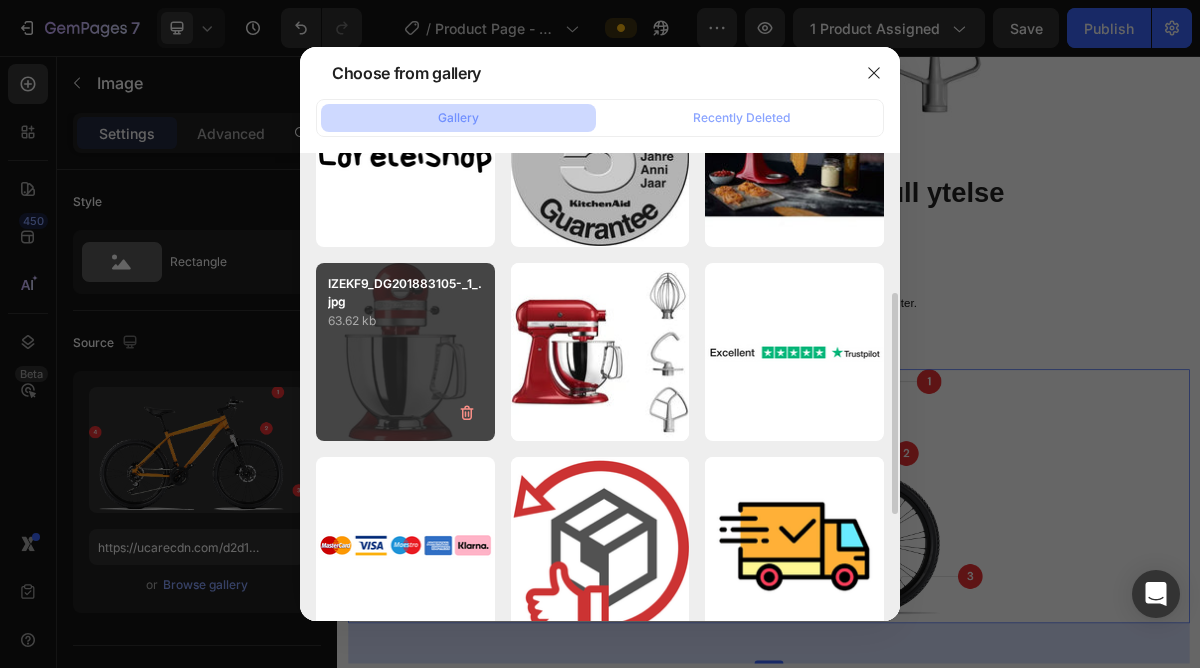 click on "IZEKF9_DG201883105-_1_.jpg 63.62 kb" at bounding box center (405, 352) 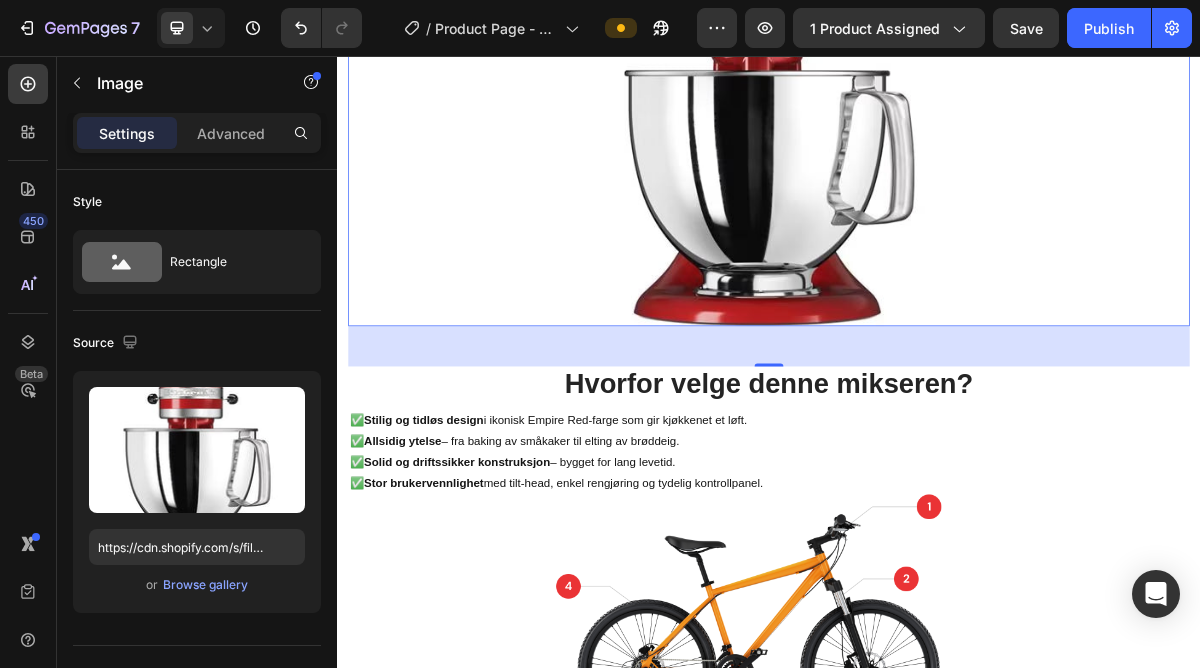 scroll, scrollTop: 3306, scrollLeft: 0, axis: vertical 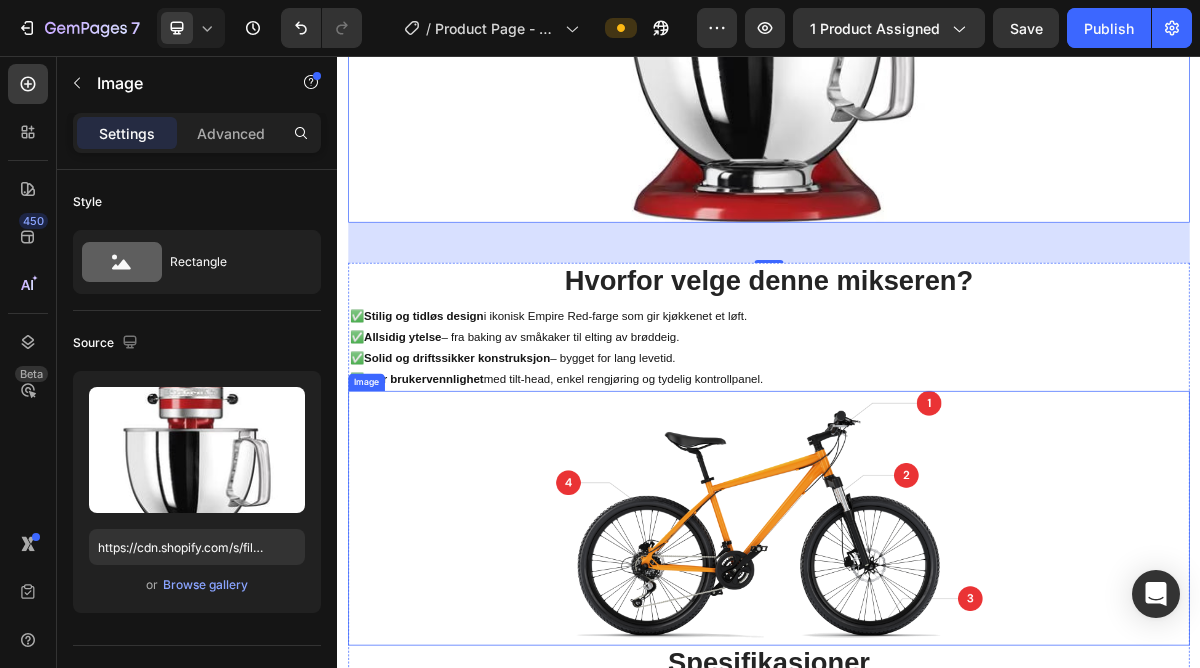 click at bounding box center [937, 697] 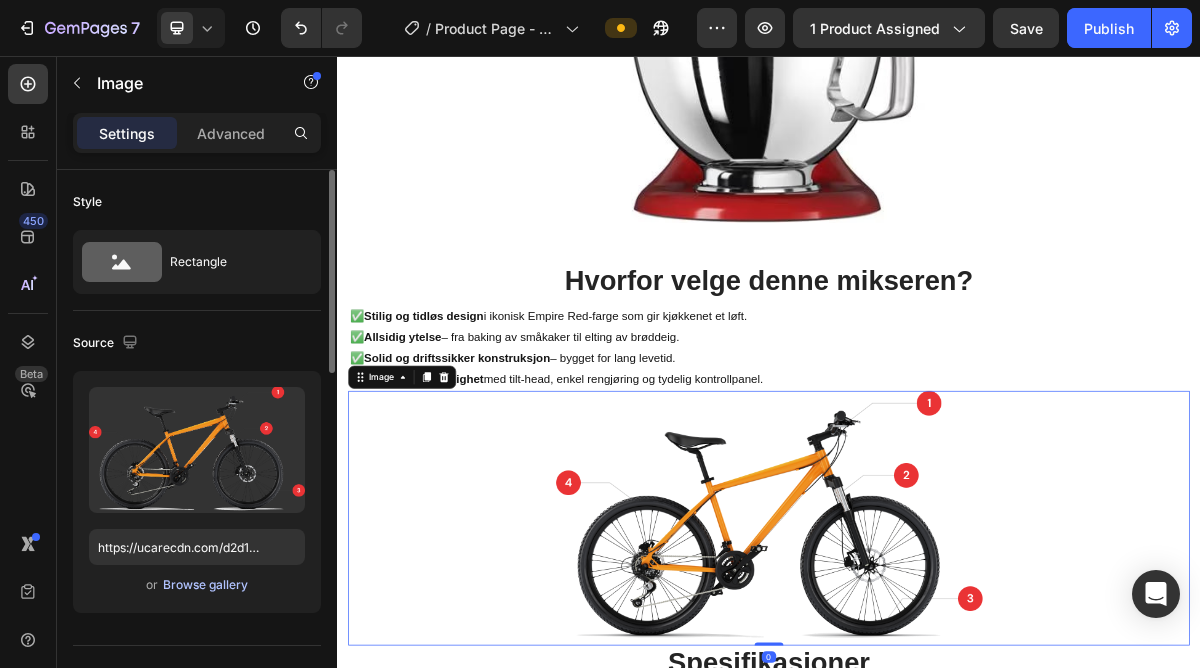 click on "Browse gallery" at bounding box center (205, 585) 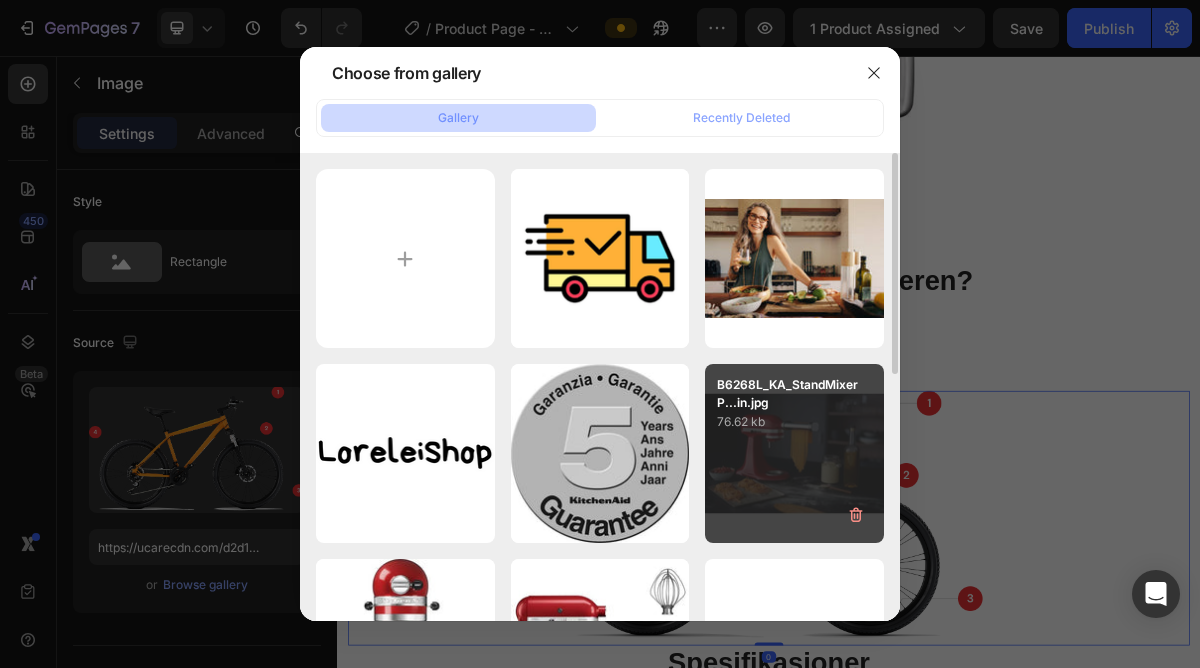 click on "B6268L_KA_StandMixerP...in.jpg 76.62 kb" at bounding box center [794, 453] 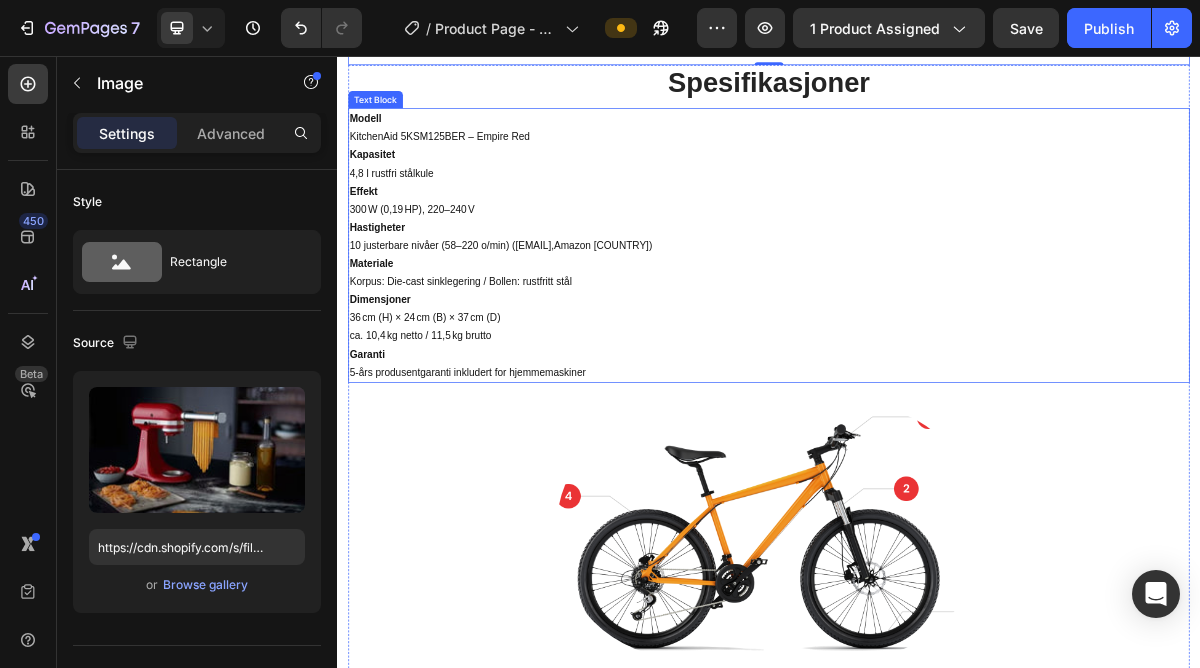 scroll, scrollTop: 4359, scrollLeft: 0, axis: vertical 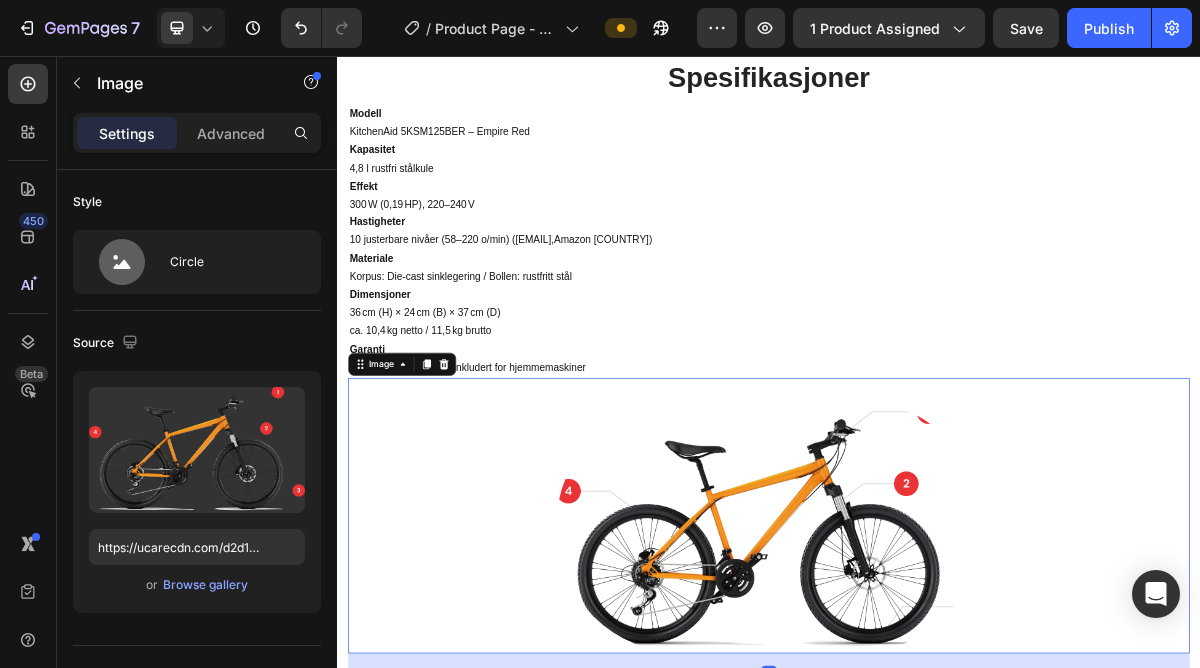 click at bounding box center (937, 709) 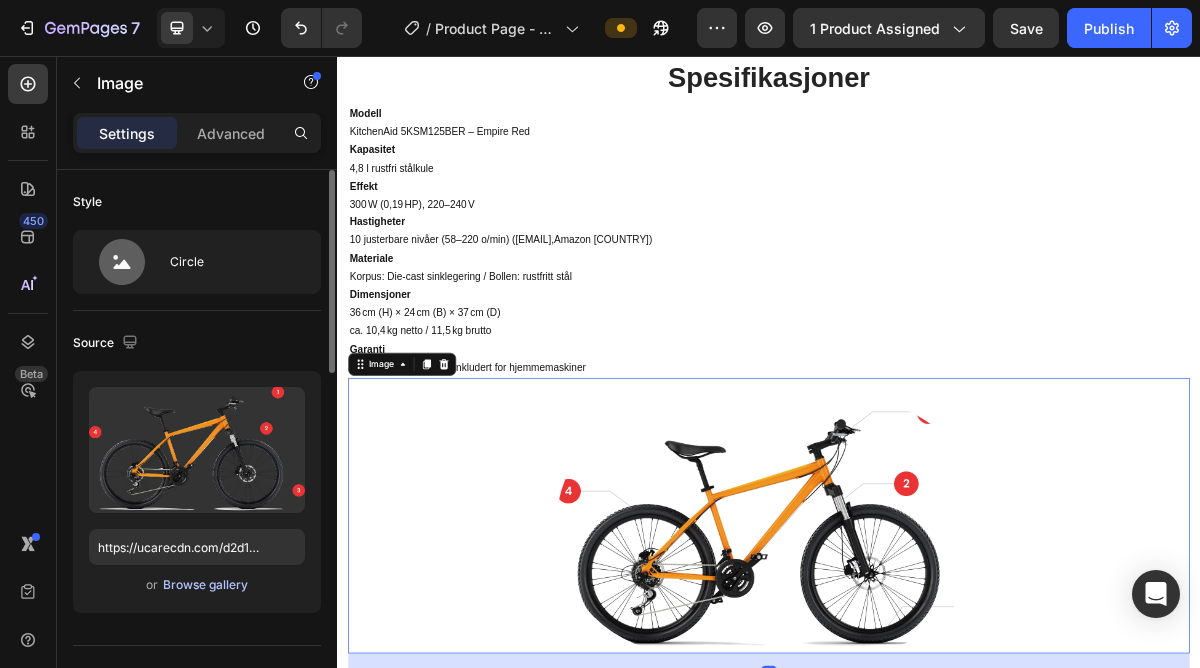 click on "Browse gallery" at bounding box center (205, 585) 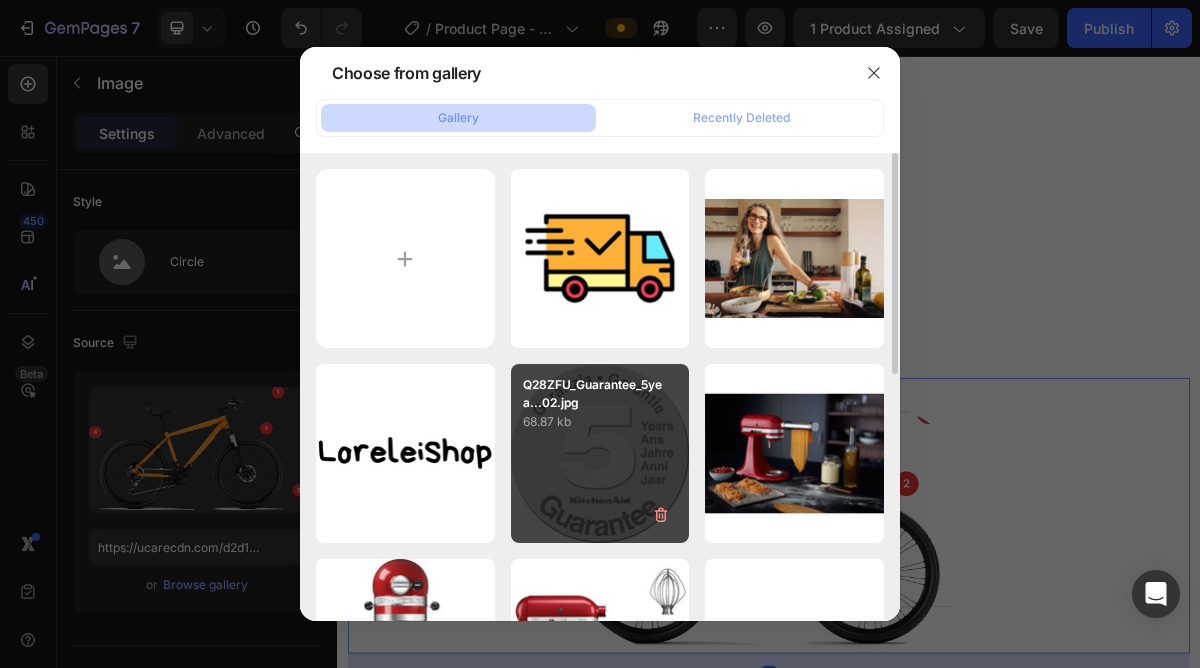 click on "68.87 kb" at bounding box center (600, 422) 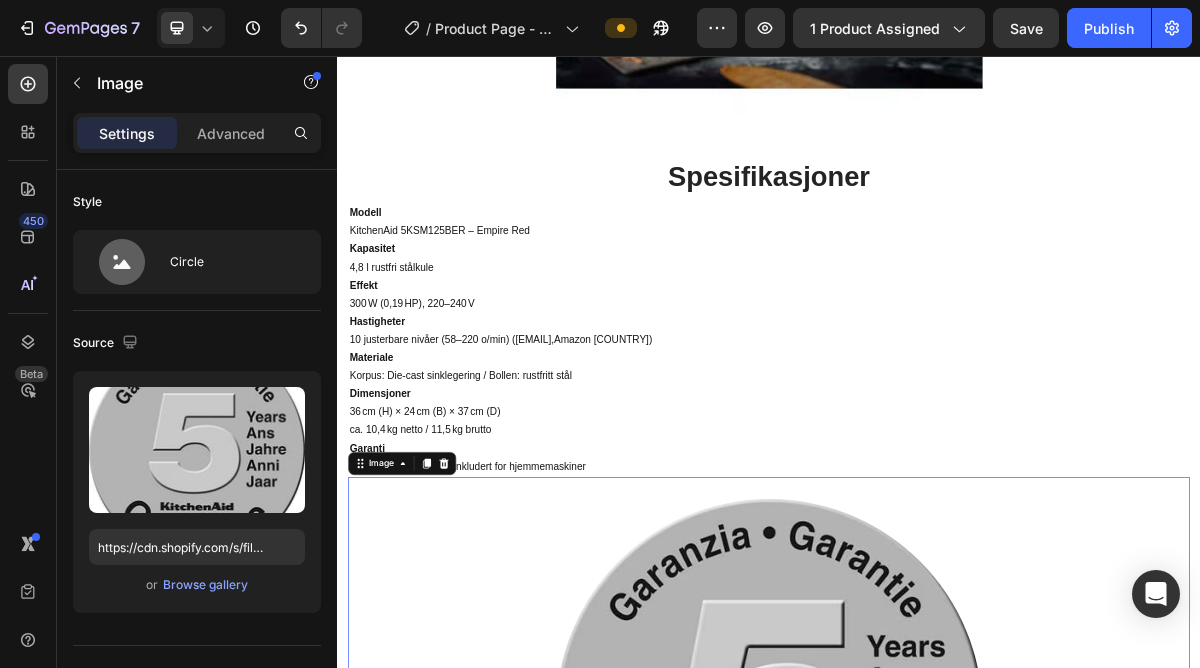 scroll, scrollTop: 3538, scrollLeft: 0, axis: vertical 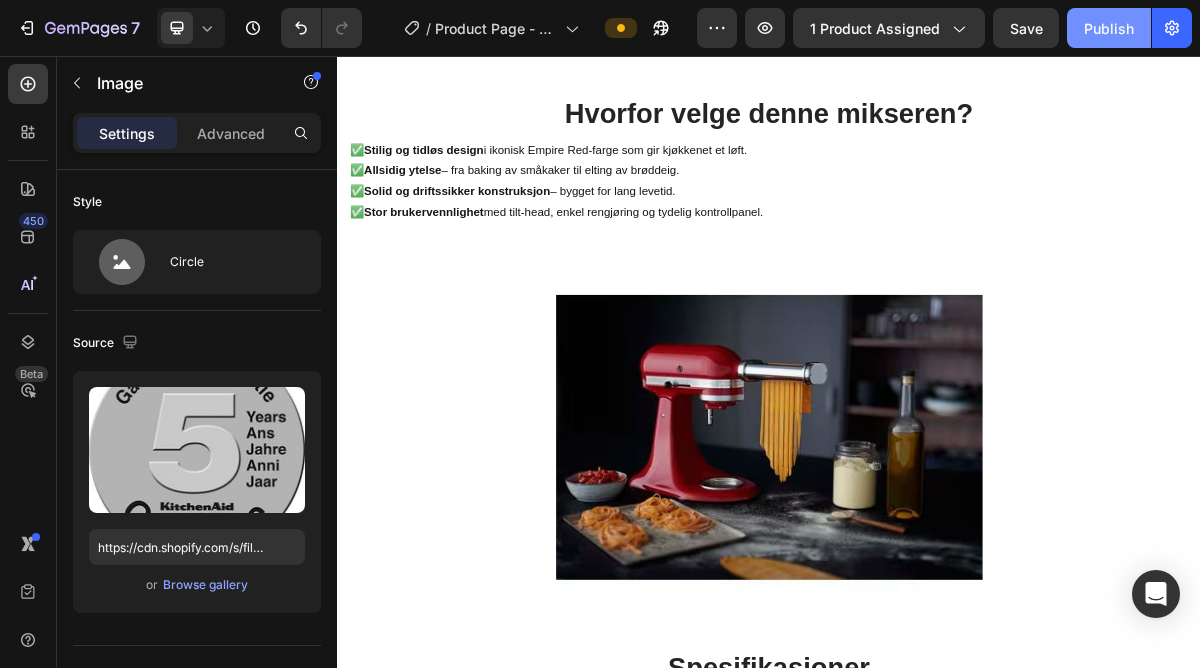 click on "Publish" at bounding box center [1109, 28] 